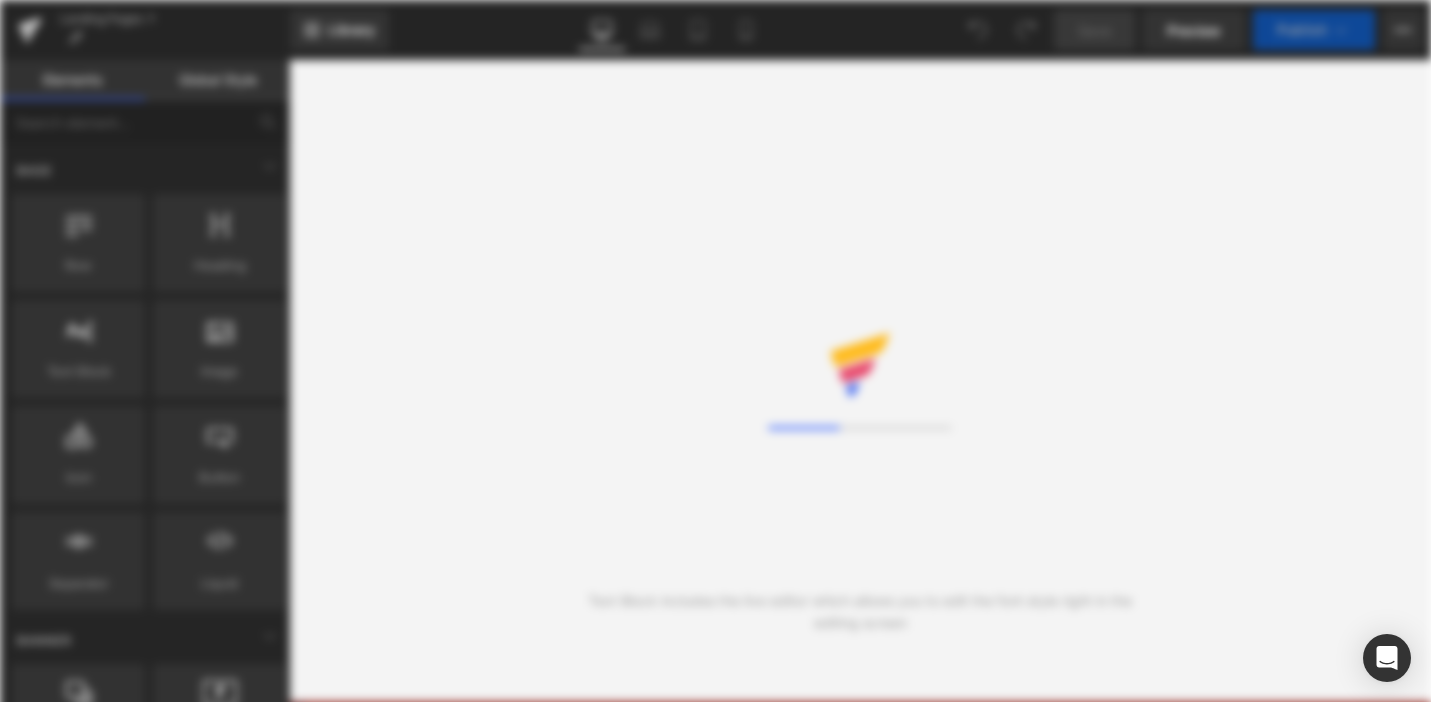 scroll, scrollTop: 0, scrollLeft: 0, axis: both 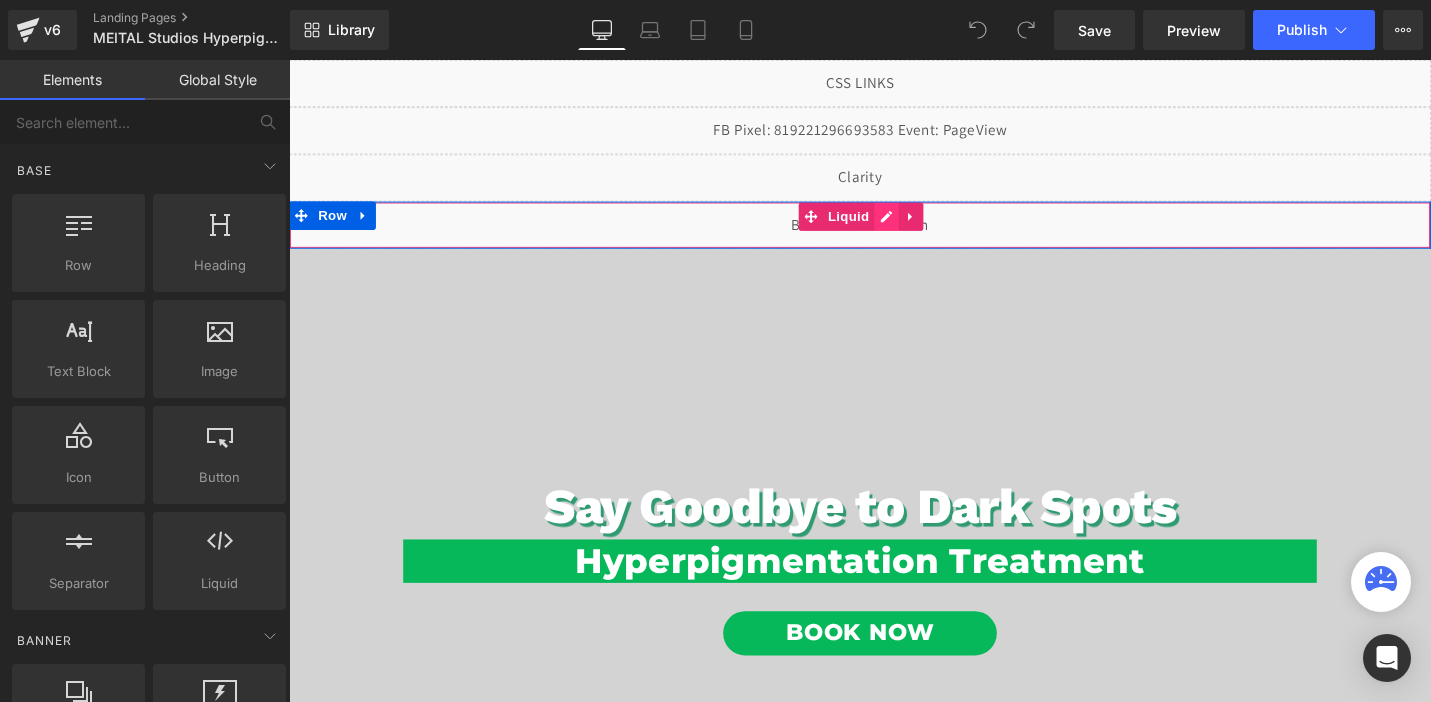 click on "Liquid" at bounding box center [894, 235] 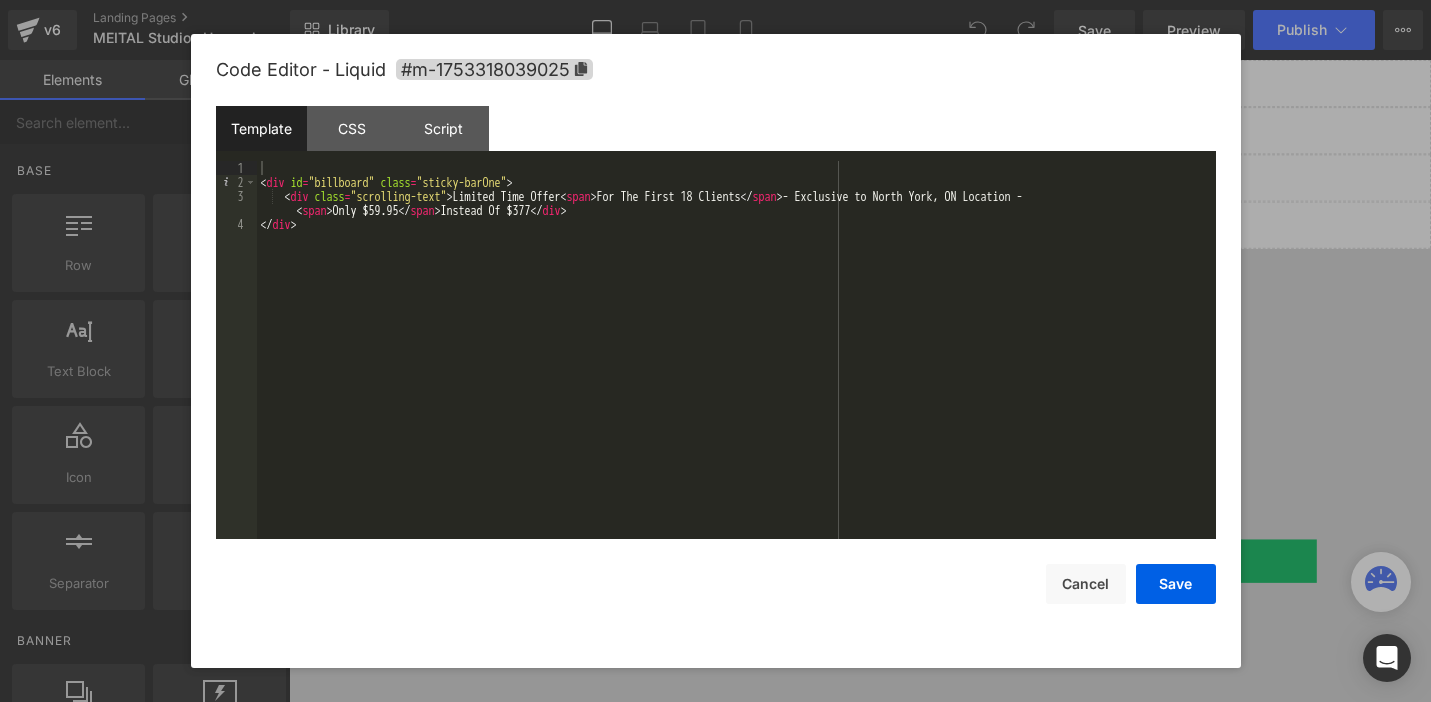 click on "Limited Time Offer For The First 18 Clients - Exclusive to North York, ON Location - Only $[PRICE] Instead Of $[PRICE]" at bounding box center [736, 364] 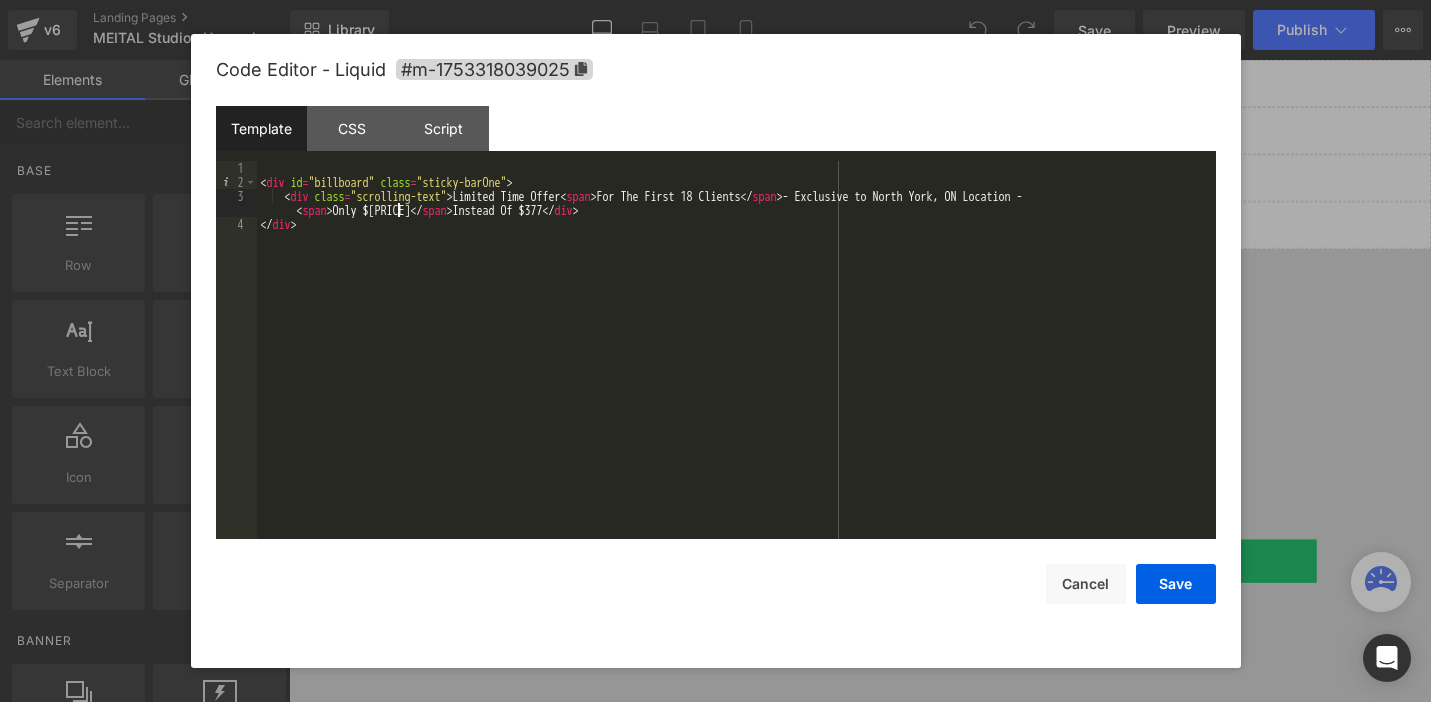 type 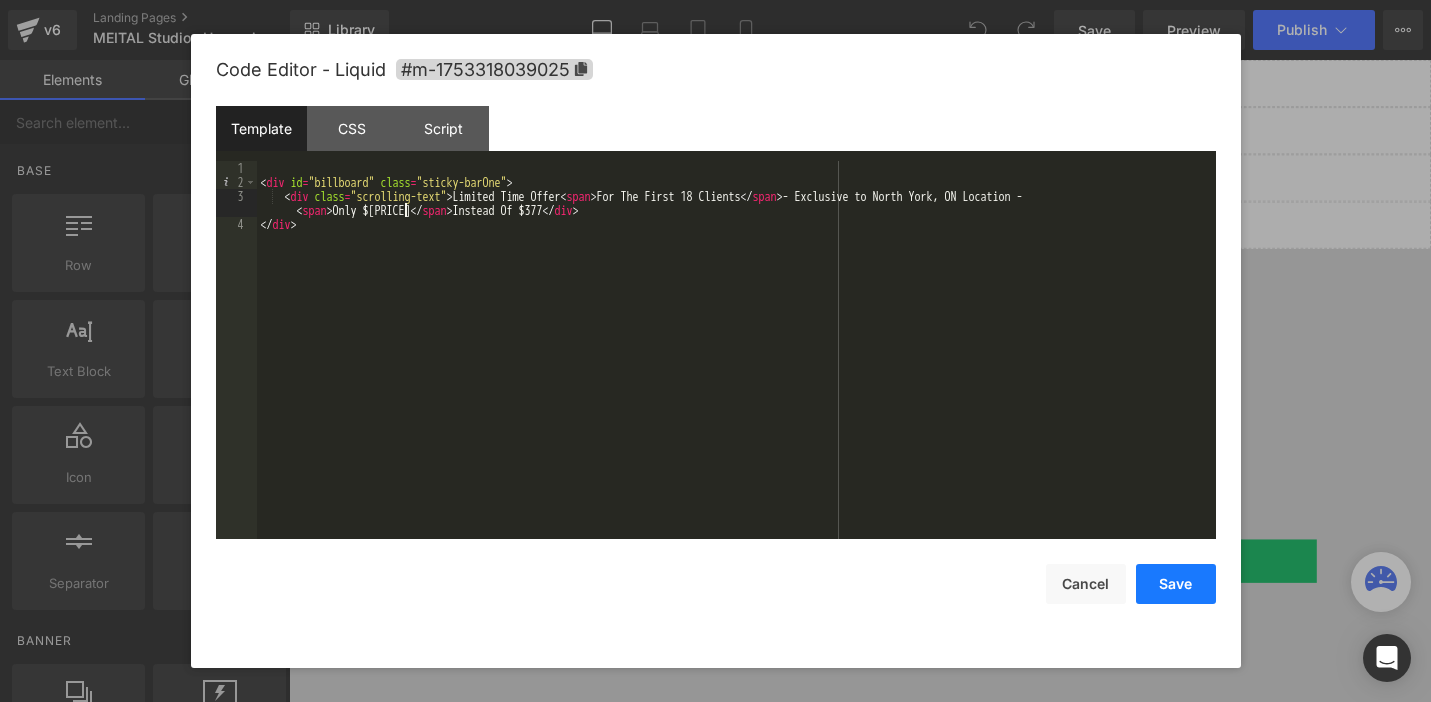 click on "Save" at bounding box center (1176, 584) 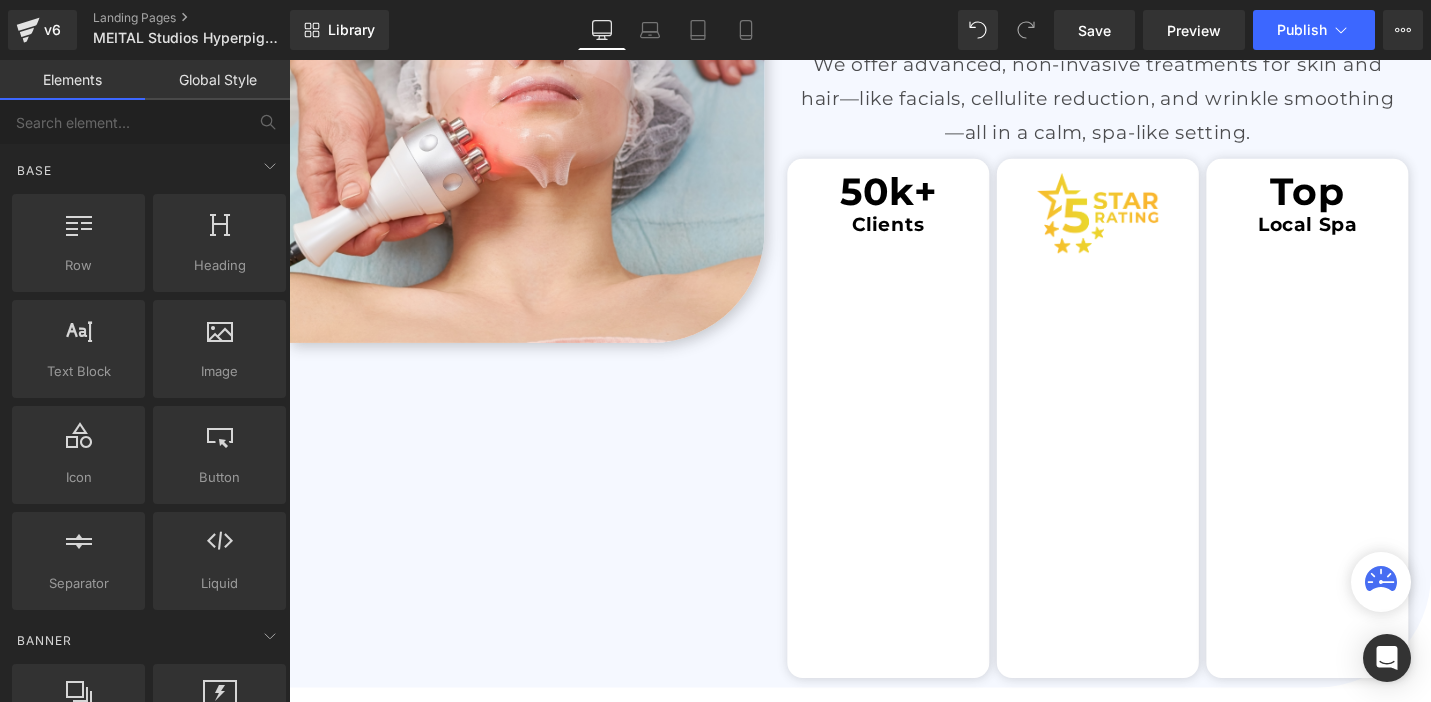click on "Image         Row" at bounding box center (1146, 440) 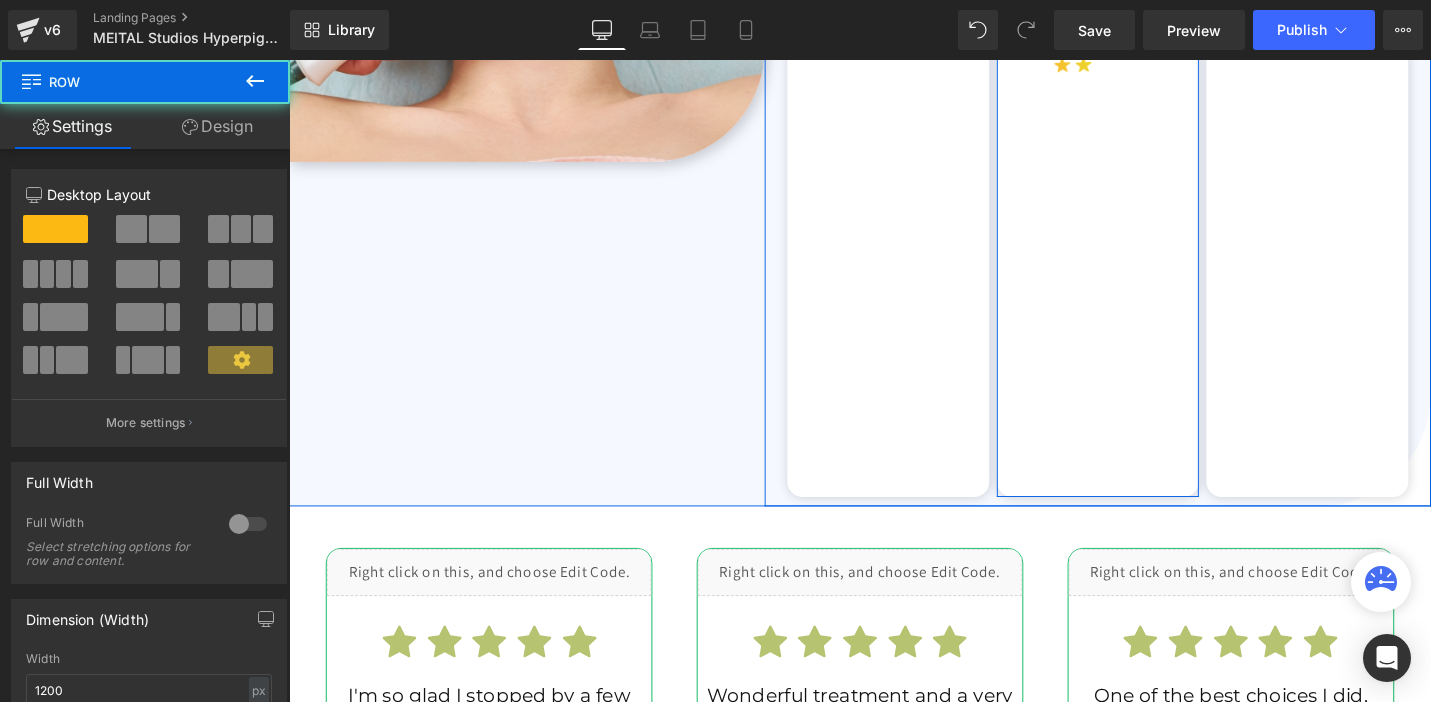 scroll, scrollTop: 3762, scrollLeft: 0, axis: vertical 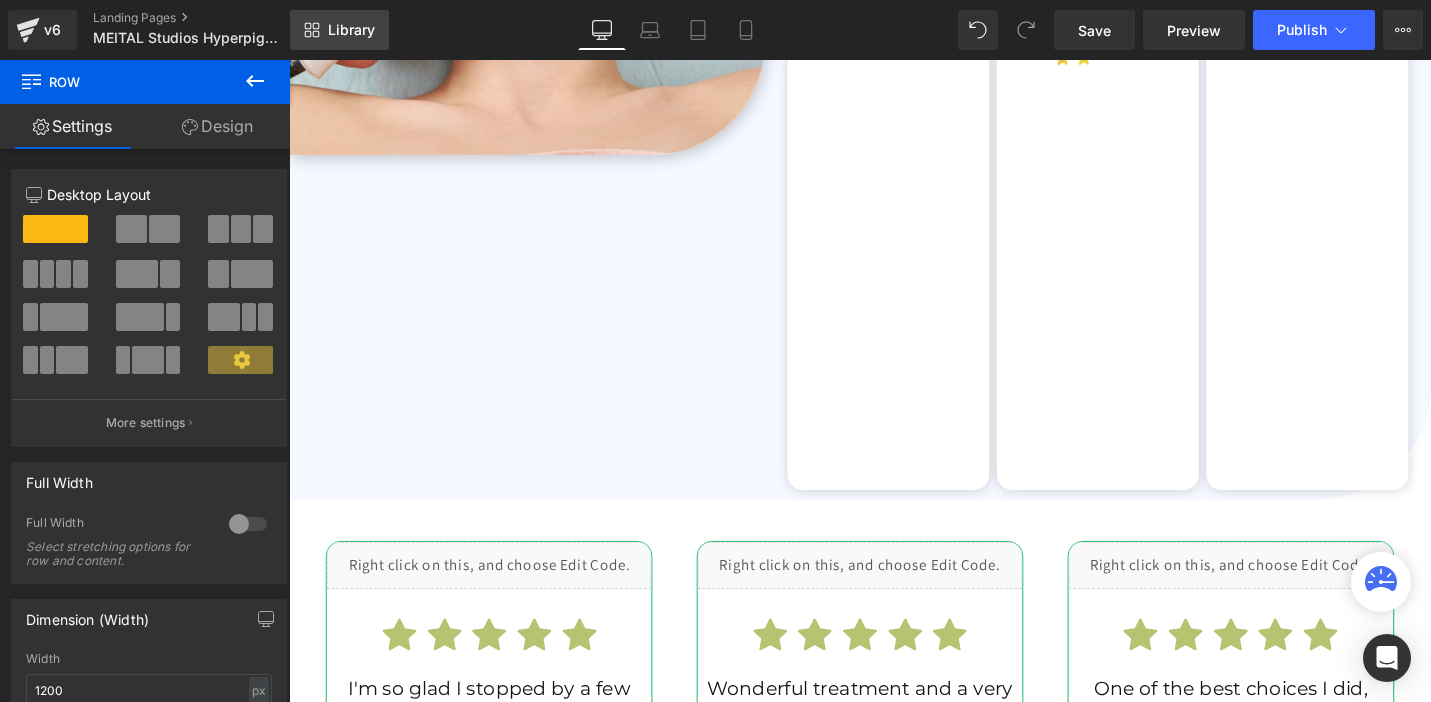 click on "Library" at bounding box center [351, 30] 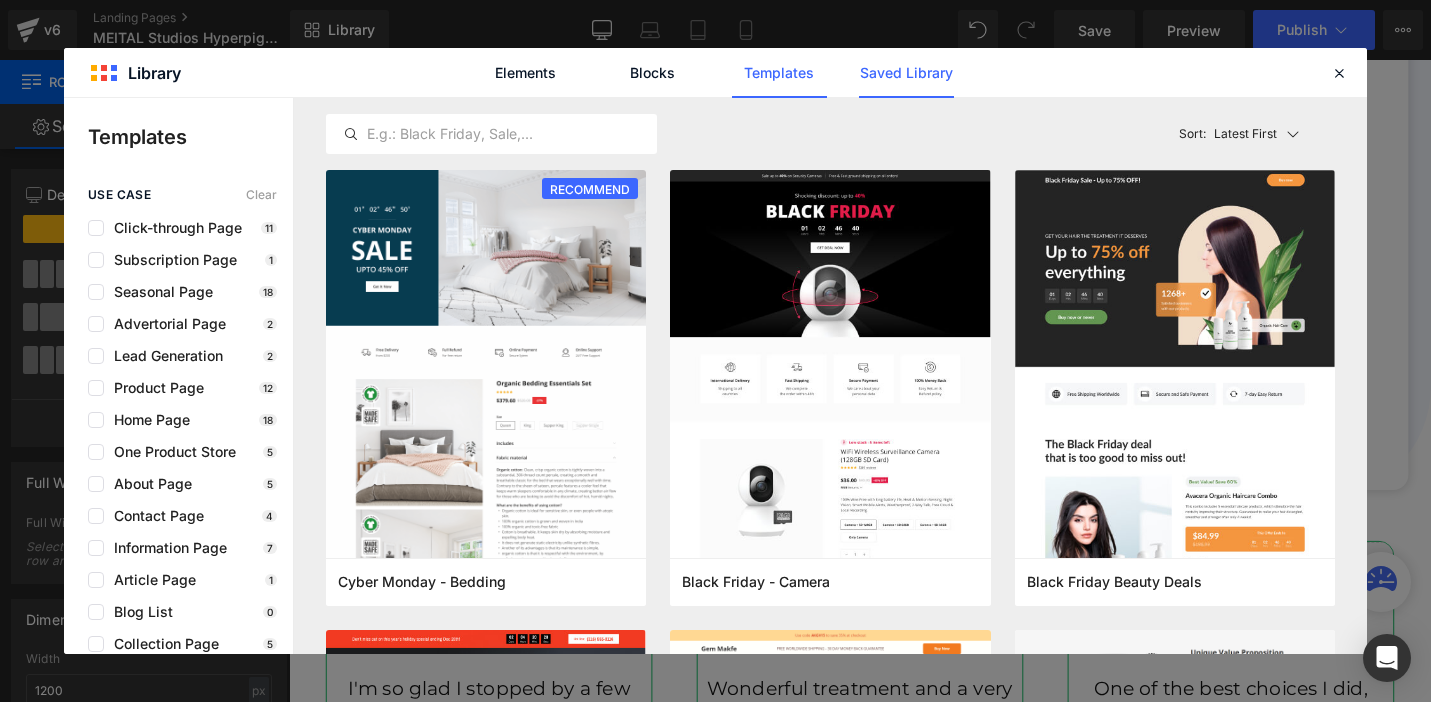 click on "Saved Library" 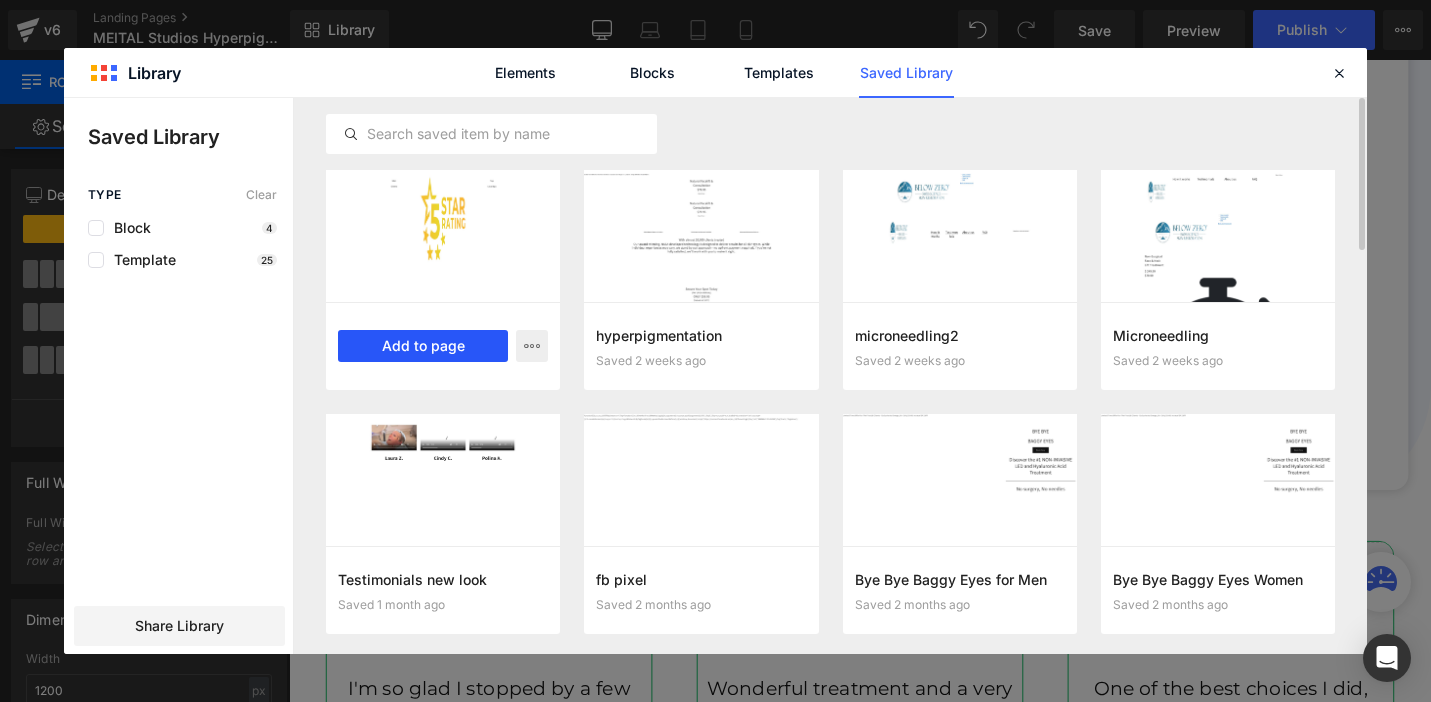 click on "Add to page" at bounding box center [423, 346] 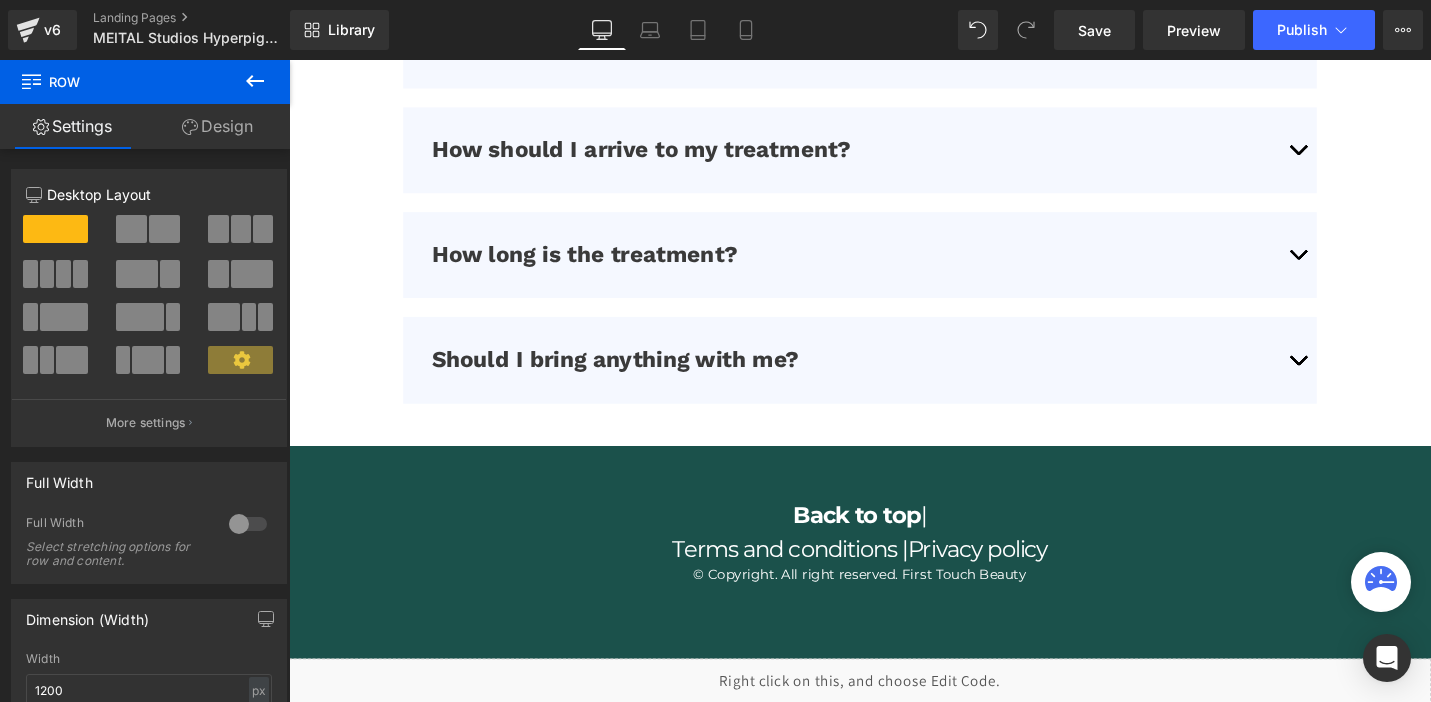 scroll, scrollTop: 6336, scrollLeft: 0, axis: vertical 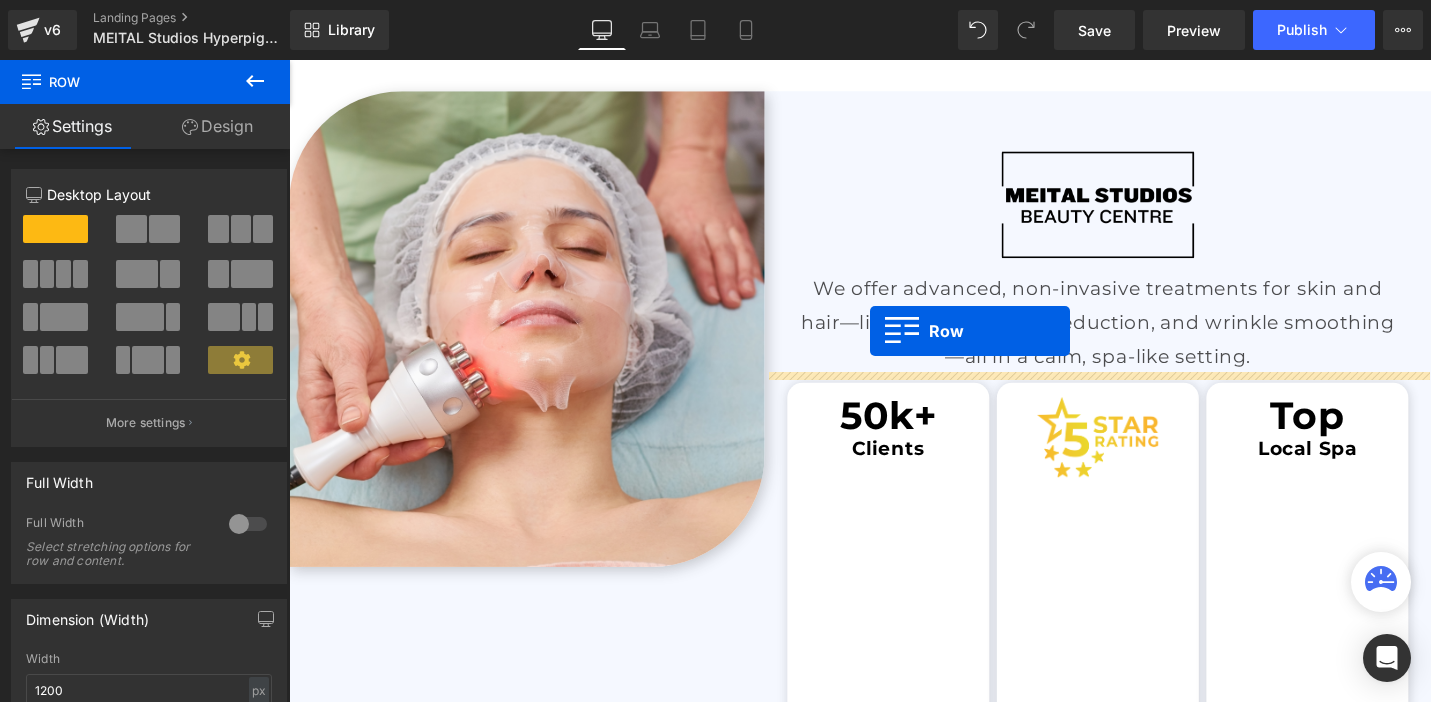 drag, startPoint x: 301, startPoint y: 357, endPoint x: 905, endPoint y: 347, distance: 604.08276 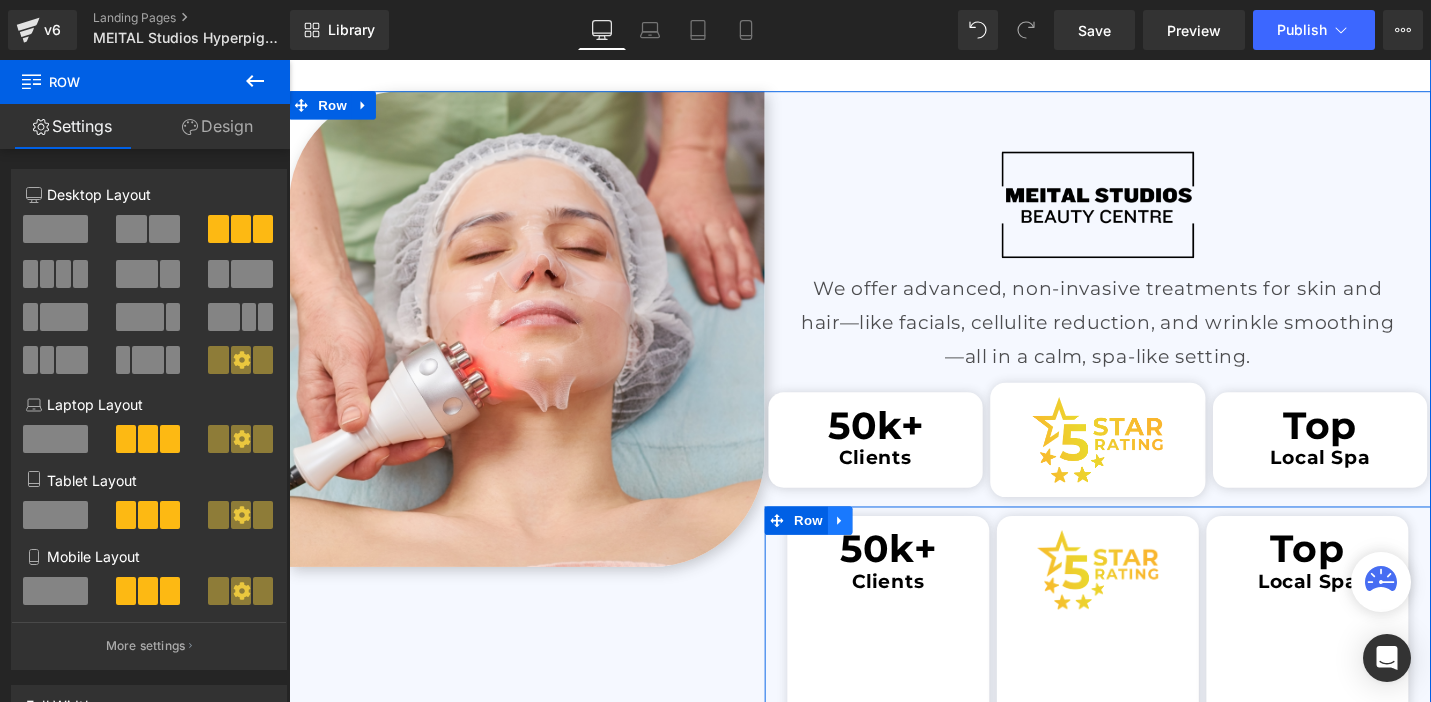 click 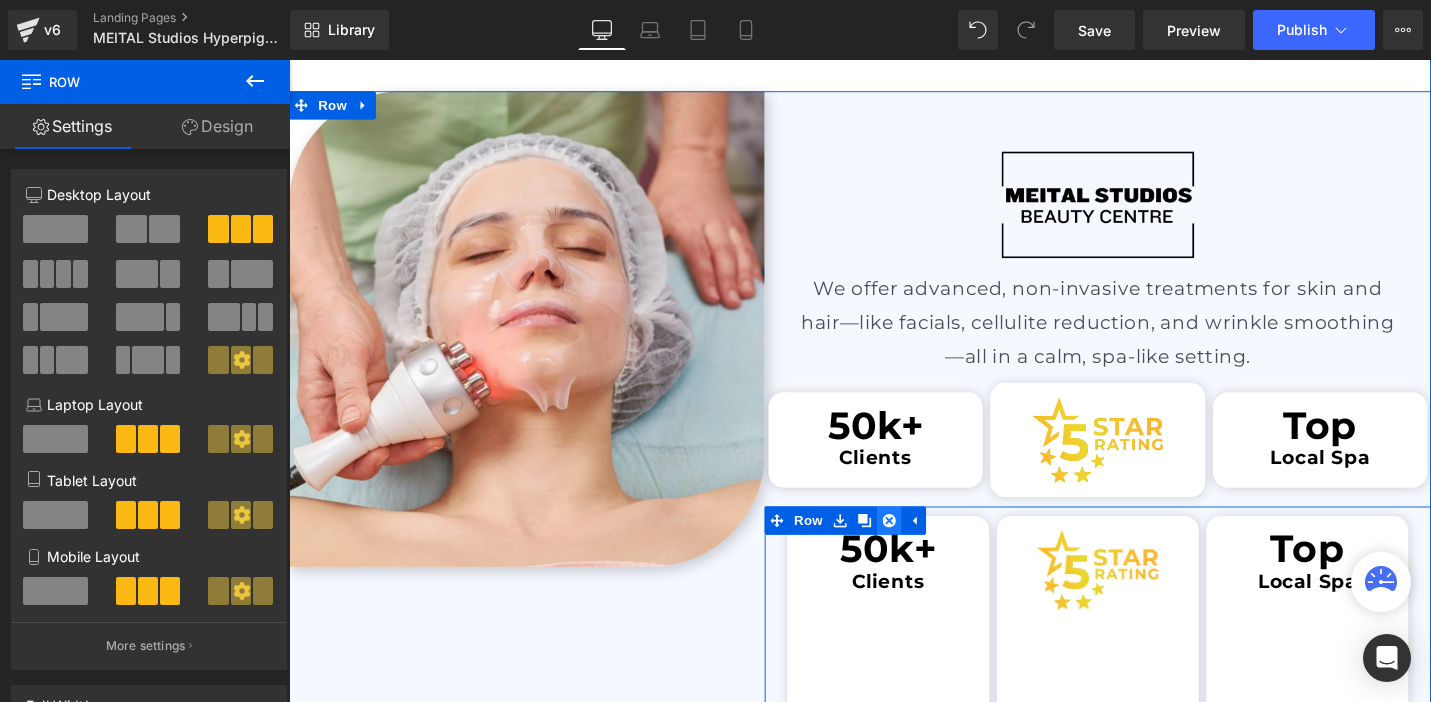 click at bounding box center [925, 548] 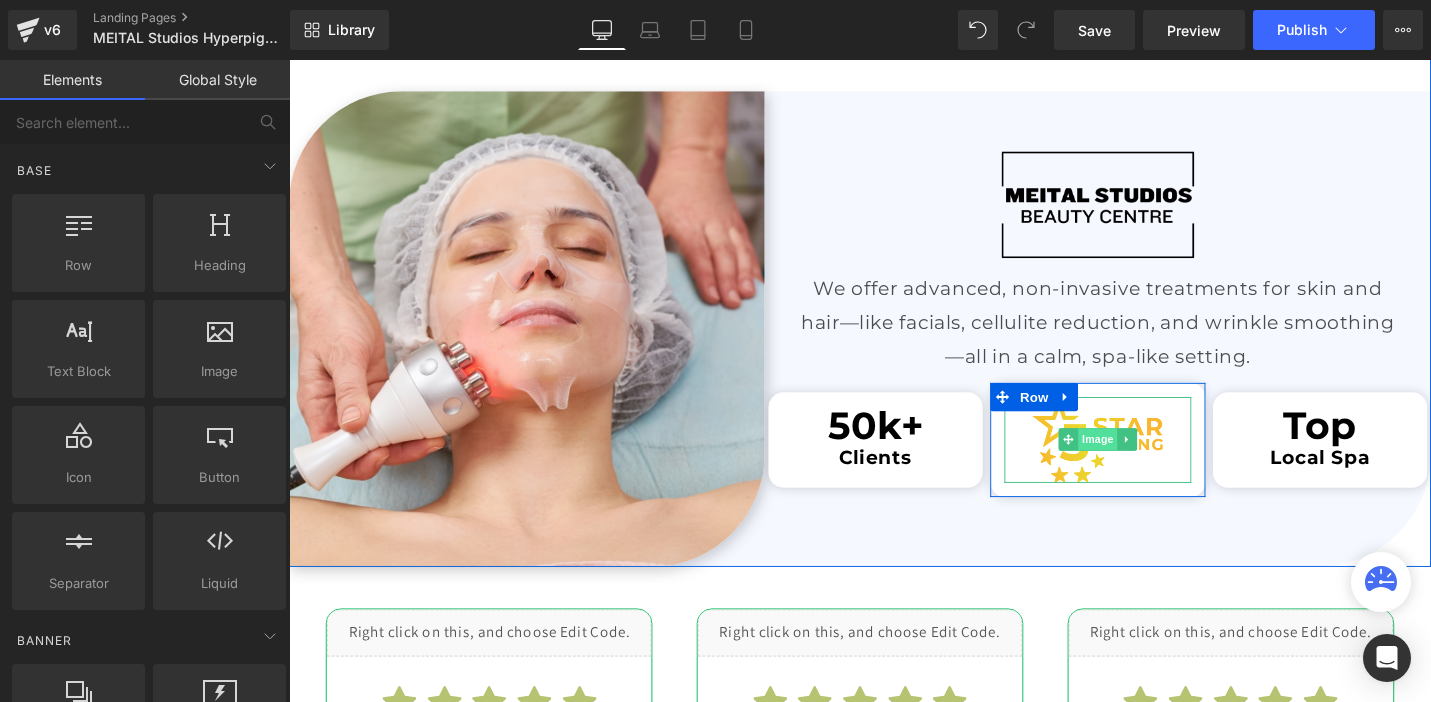 click on "Image" at bounding box center [1146, 462] 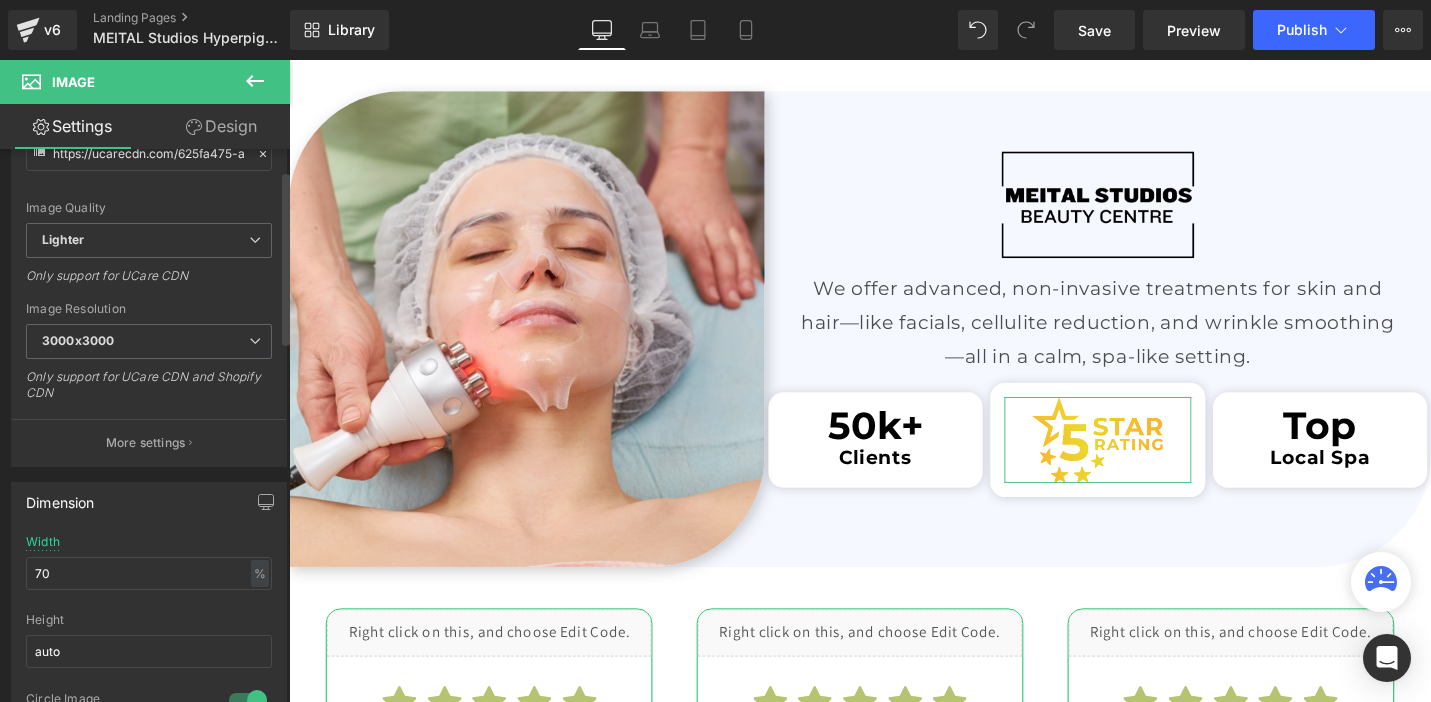 scroll, scrollTop: 371, scrollLeft: 0, axis: vertical 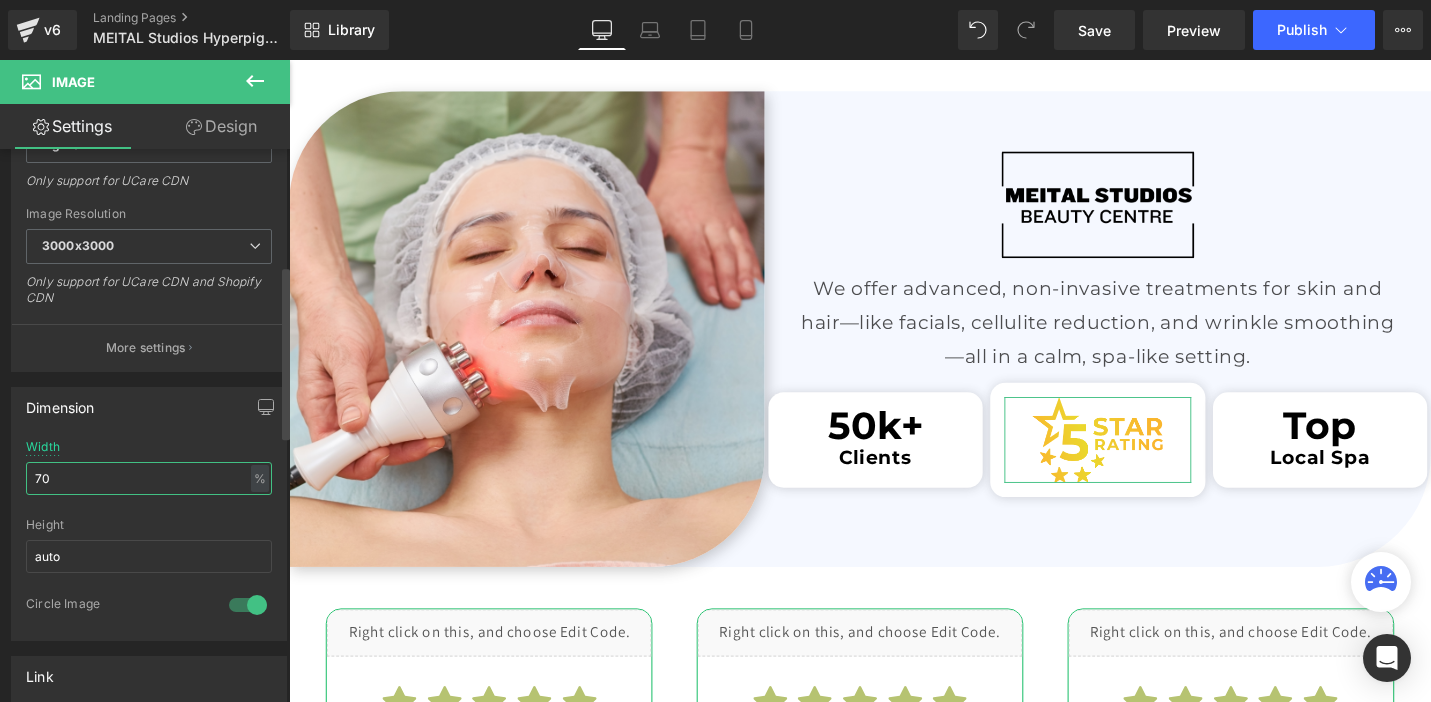 click on "70" at bounding box center [149, 478] 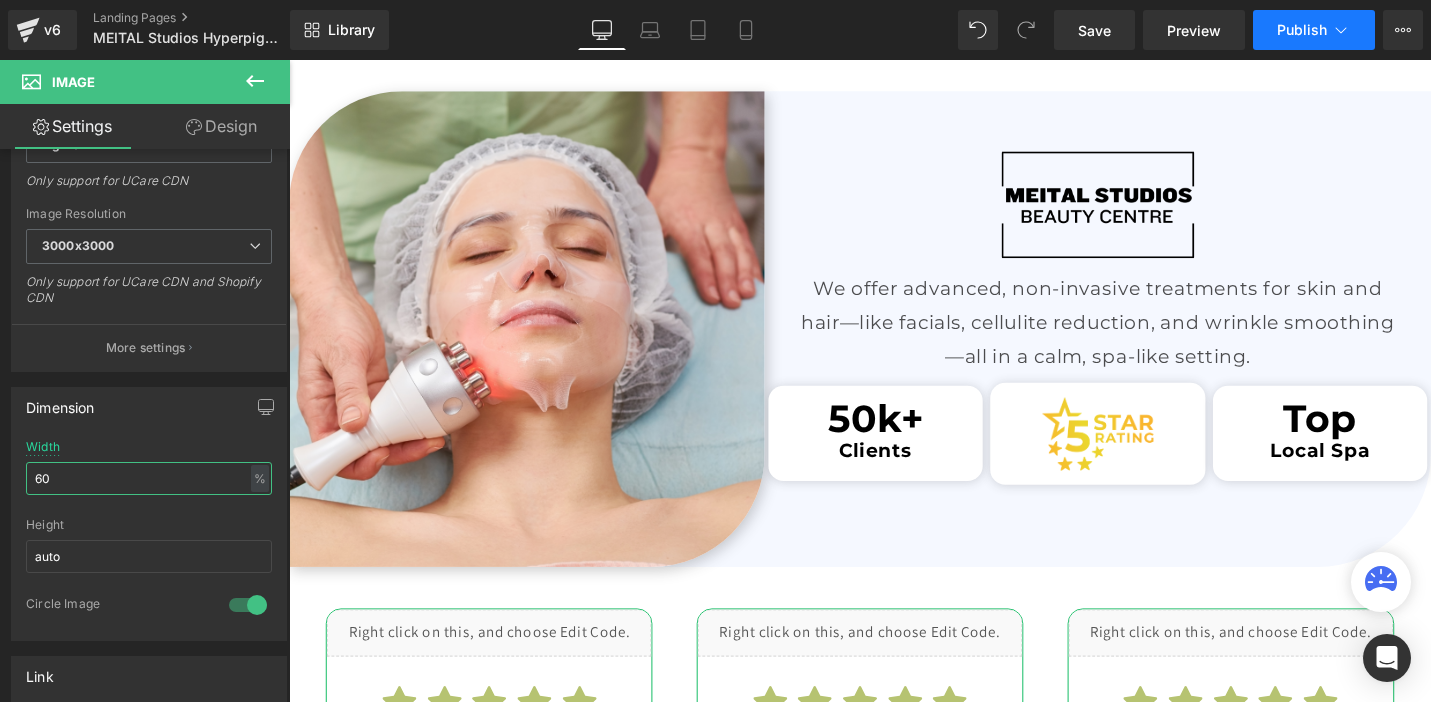 type on "60" 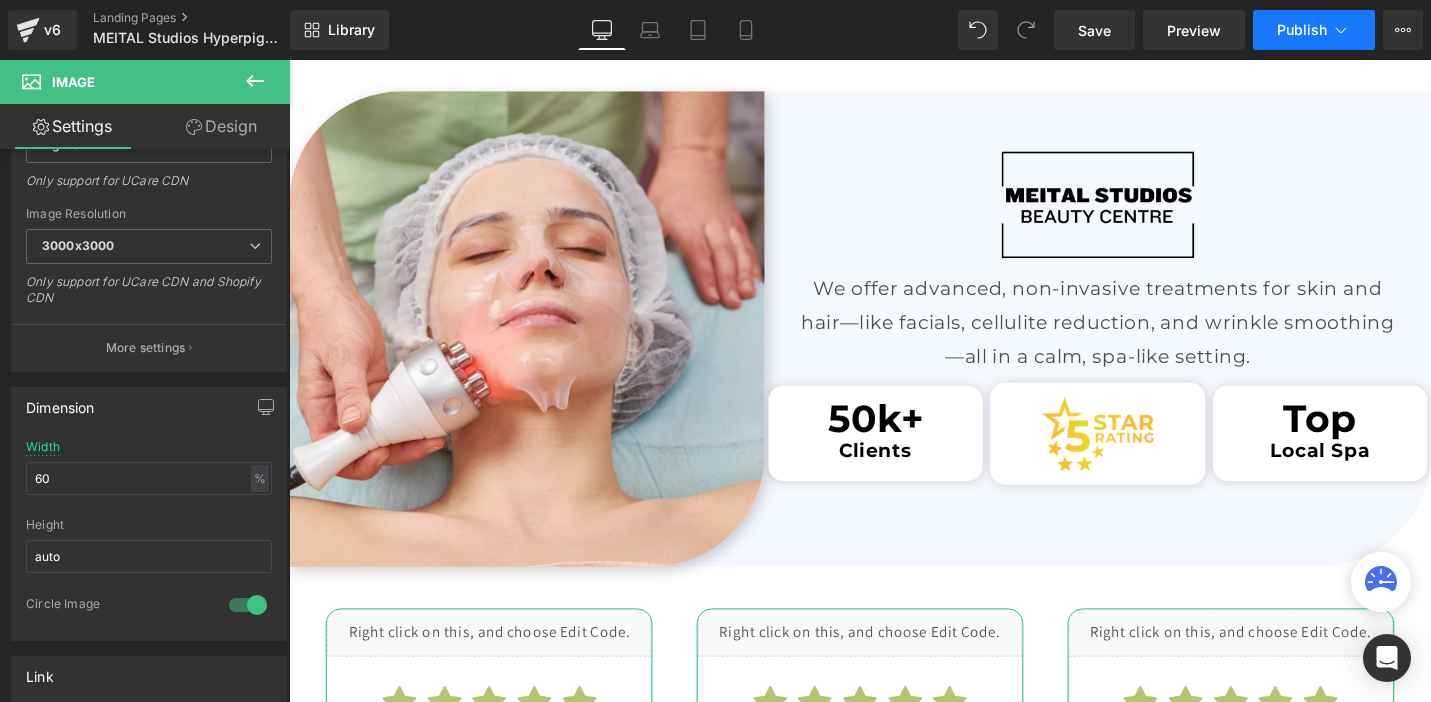 click on "Publish" at bounding box center [1302, 30] 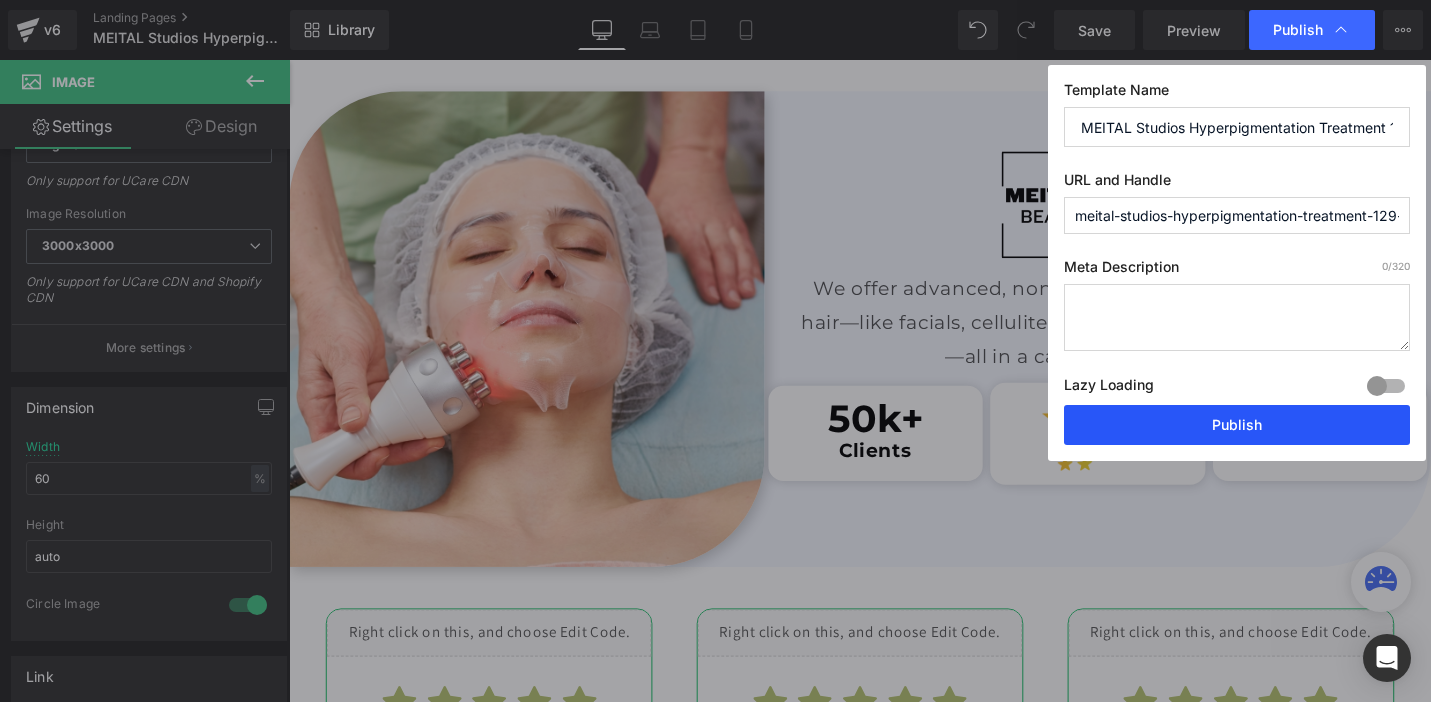 click on "Publish" at bounding box center [1237, 425] 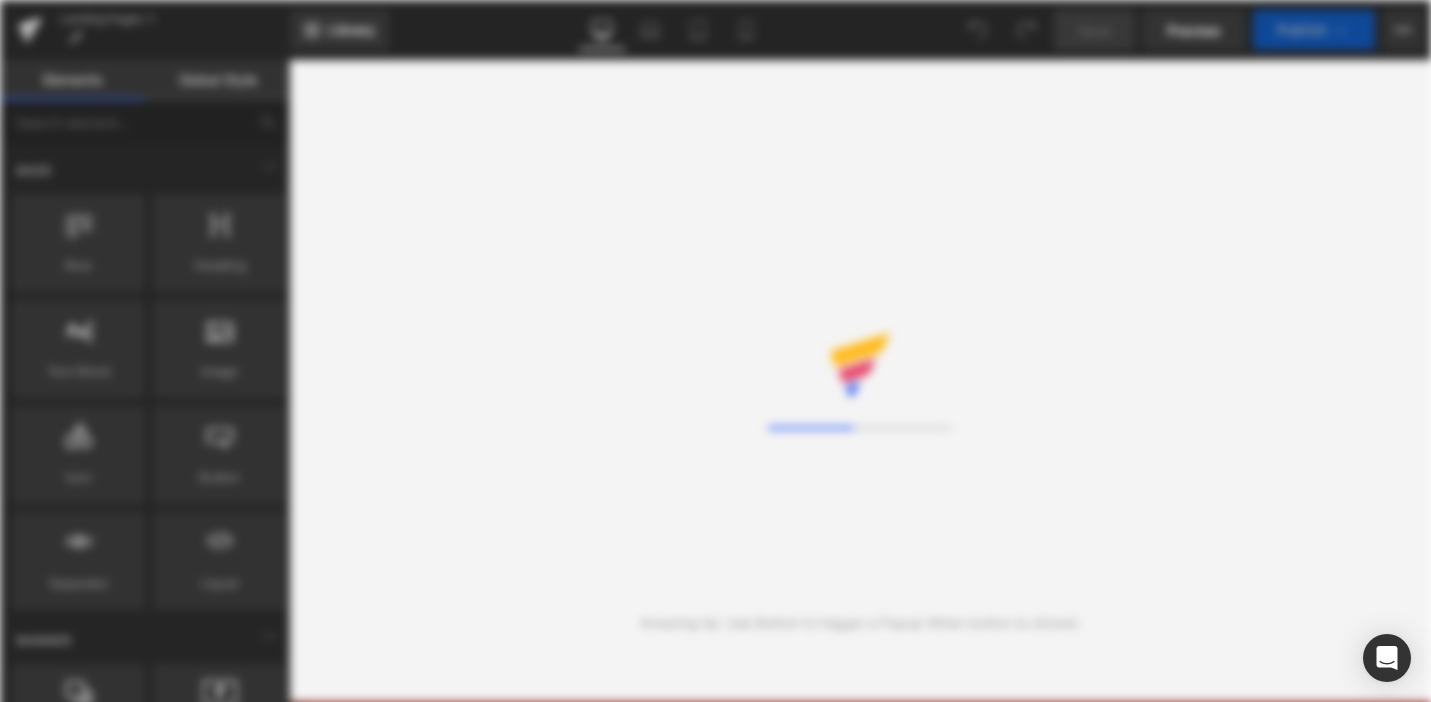 scroll, scrollTop: 0, scrollLeft: 0, axis: both 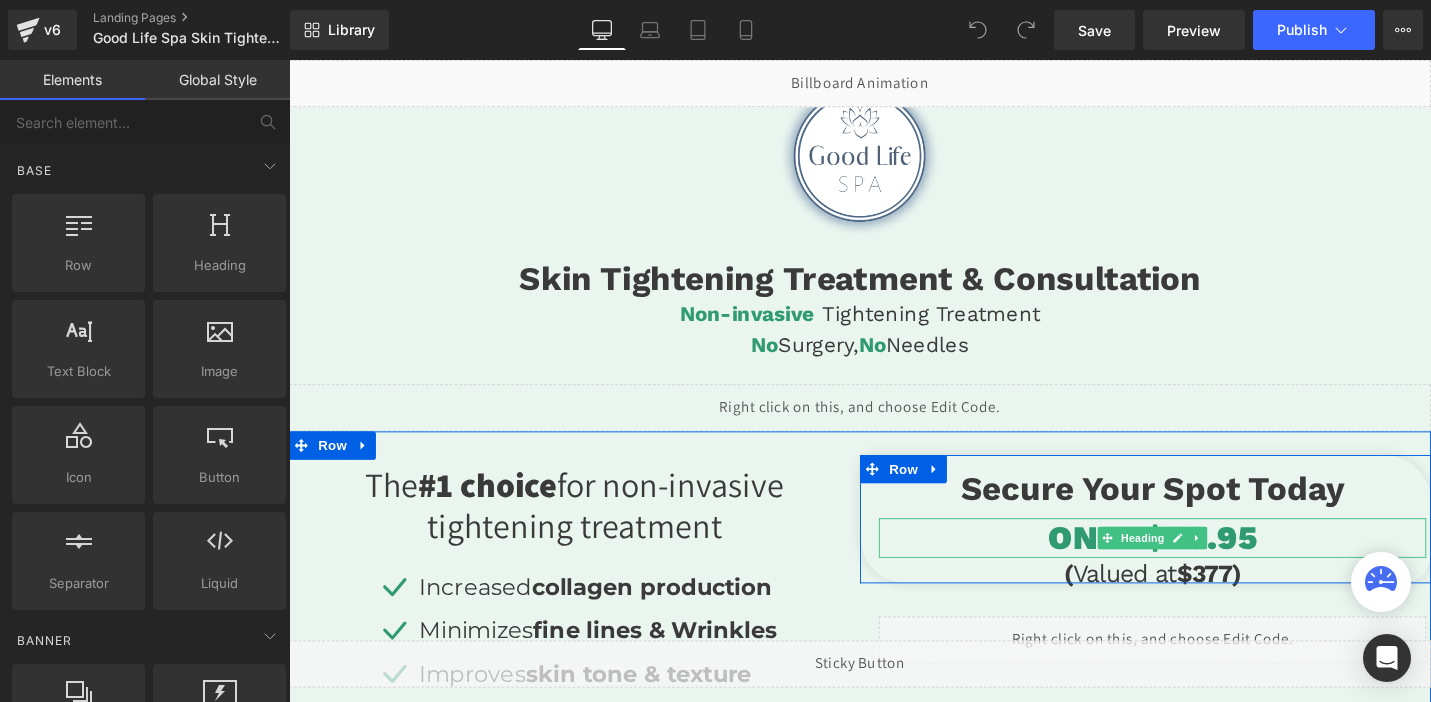 click on "ONLY $79.95" at bounding box center (1204, 566) 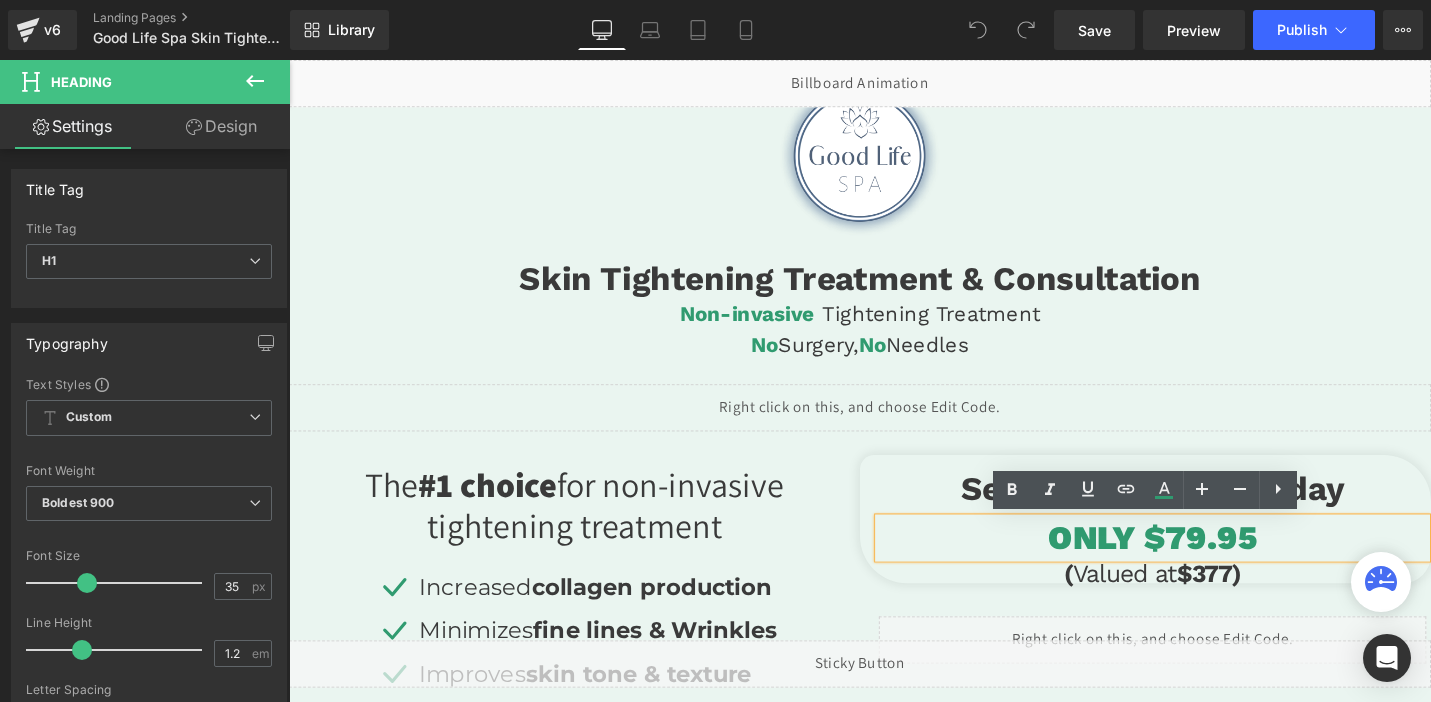 click on "ONLY $79.95" at bounding box center (1204, 566) 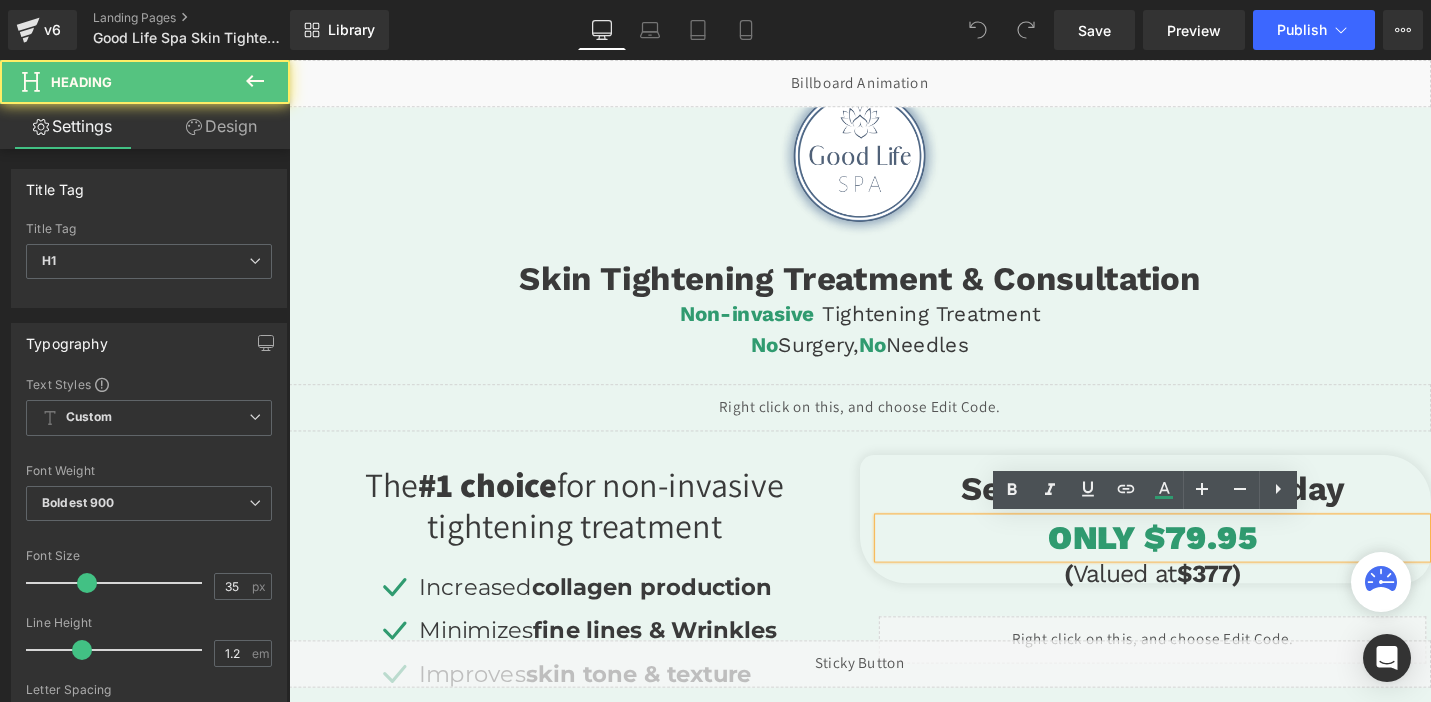 type 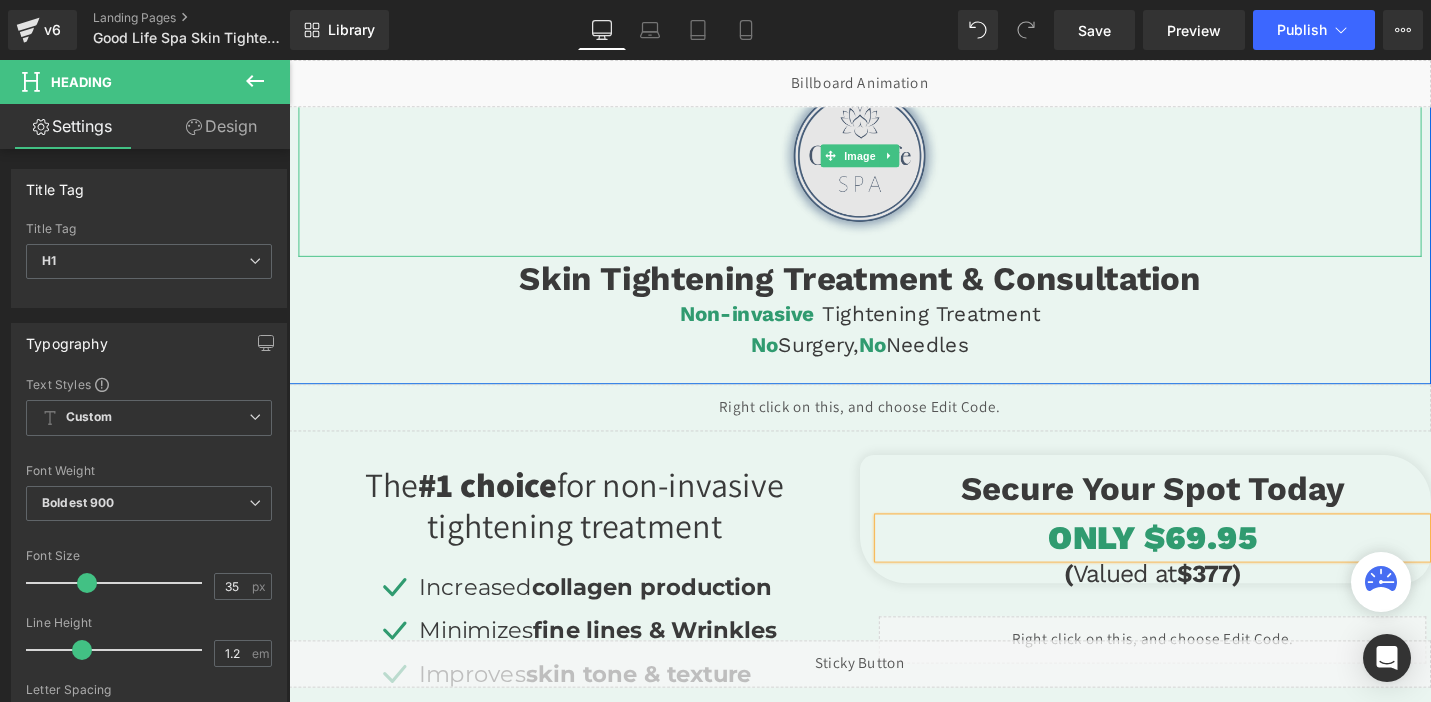 scroll, scrollTop: 0, scrollLeft: 0, axis: both 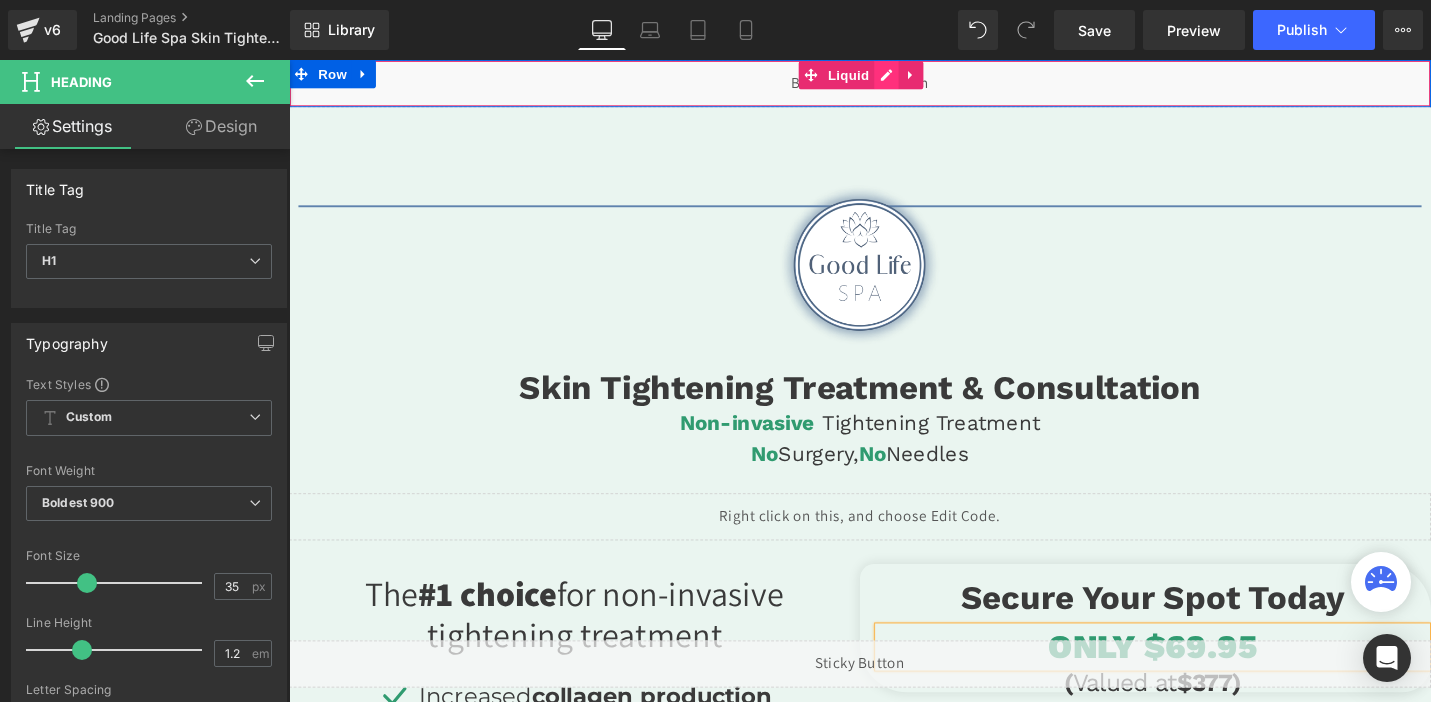 click on "Liquid" at bounding box center [894, 85] 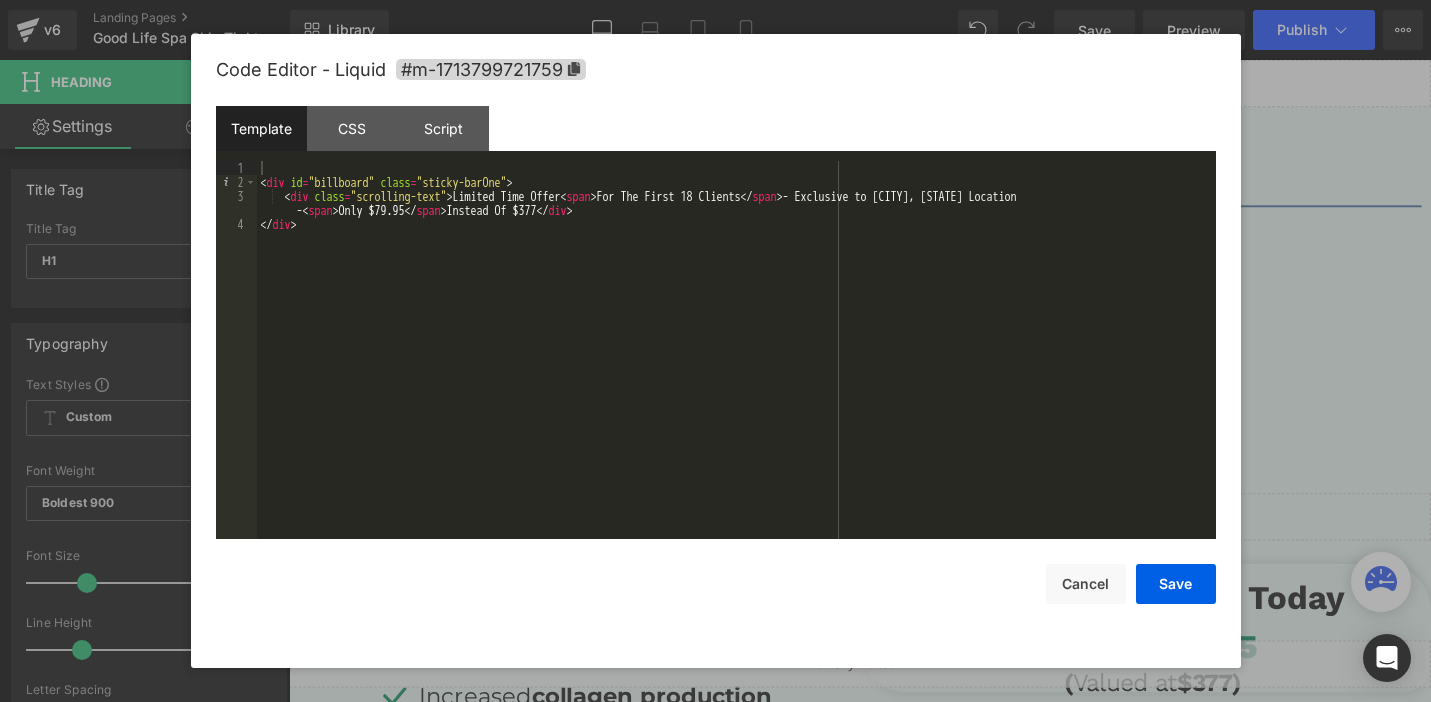 click on "< div   id = "billboard"   class = "sticky-barOne" >       < div   class = "scrolling-text" > Limited Time Offer  < span > For The First 18 Clients </ span >  - Exclusive to Daytona Beach, FL Location         -  < span > Only $79.95 </ span >  Instead Of $377 </ div > </ div >" at bounding box center [736, 364] 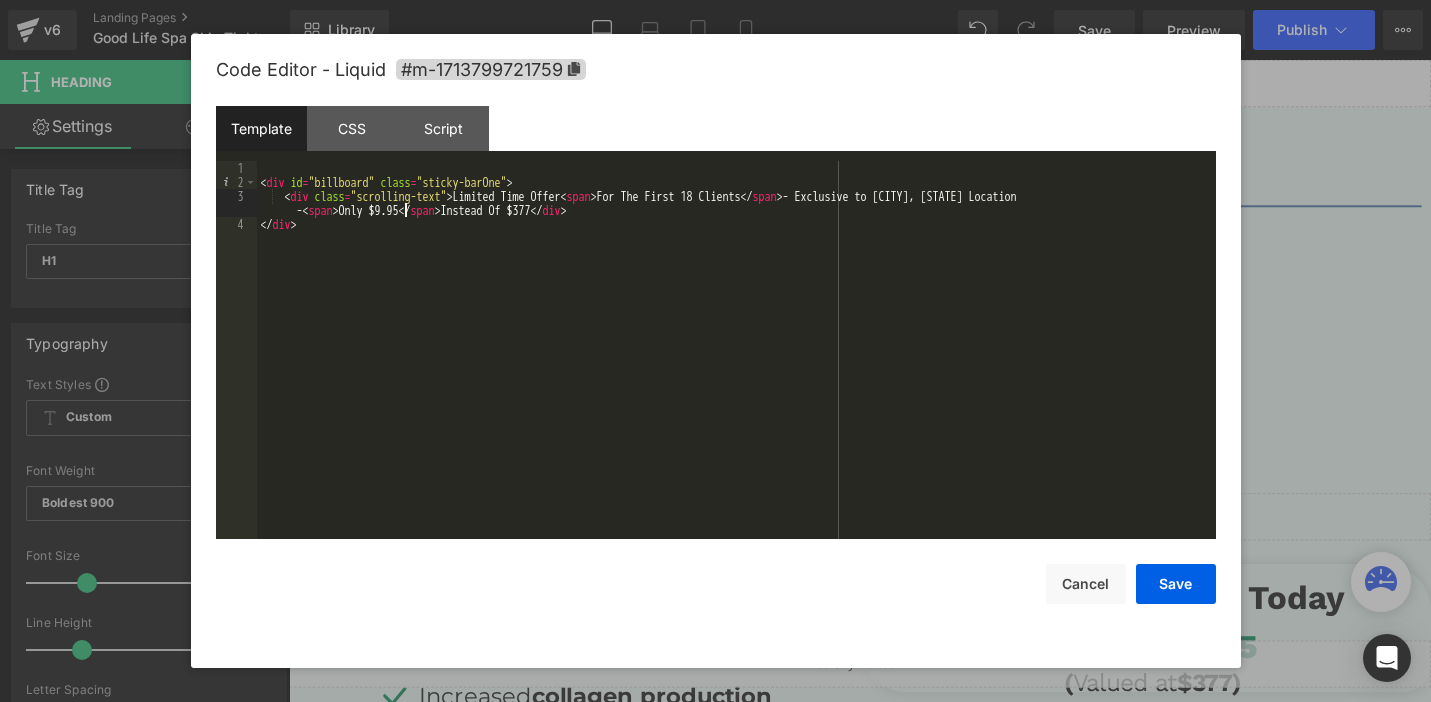 type 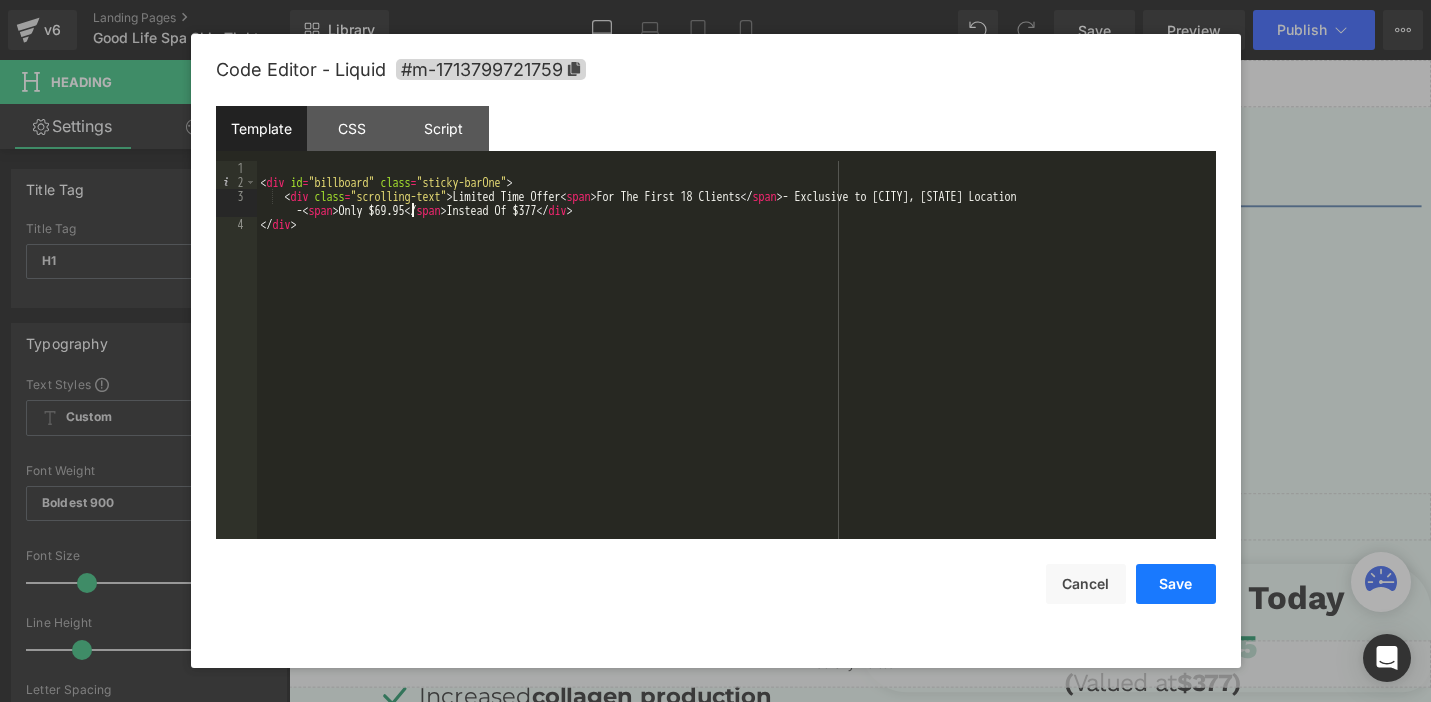 click on "Save" at bounding box center (1176, 584) 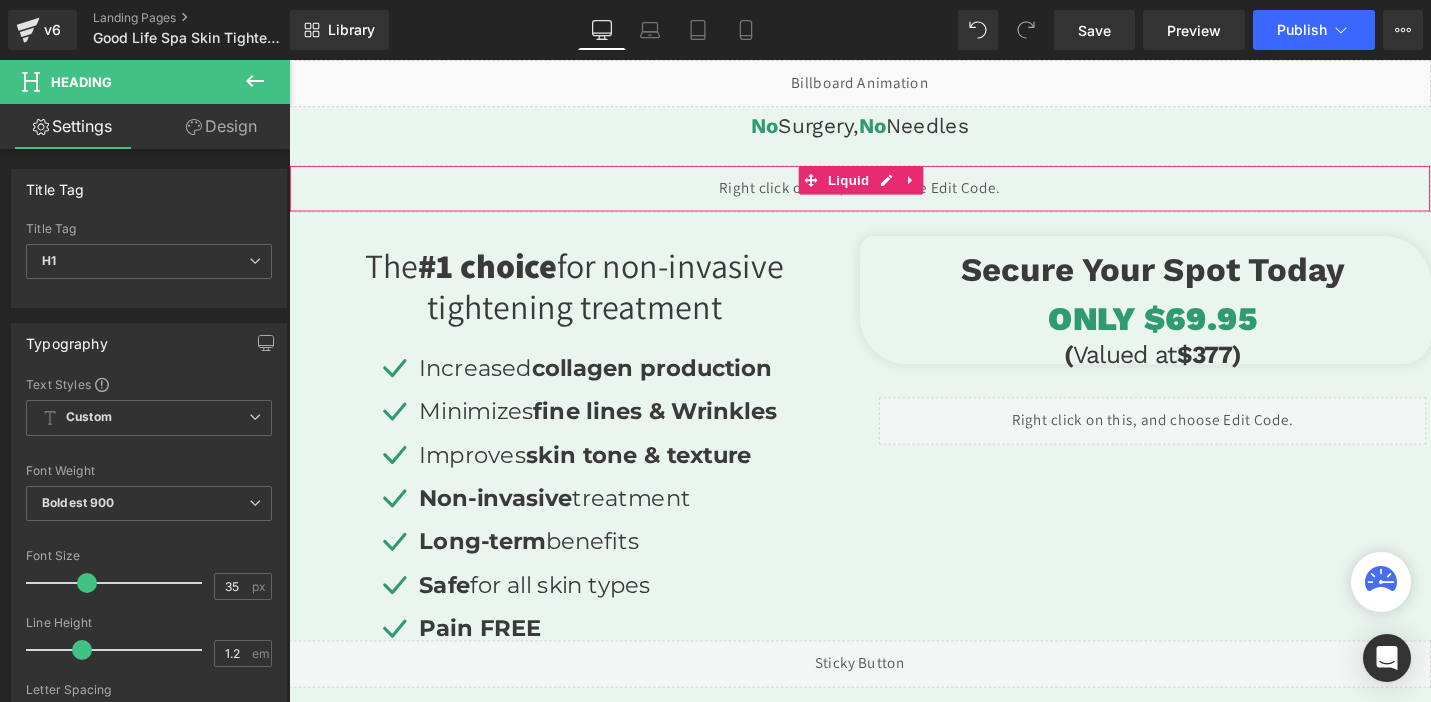 scroll, scrollTop: 386, scrollLeft: 0, axis: vertical 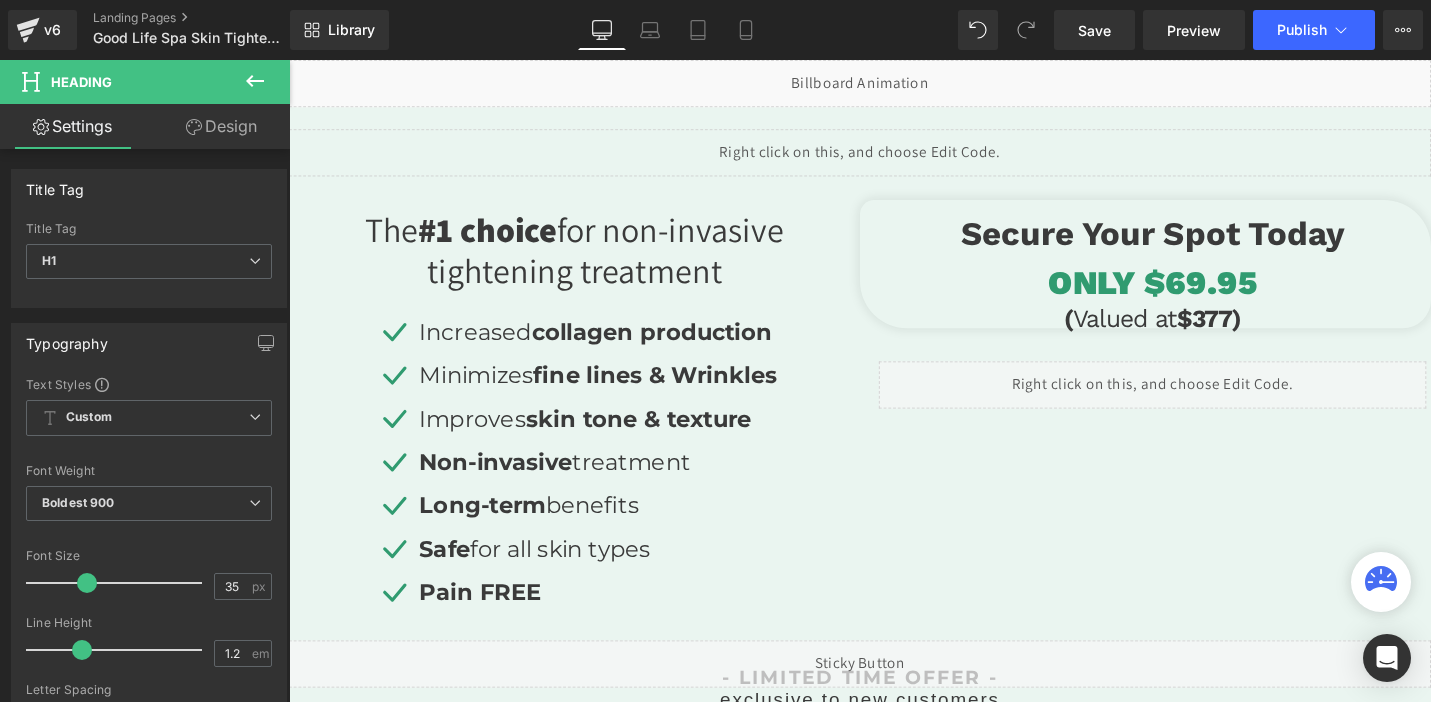 click on "Liquid" at bounding box center (1204, 404) 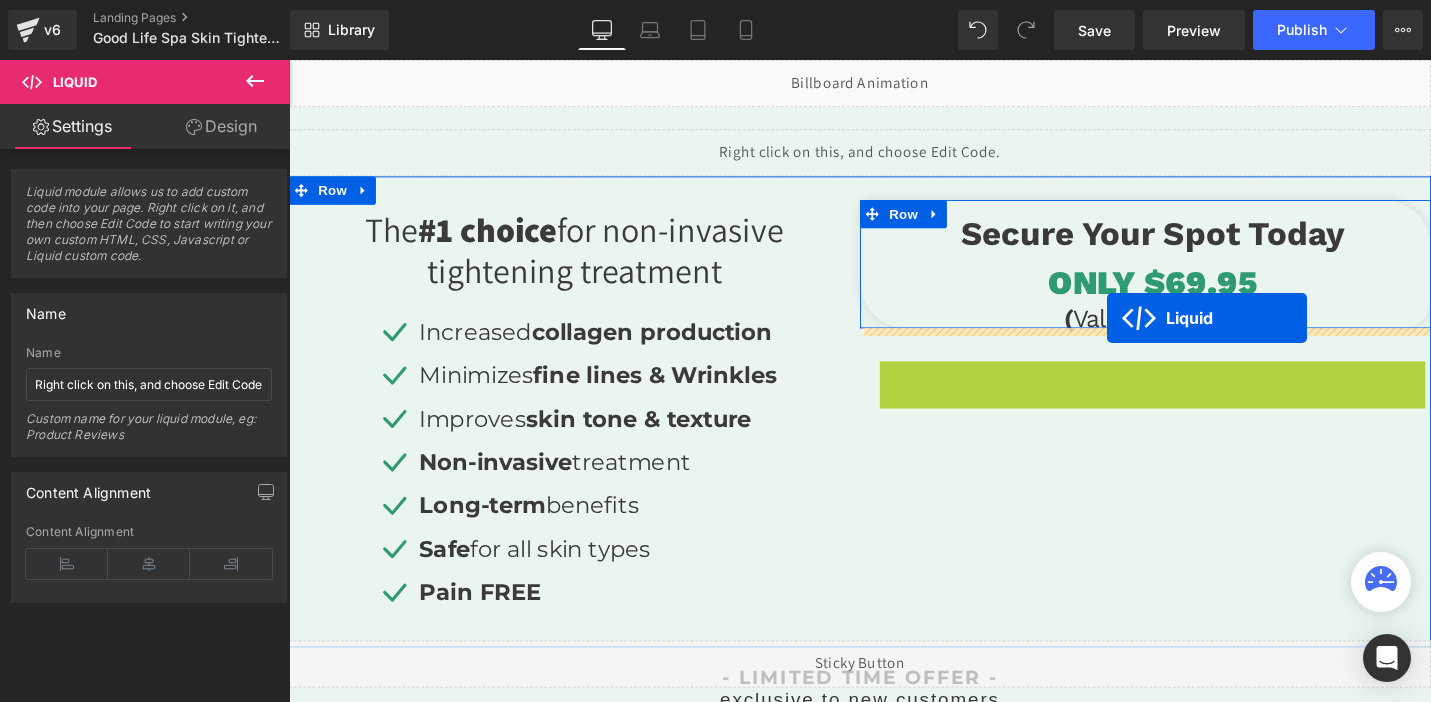 drag, startPoint x: 1150, startPoint y: 392, endPoint x: 1156, endPoint y: 333, distance: 59.3043 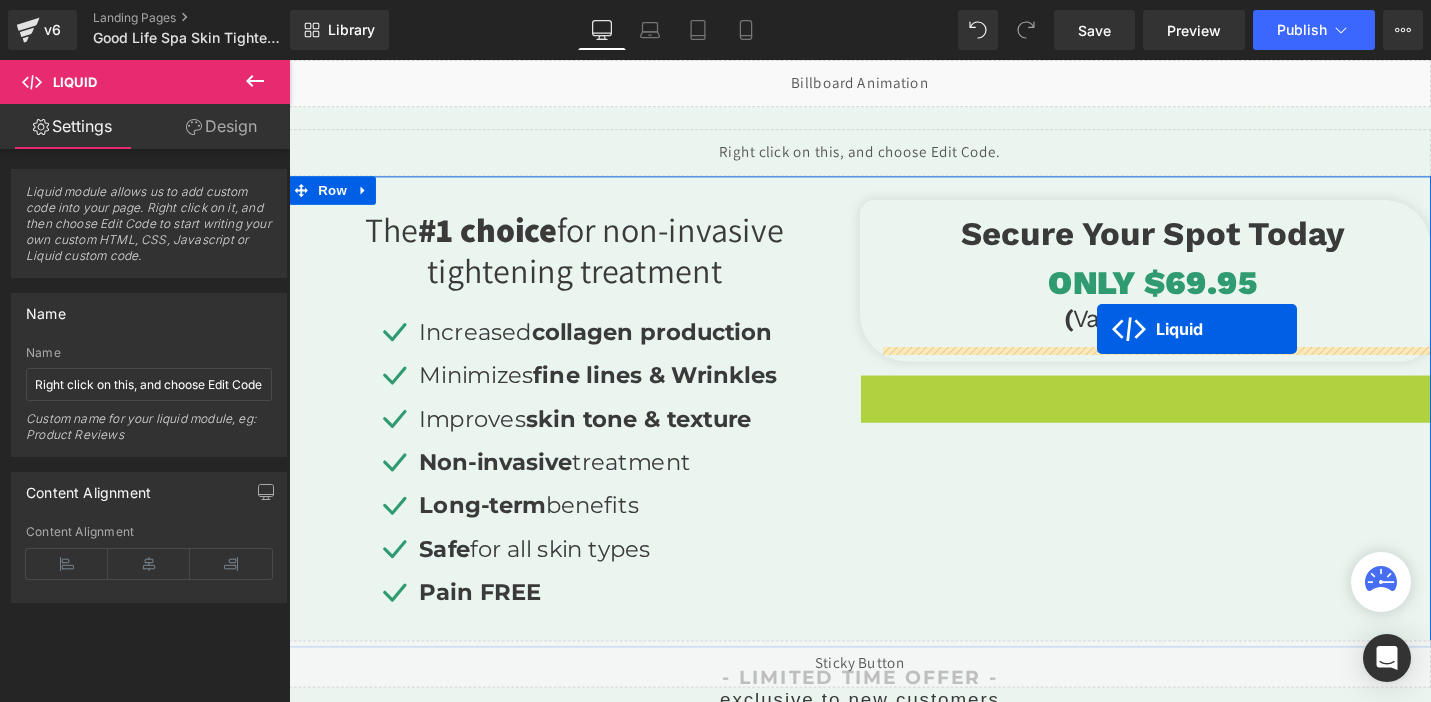 drag, startPoint x: 1149, startPoint y: 410, endPoint x: 1145, endPoint y: 345, distance: 65.12296 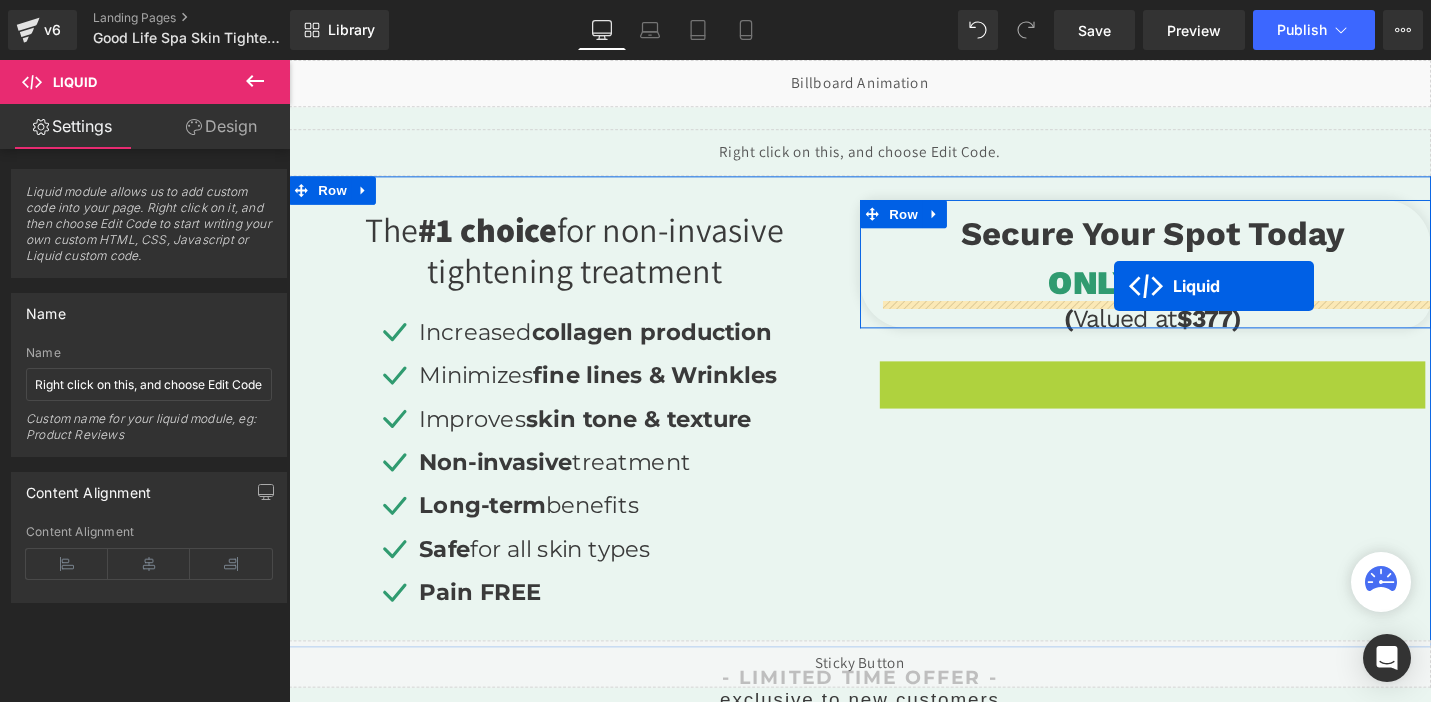 drag, startPoint x: 1159, startPoint y: 391, endPoint x: 1163, endPoint y: 299, distance: 92.086914 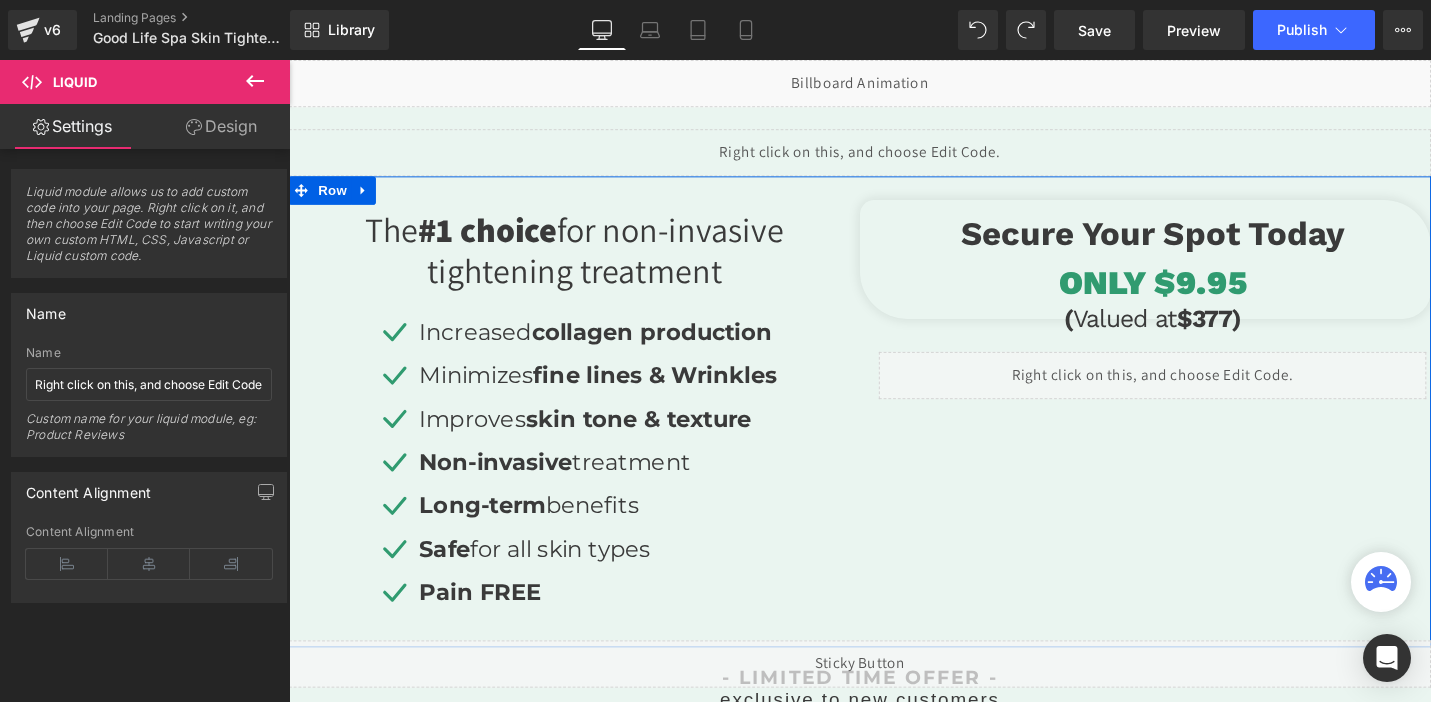 click on "The  #1 choice  for non-invasive tightening treatment Heading         Row
Icon
Increased  collagen production Text Block
Icon
Minimizes  fine lines & Wrinkles Text Block
Icon
Improves  skin tone & texture Text Block
Icon
Text Block" at bounding box center [894, 432] 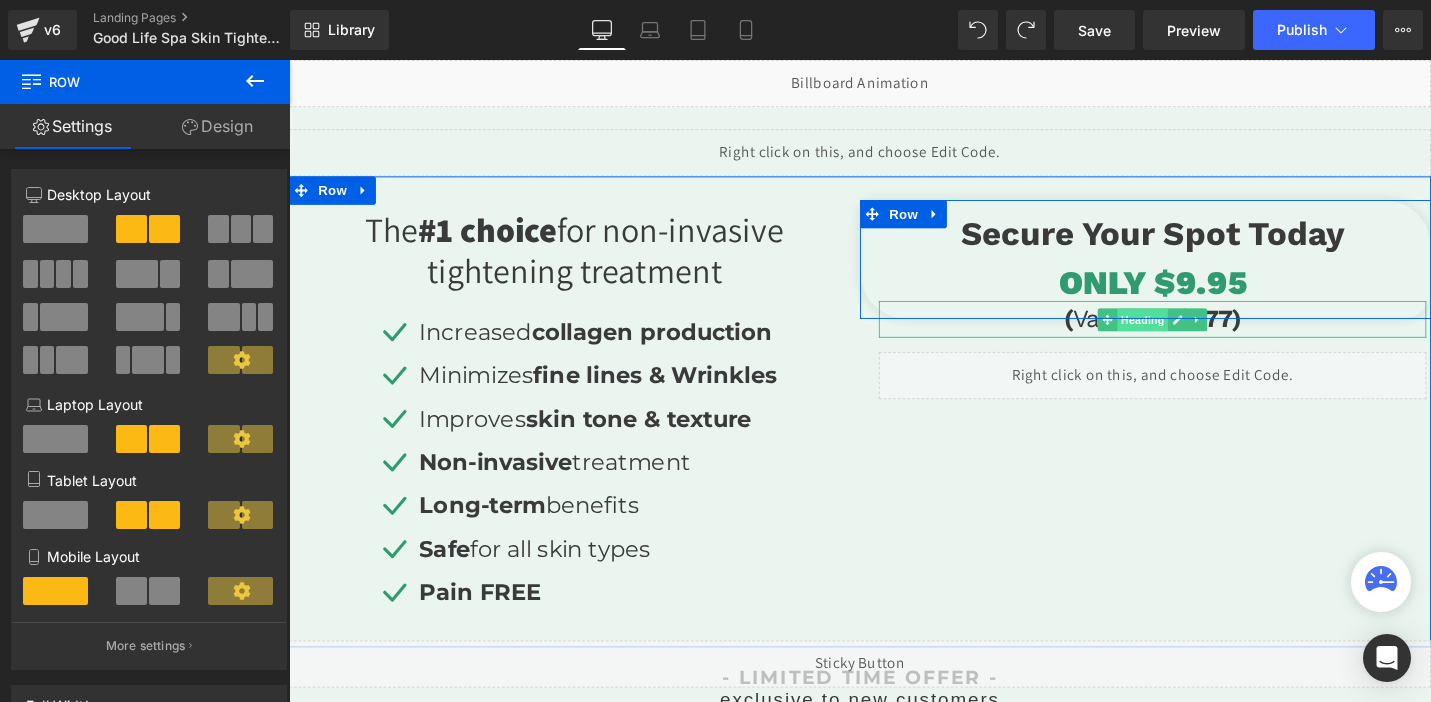 click on "Heading" at bounding box center (1194, 335) 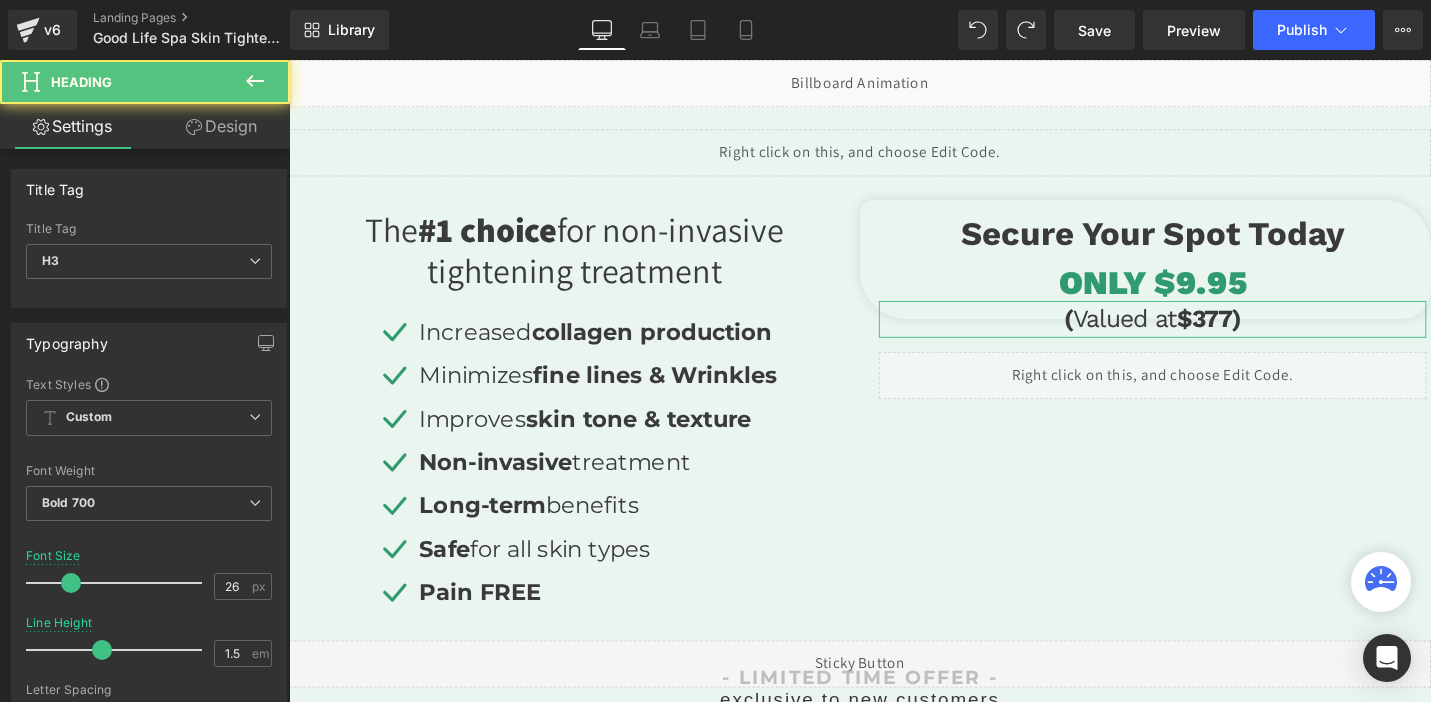click 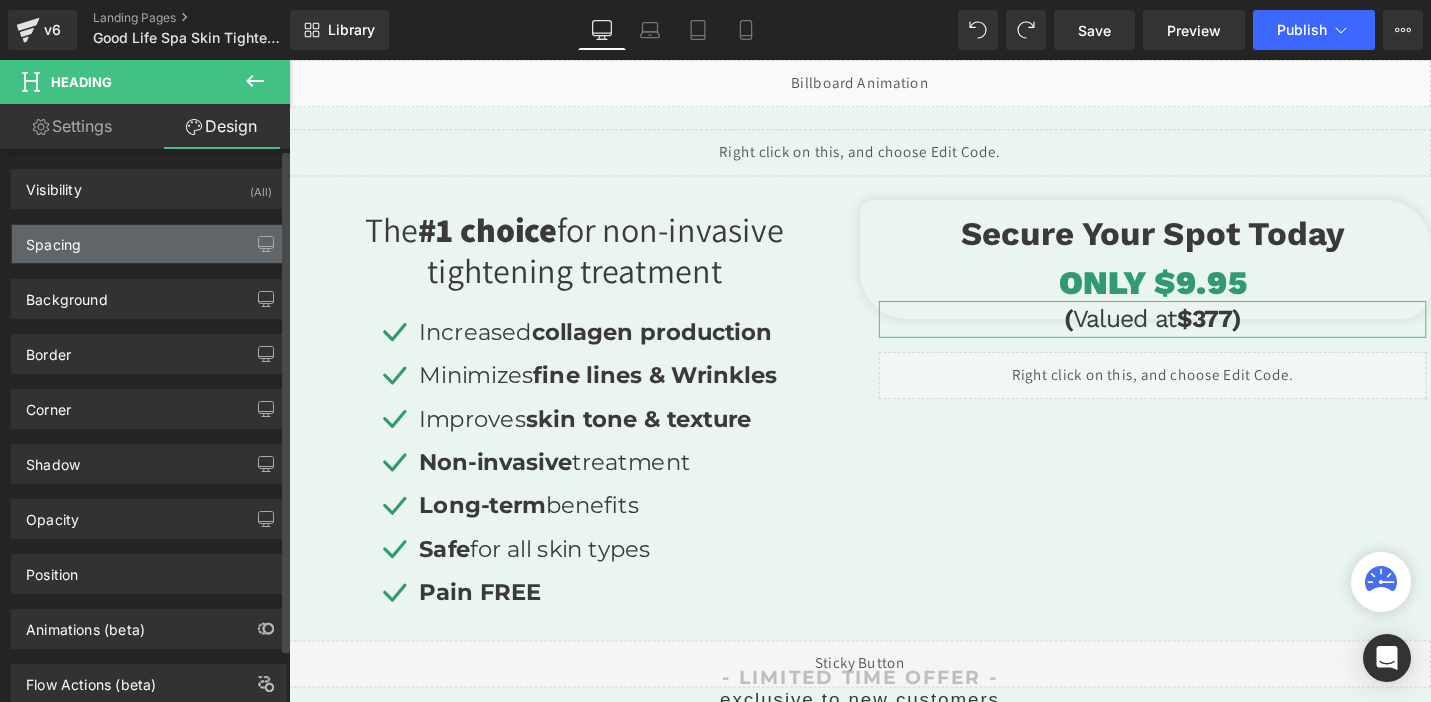 click on "Spacing" at bounding box center (149, 244) 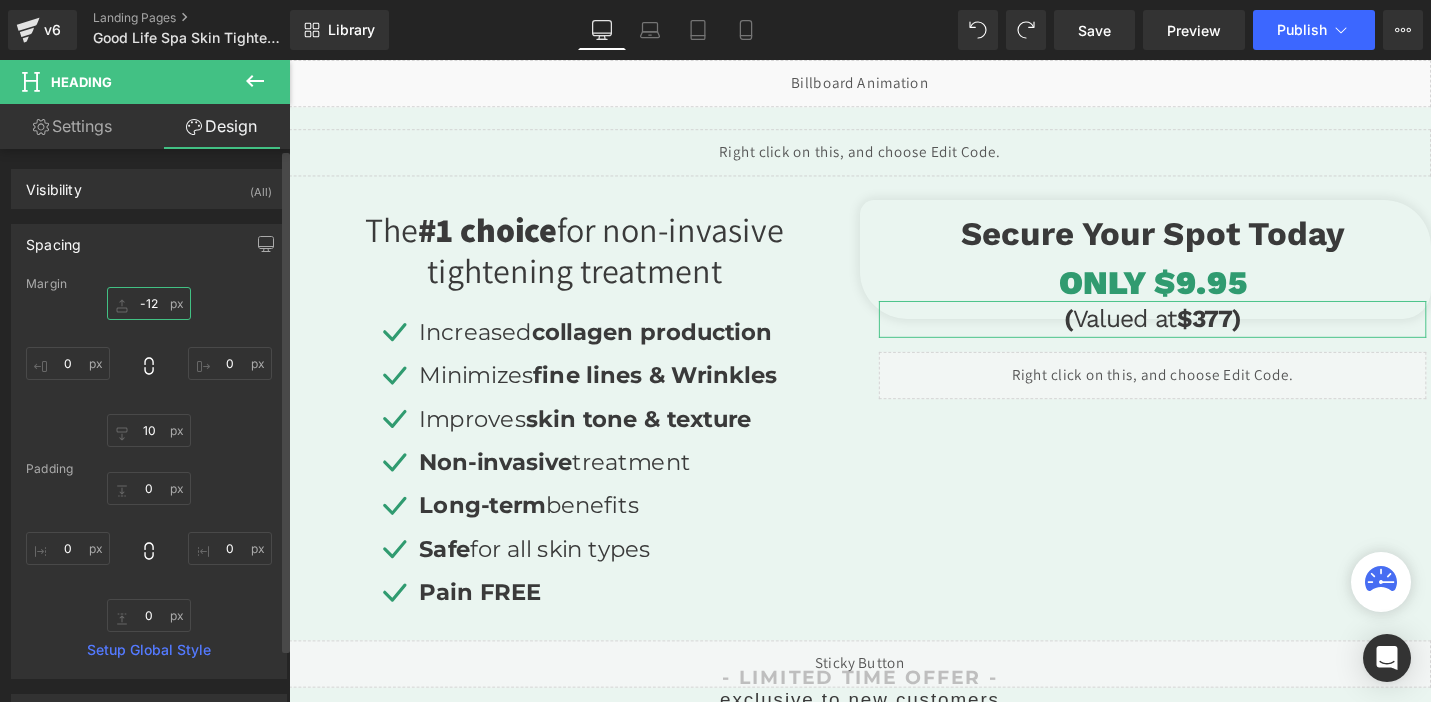 click on "-12" at bounding box center (149, 303) 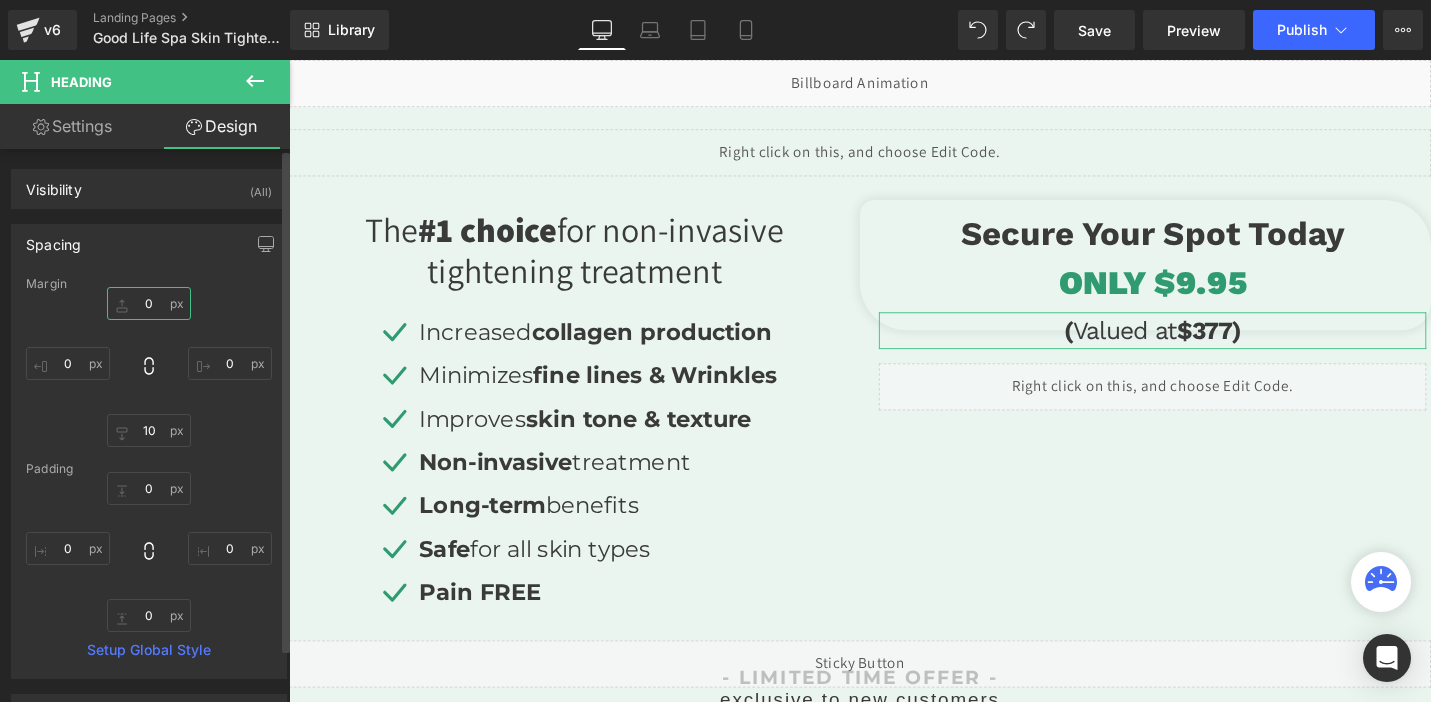 type on "0" 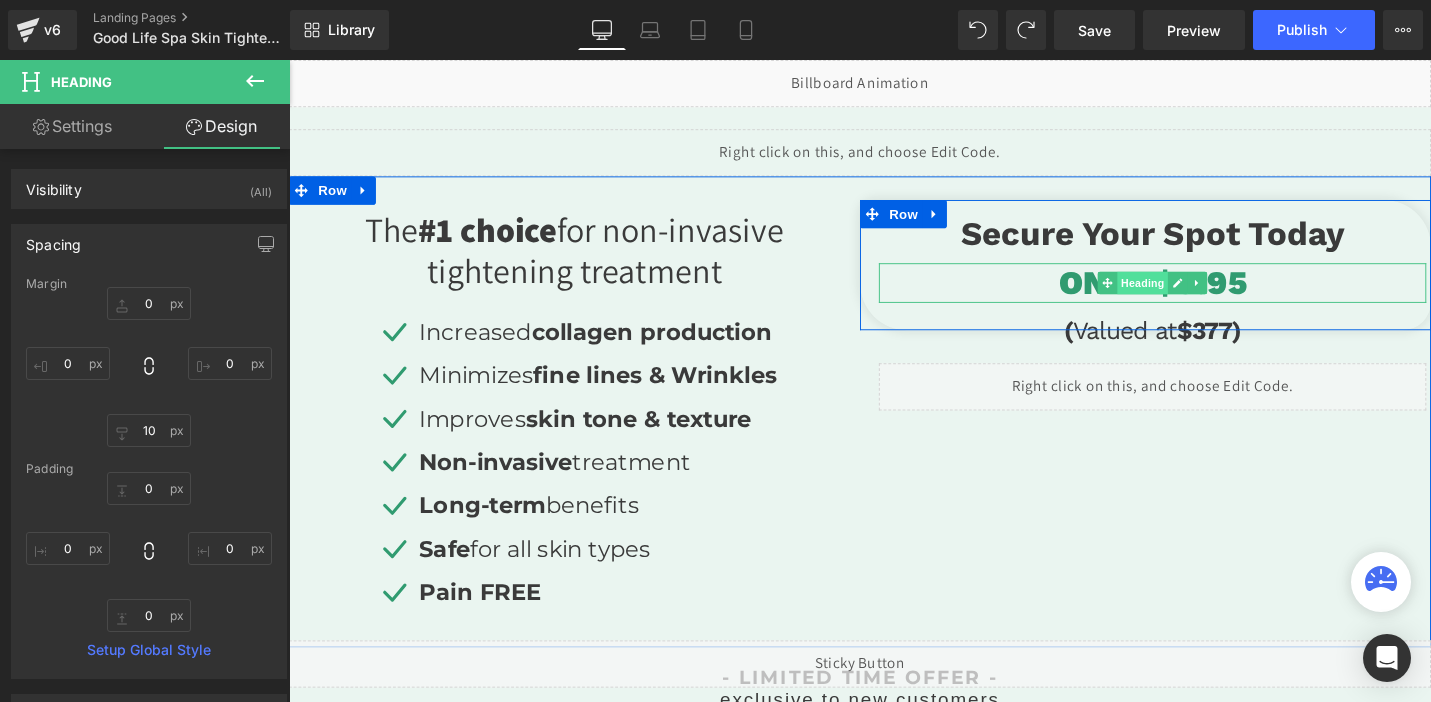 click on "Heading" at bounding box center [1194, 296] 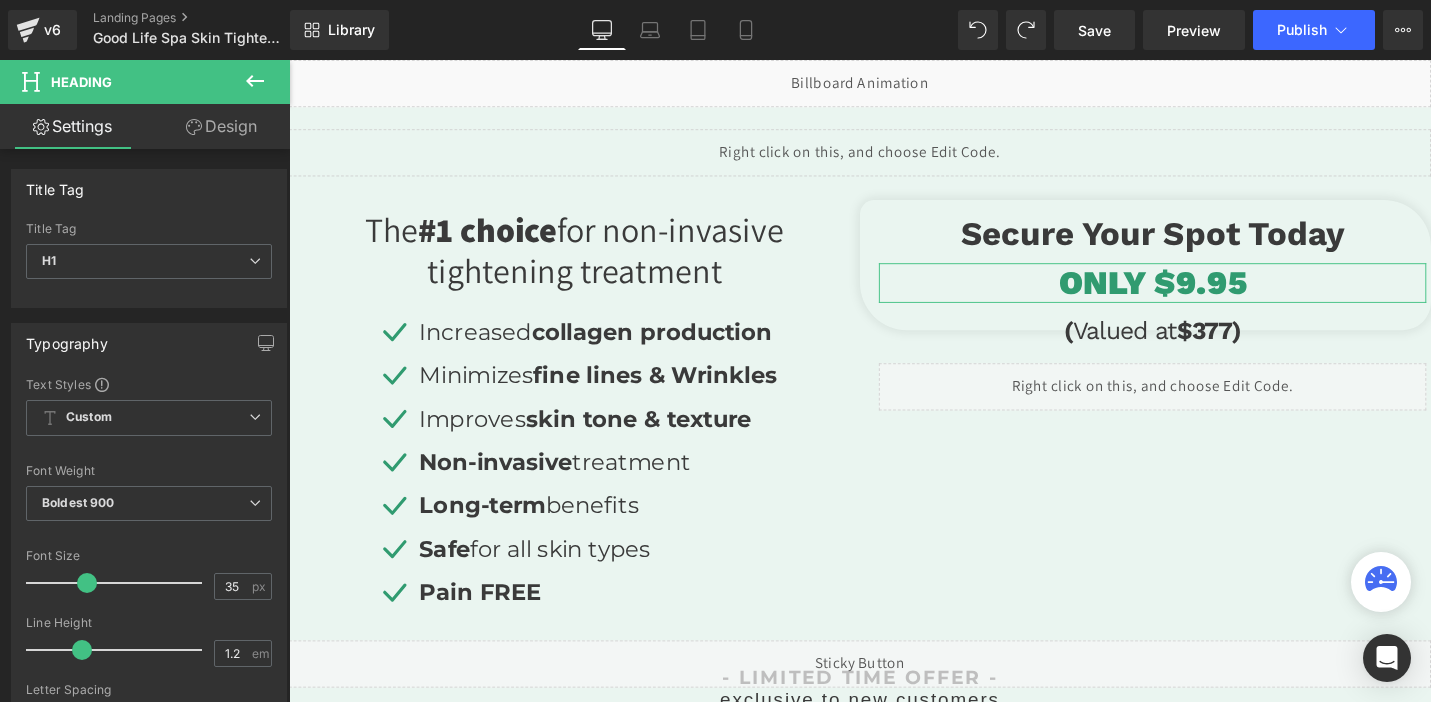 click on "Design" at bounding box center (221, 126) 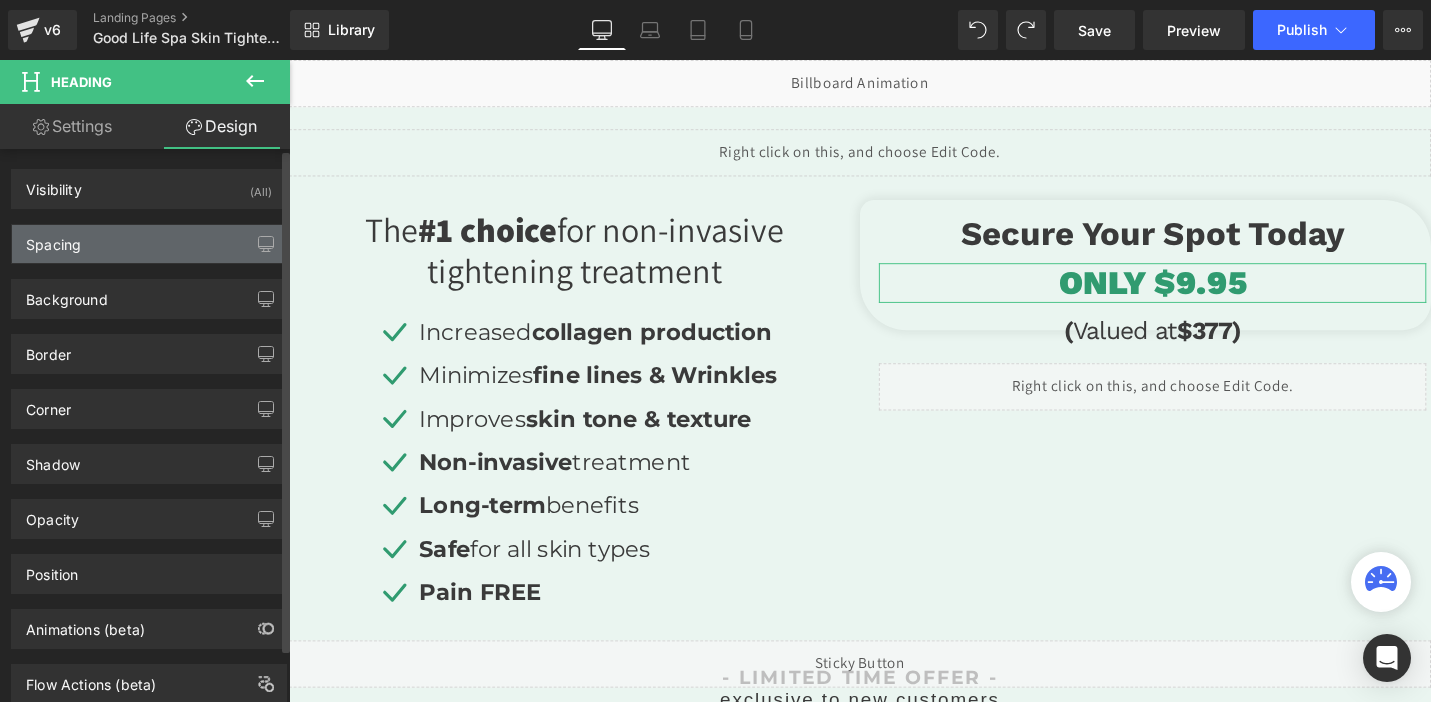 click on "Spacing" at bounding box center [149, 244] 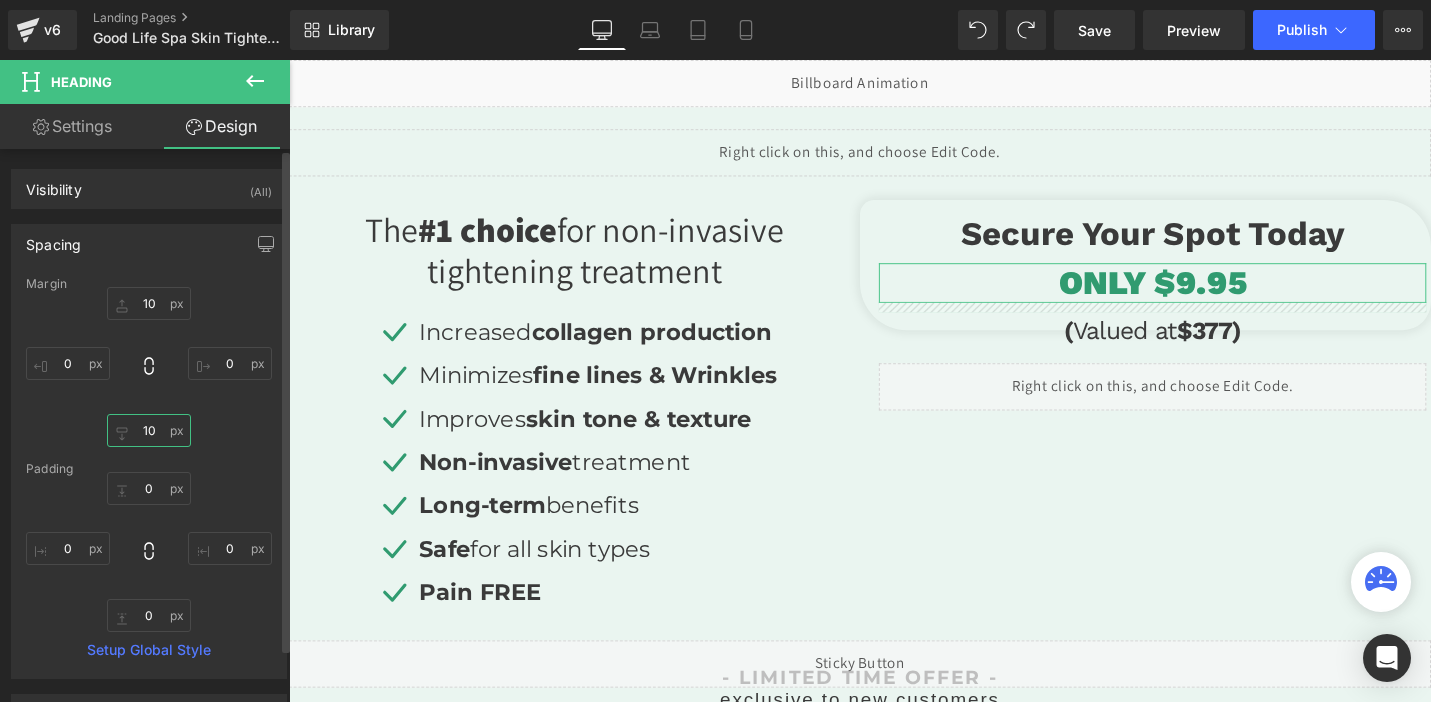 click on "10" at bounding box center (149, 430) 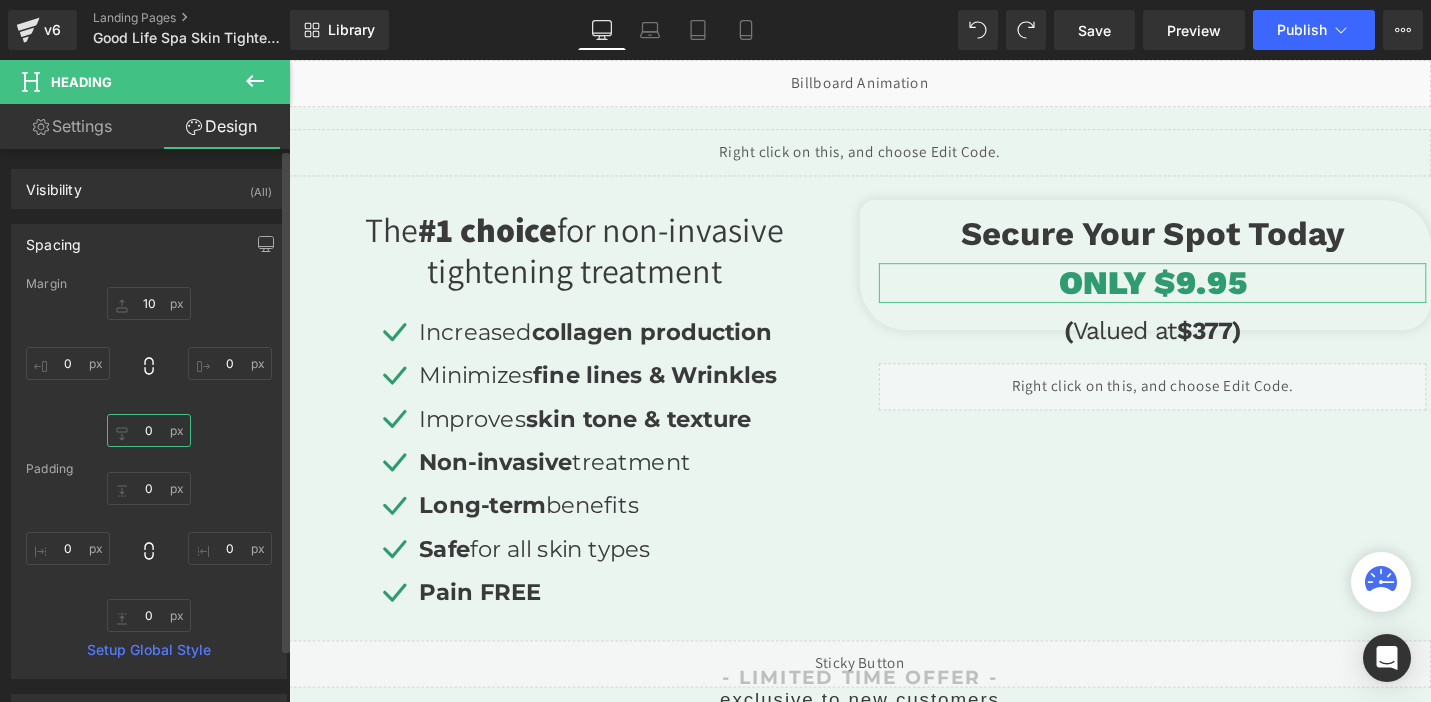 type on "0" 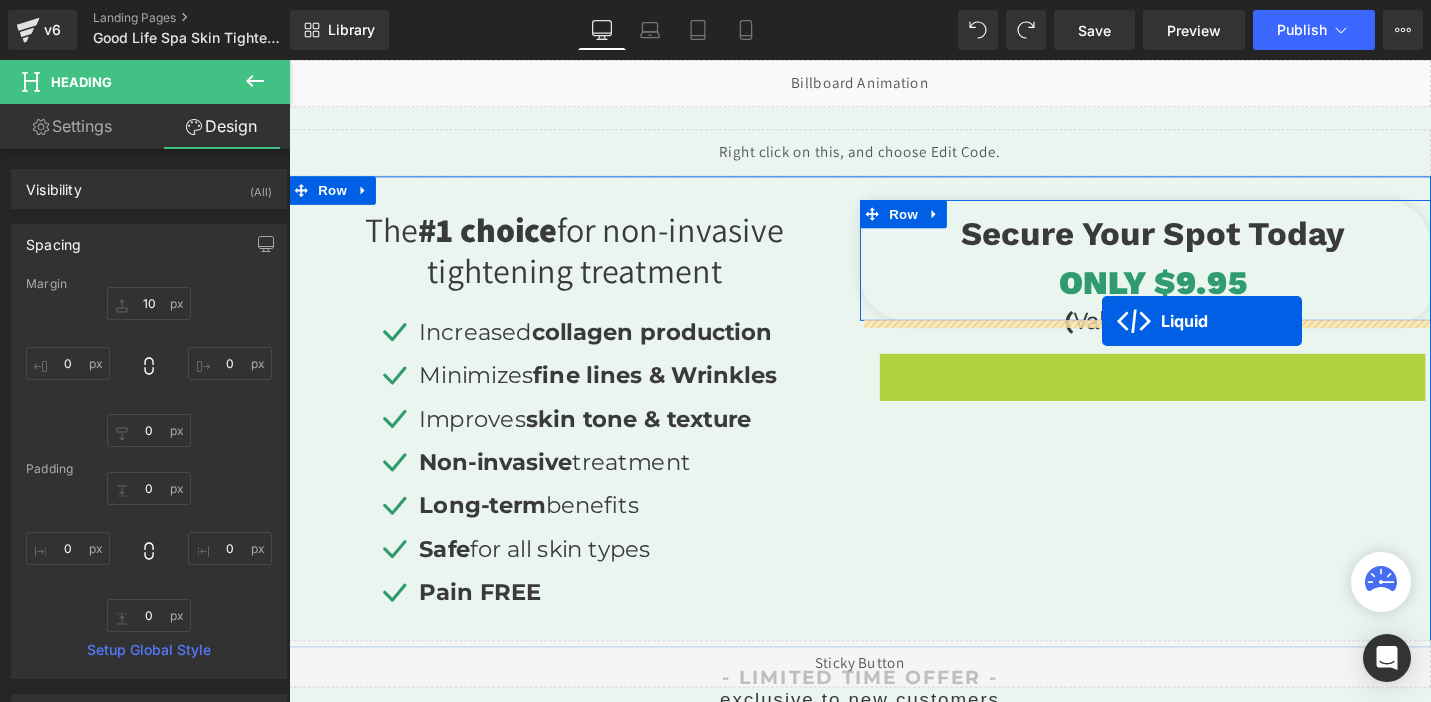 drag, startPoint x: 1151, startPoint y: 381, endPoint x: 1150, endPoint y: 336, distance: 45.01111 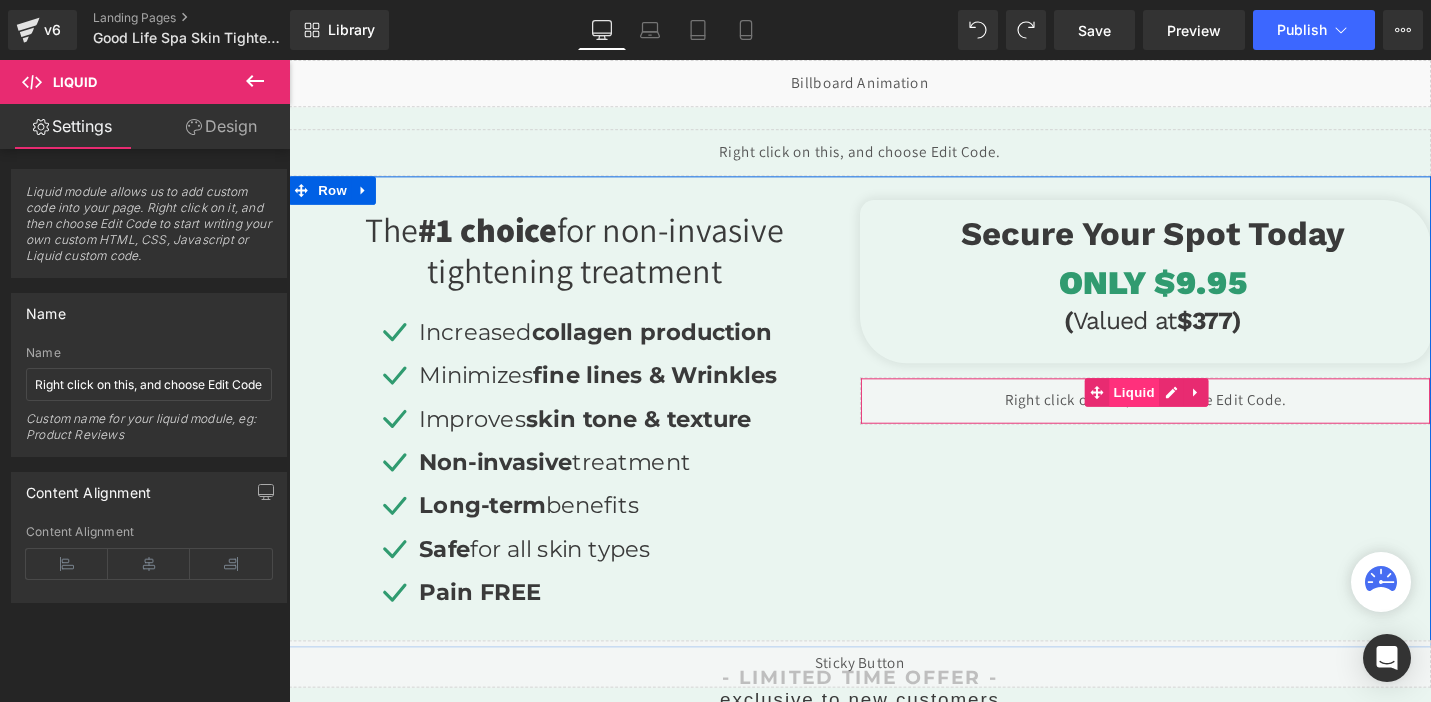 click on "Liquid" at bounding box center (1185, 412) 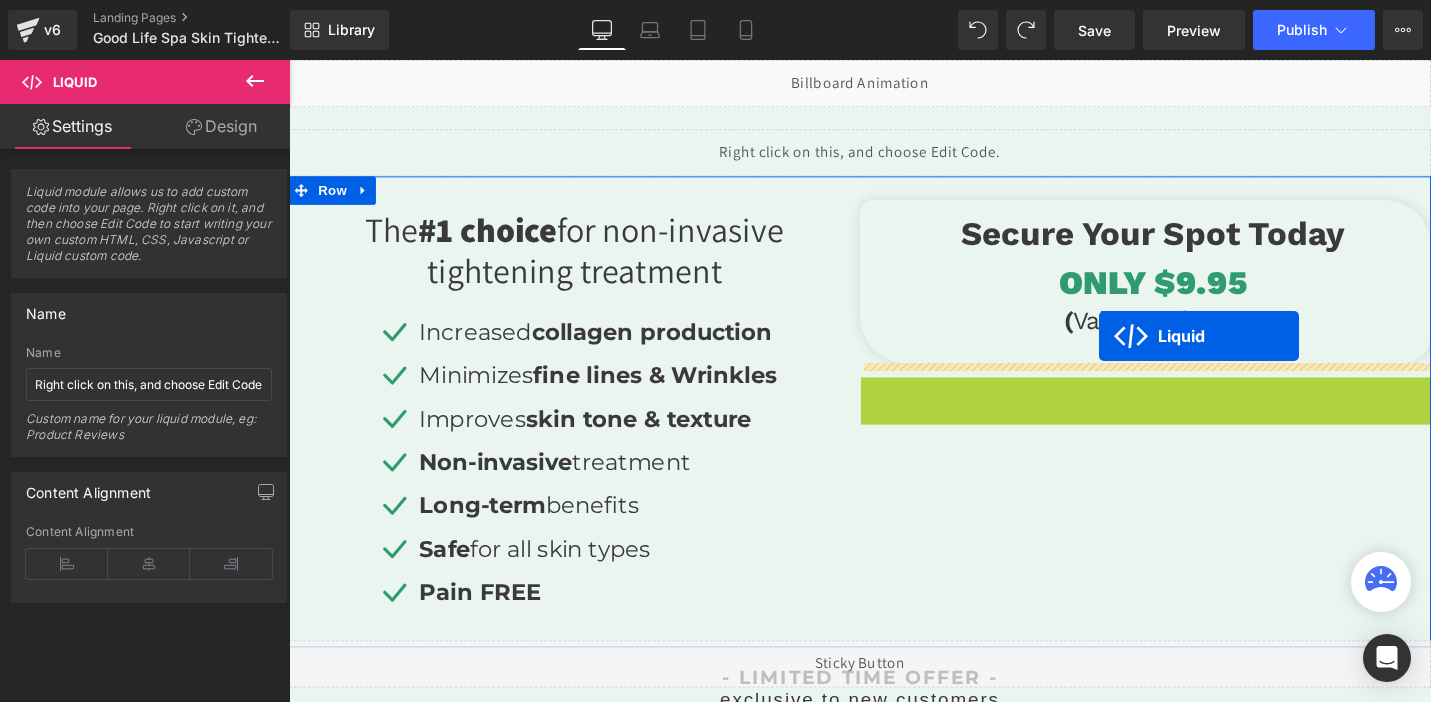 drag, startPoint x: 1144, startPoint y: 413, endPoint x: 1147, endPoint y: 352, distance: 61.073727 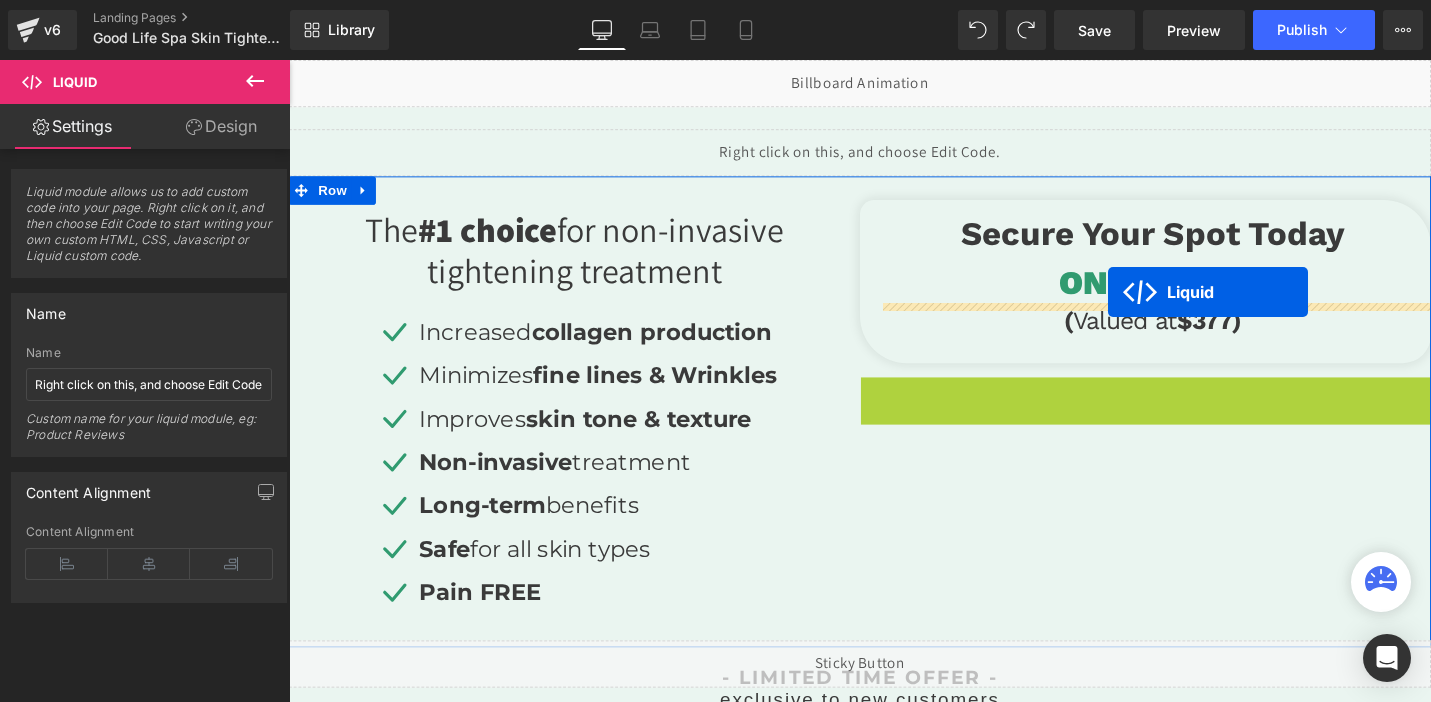 drag, startPoint x: 1147, startPoint y: 414, endPoint x: 1157, endPoint y: 306, distance: 108.461975 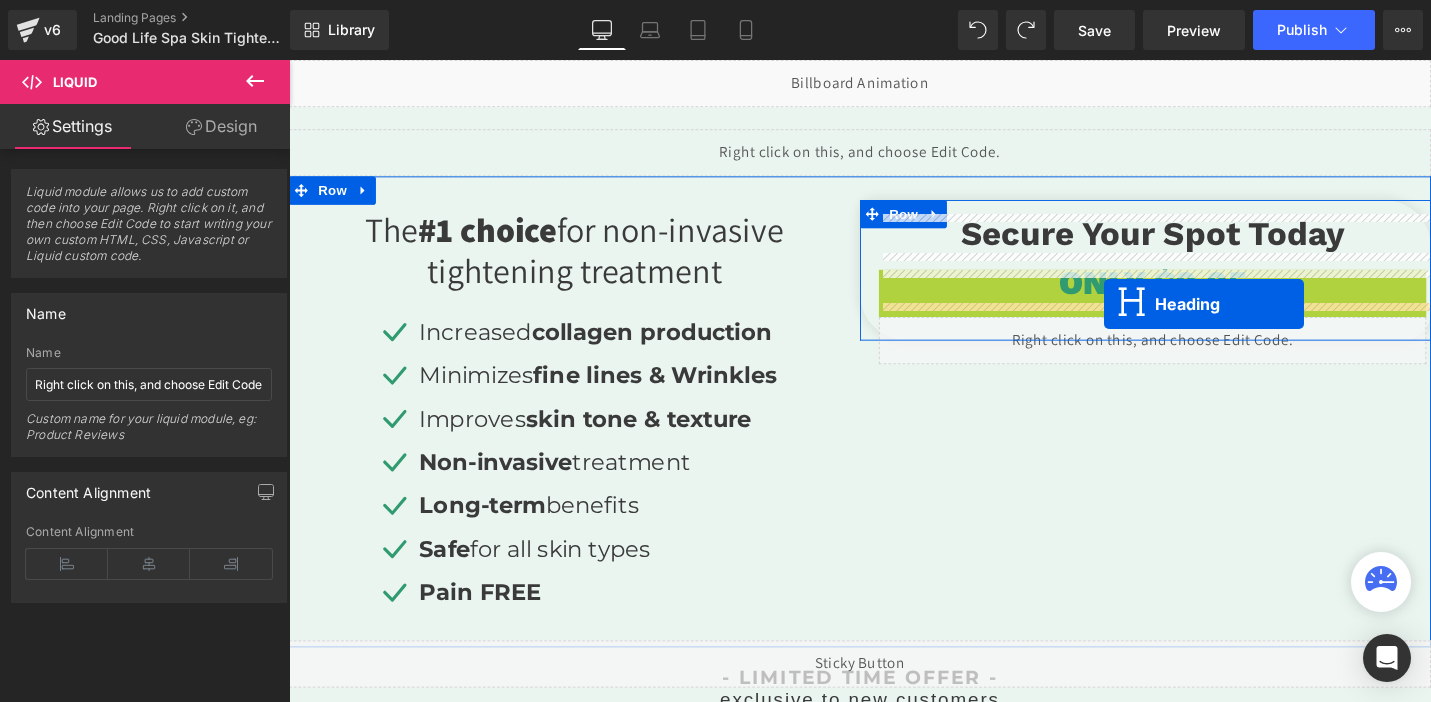 drag, startPoint x: 1153, startPoint y: 304, endPoint x: 1152, endPoint y: 318, distance: 14.035668 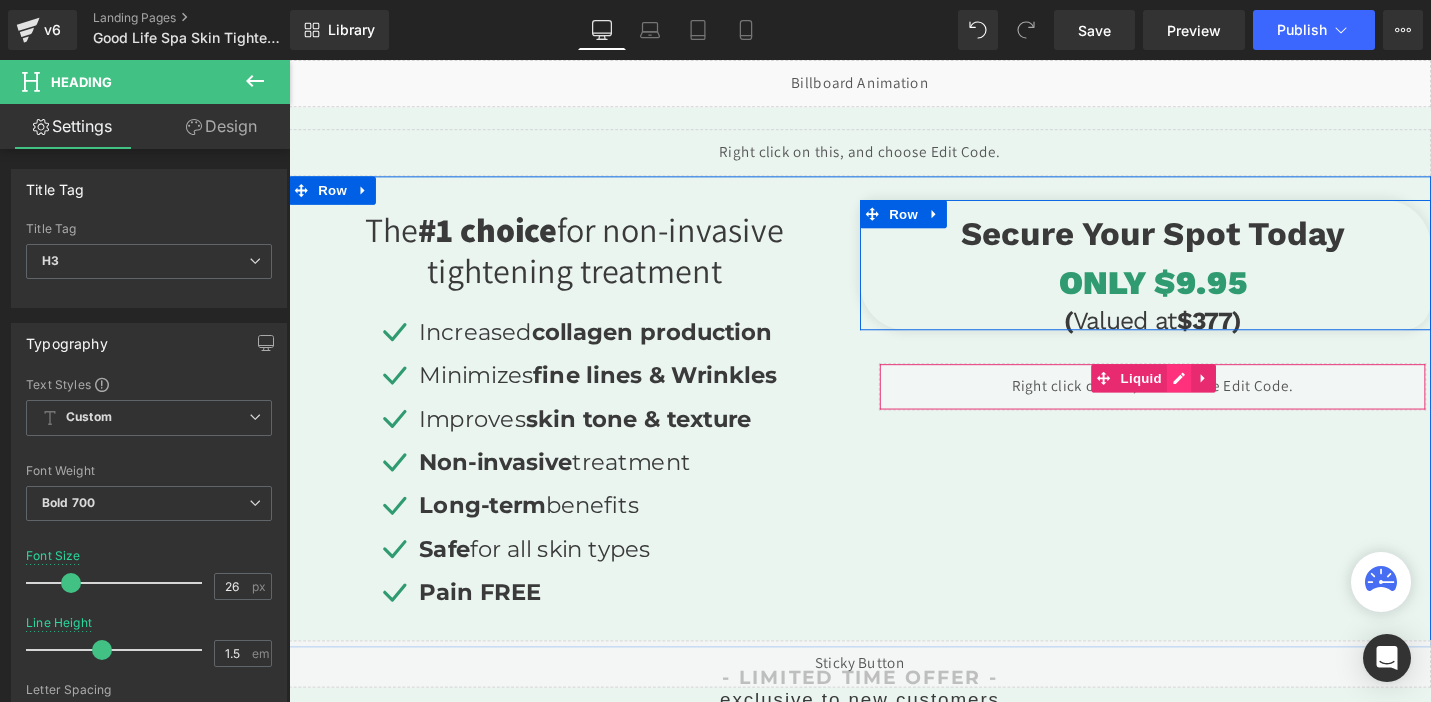 click on "Liquid" at bounding box center (1204, 406) 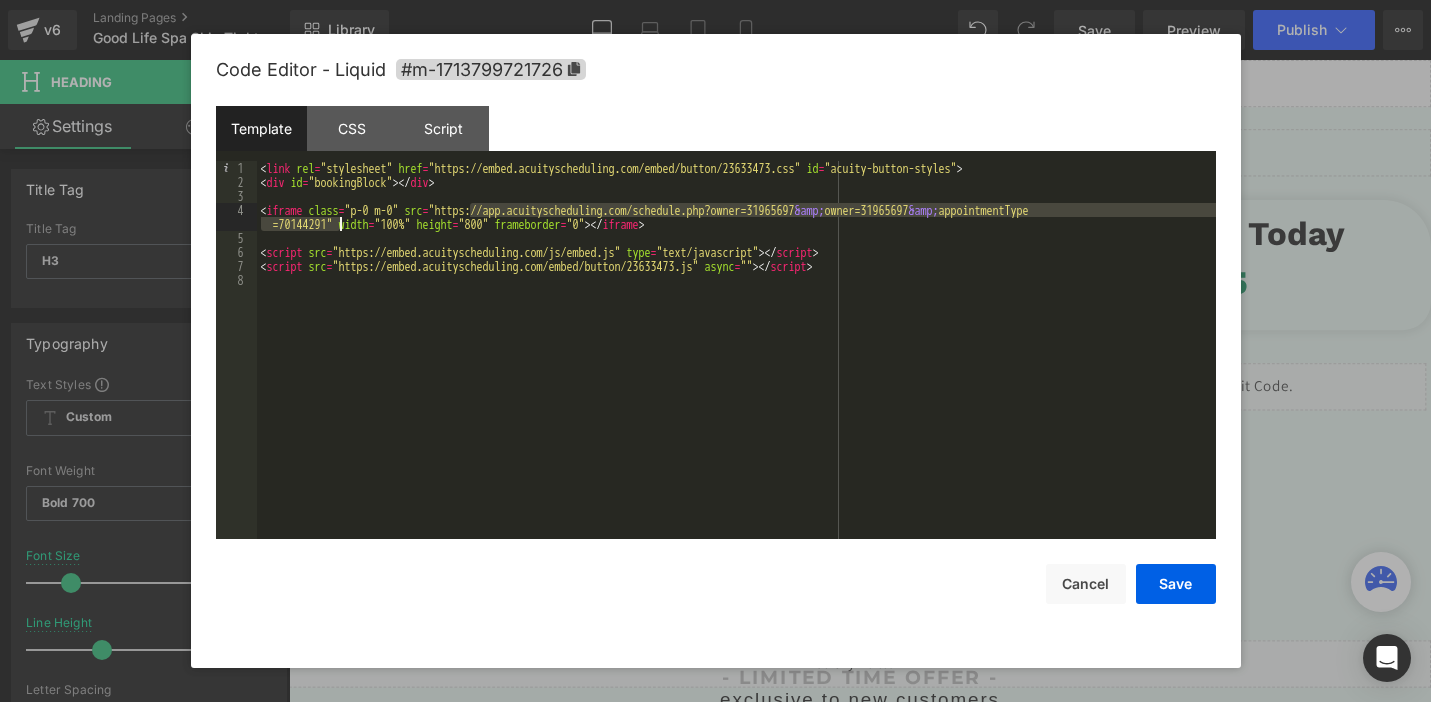 drag, startPoint x: 469, startPoint y: 207, endPoint x: 338, endPoint y: 228, distance: 132.67253 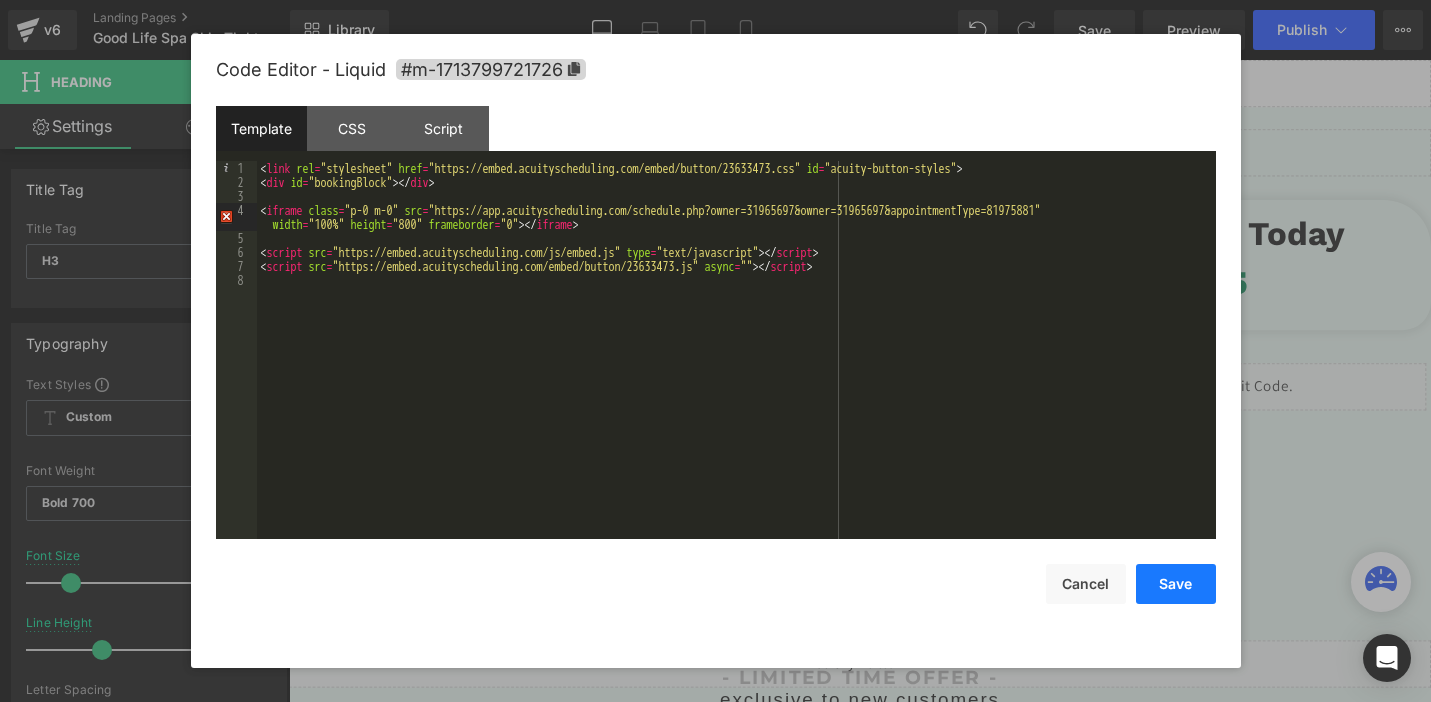 click on "Save" at bounding box center (1176, 584) 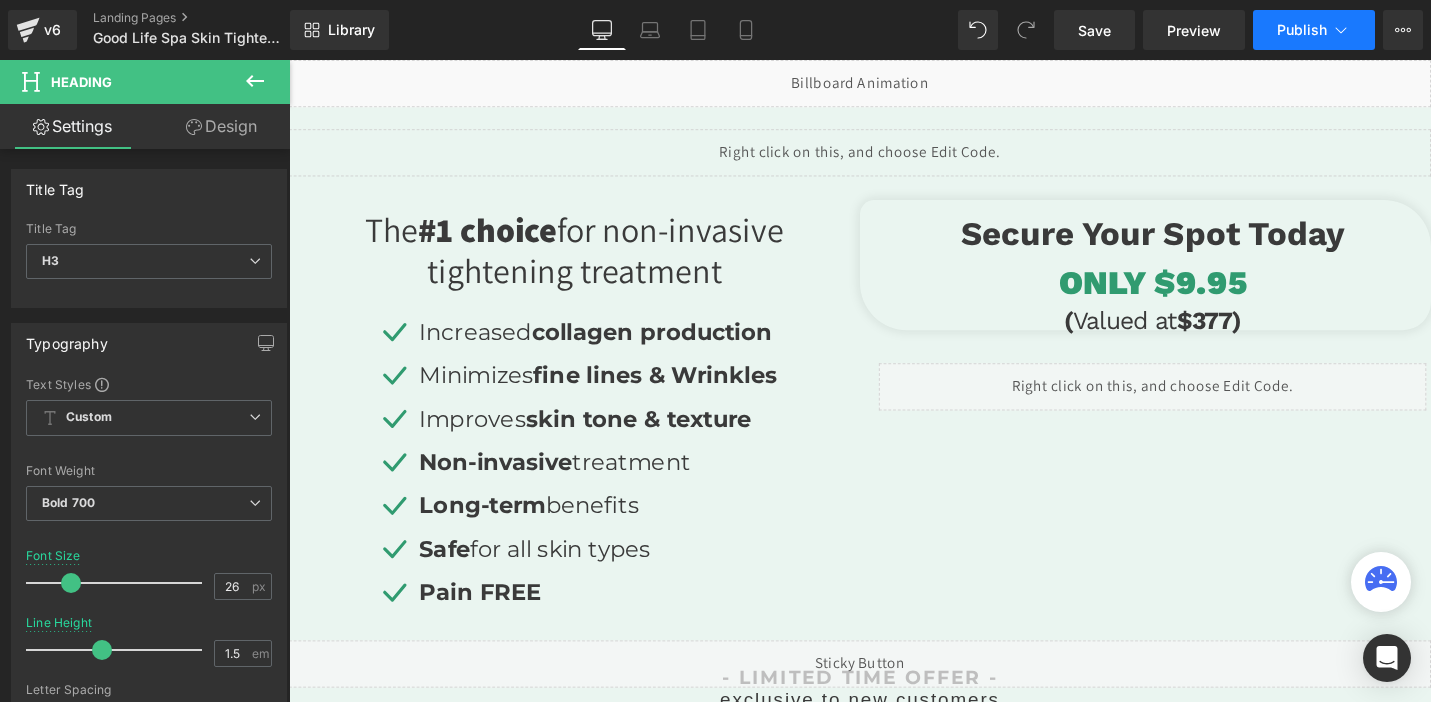 click on "Publish" at bounding box center [1314, 30] 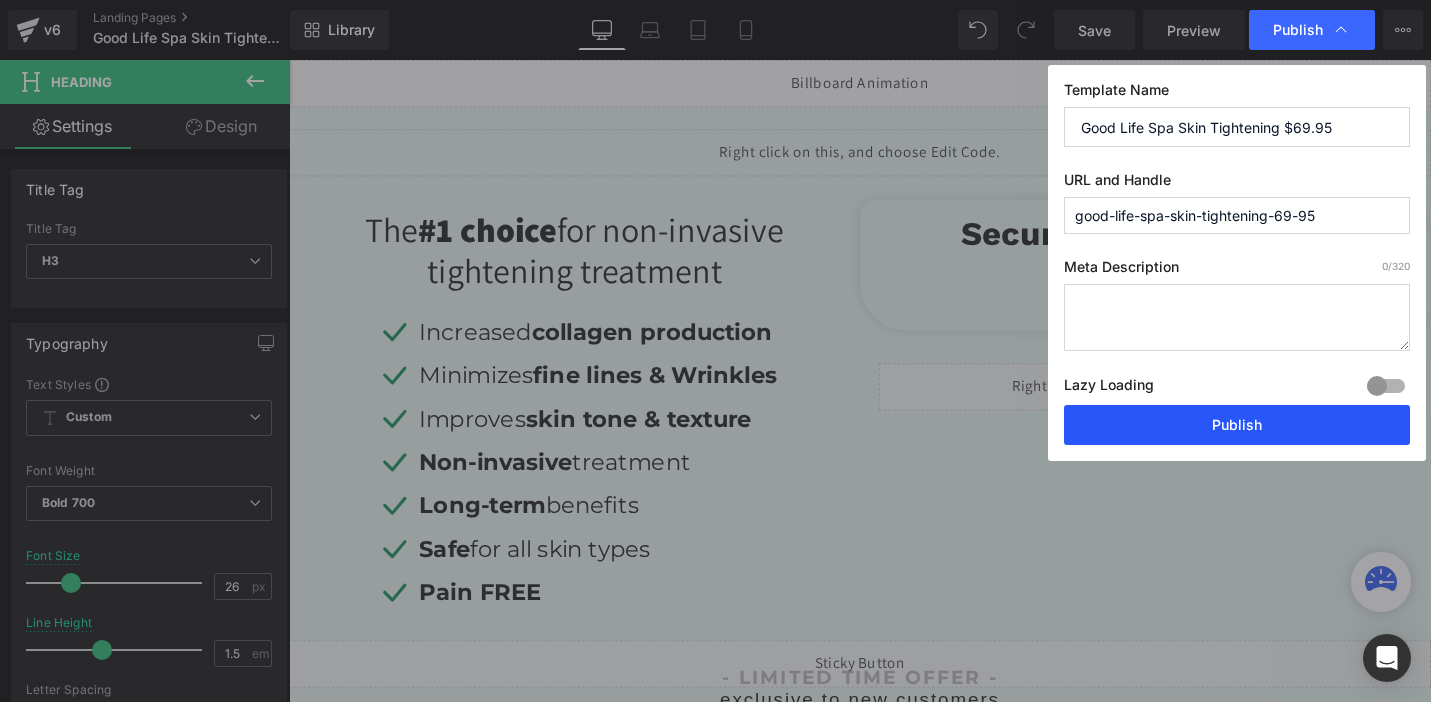 click on "Publish" at bounding box center (1237, 425) 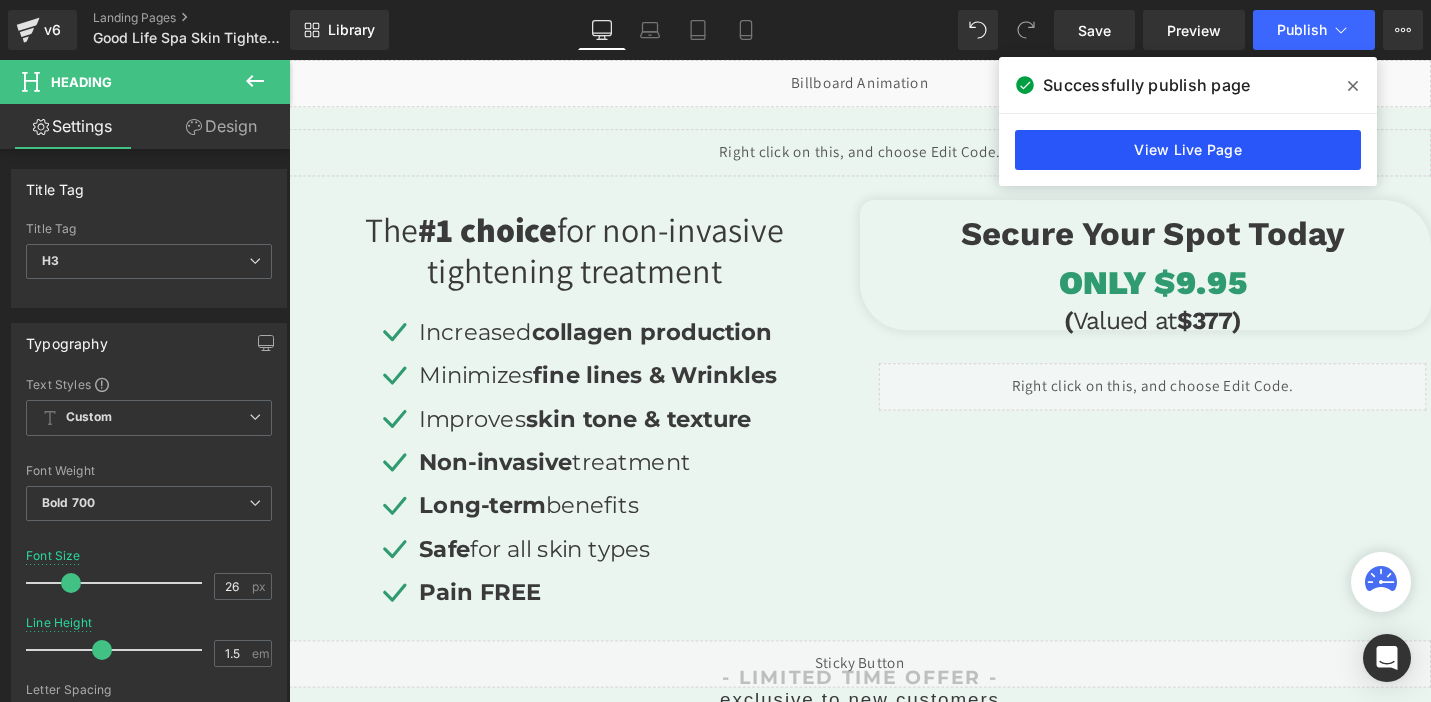 click on "View Live Page" at bounding box center (1188, 150) 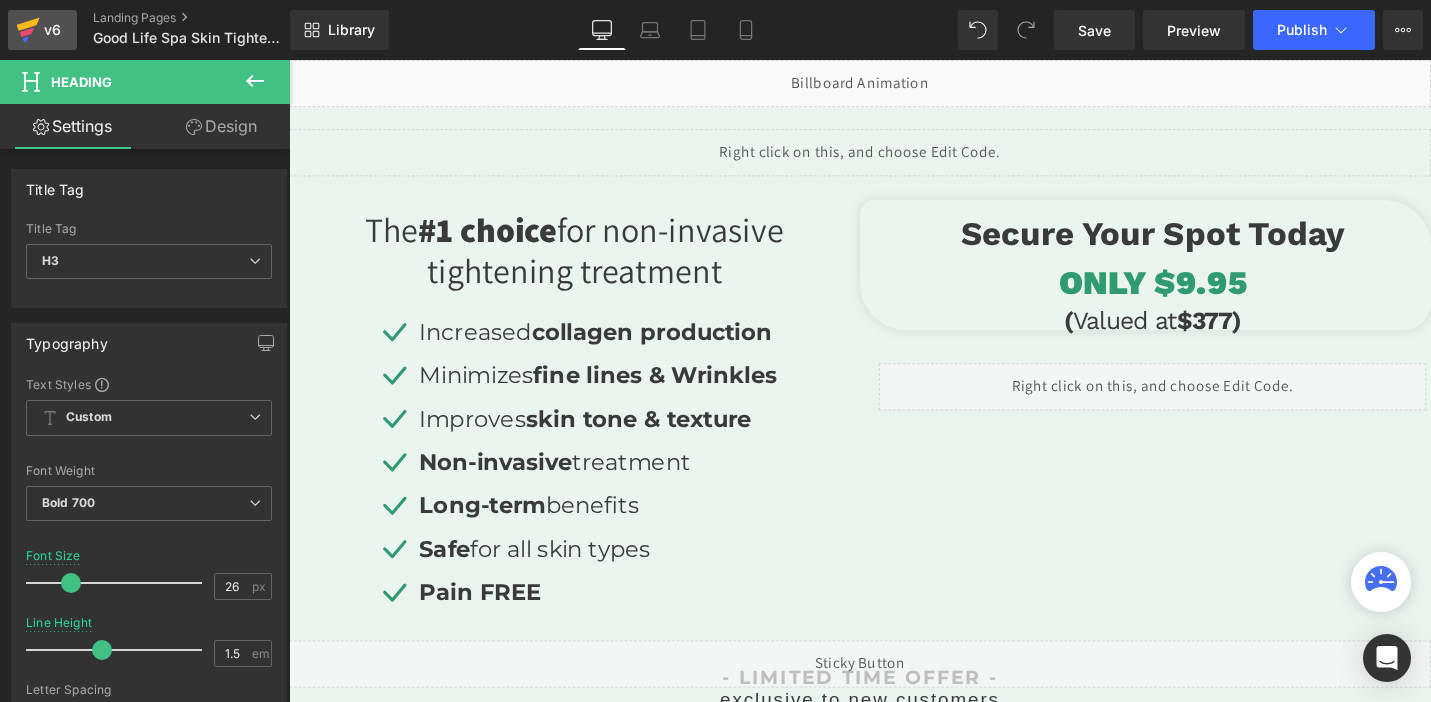 click 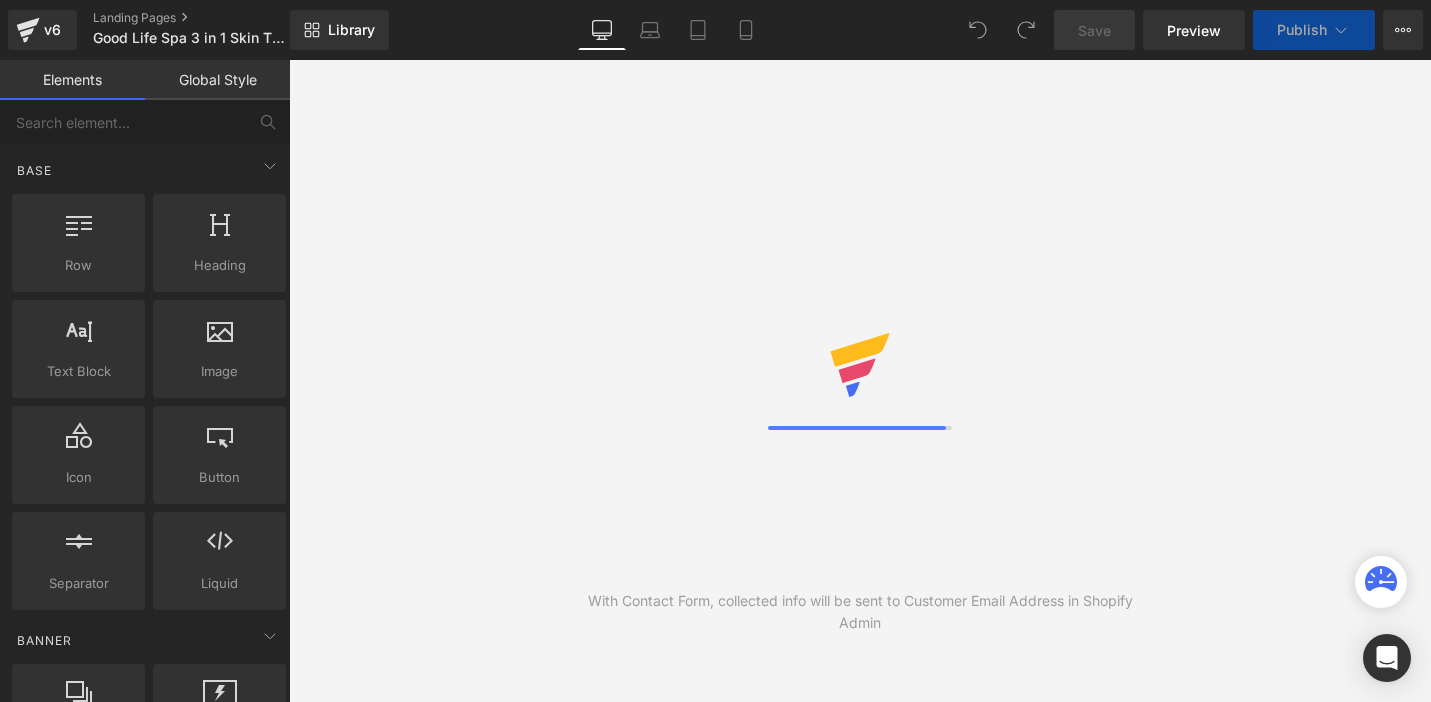scroll, scrollTop: 0, scrollLeft: 0, axis: both 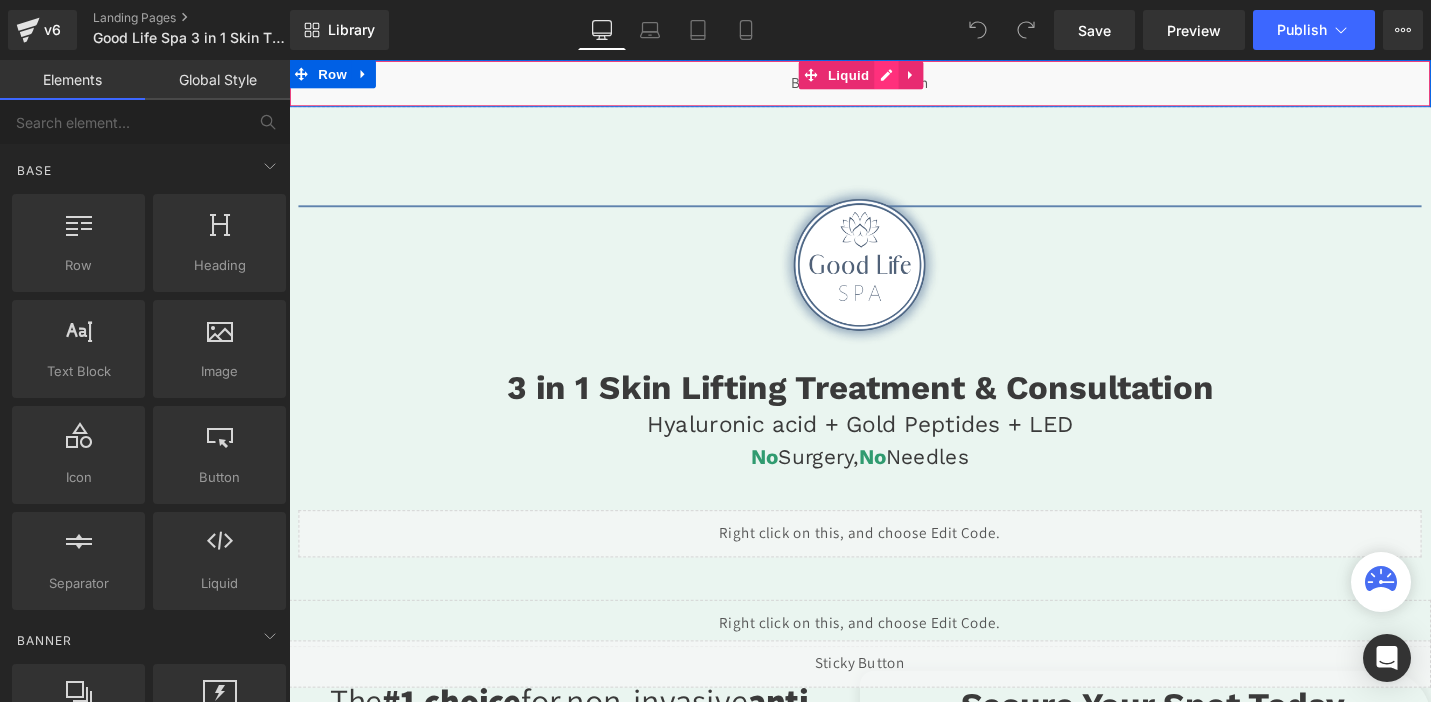 click on "Liquid" at bounding box center (894, 85) 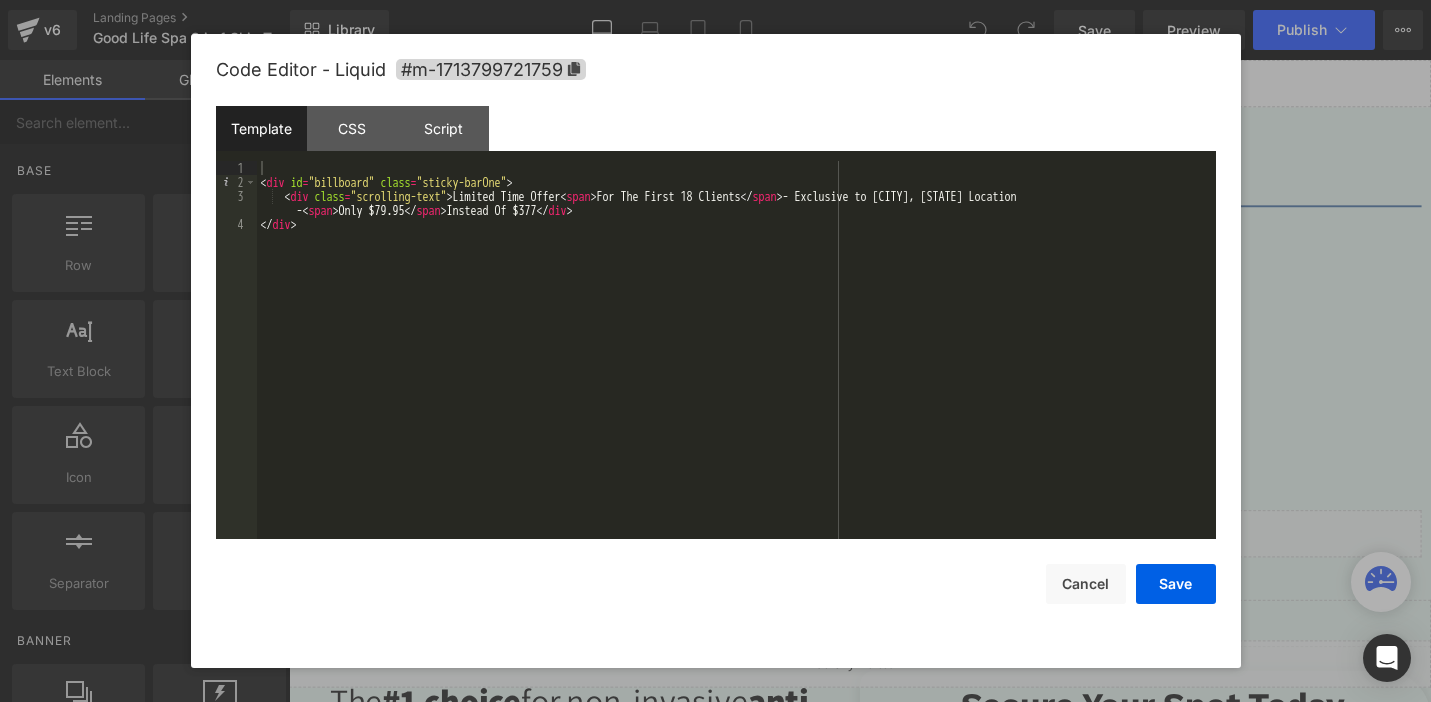 click on "< div   id = "billboard"   class = "sticky-barOne" >       < div   class = "scrolling-text" > Limited Time Offer  < span > For The First 18 Clients </ span >  - Exclusive to Daytona Beach, FL Location         -  < span > Only $79.95 </ span >  Instead Of $377 </ div > </ div >" at bounding box center [736, 364] 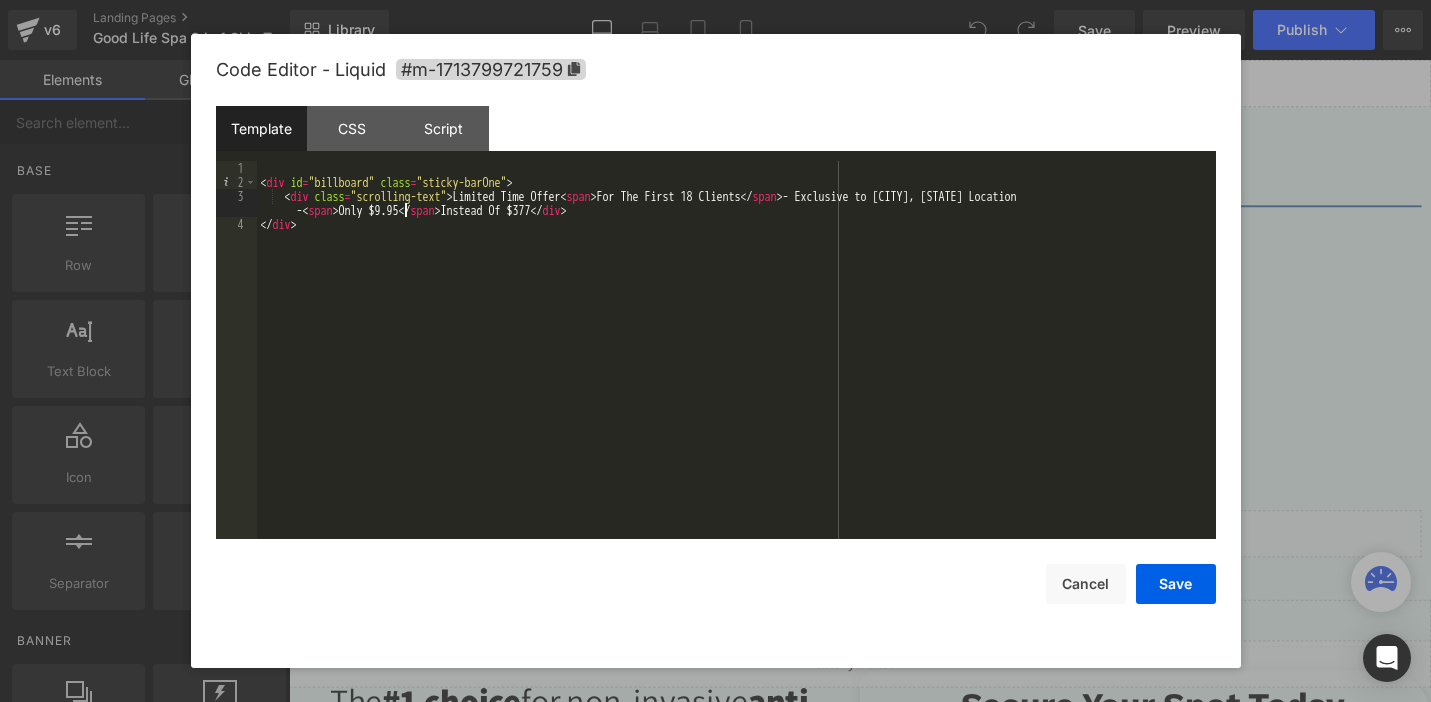 type 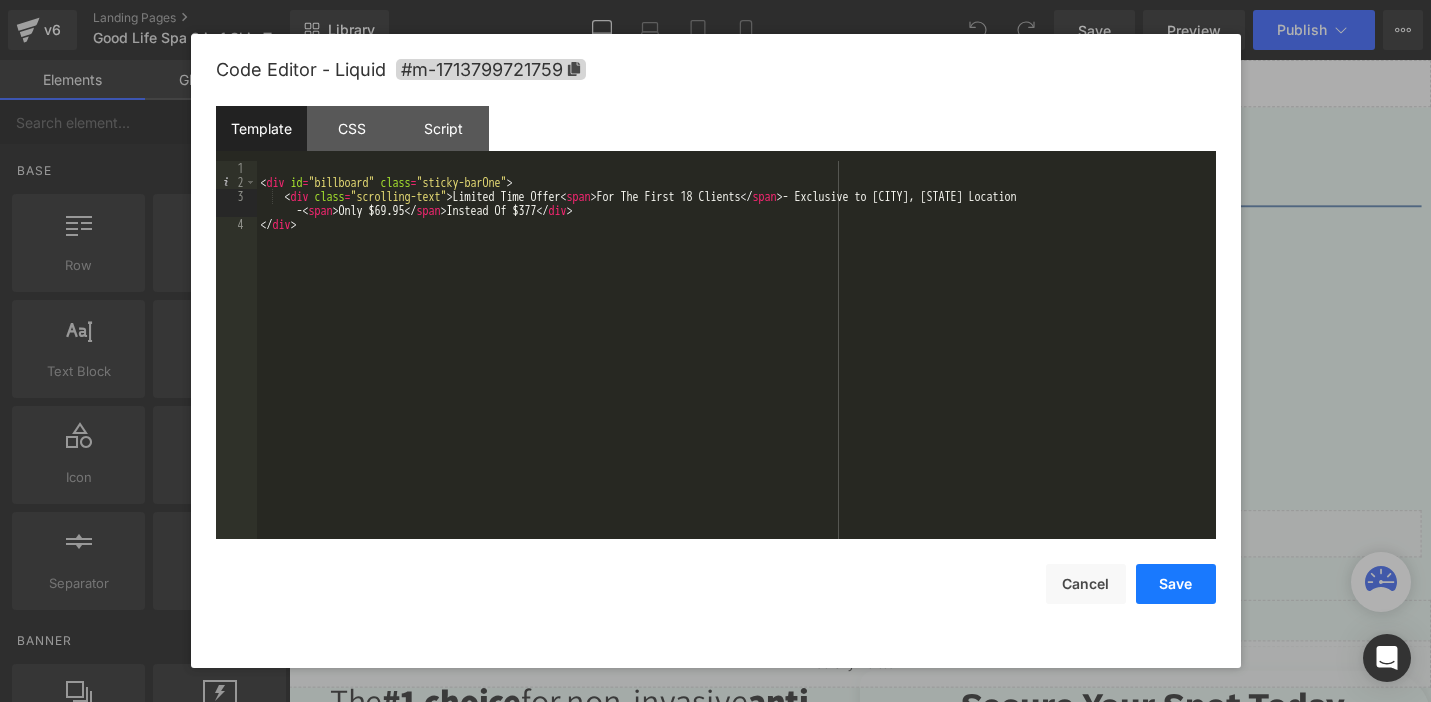 click on "Save" at bounding box center [1176, 584] 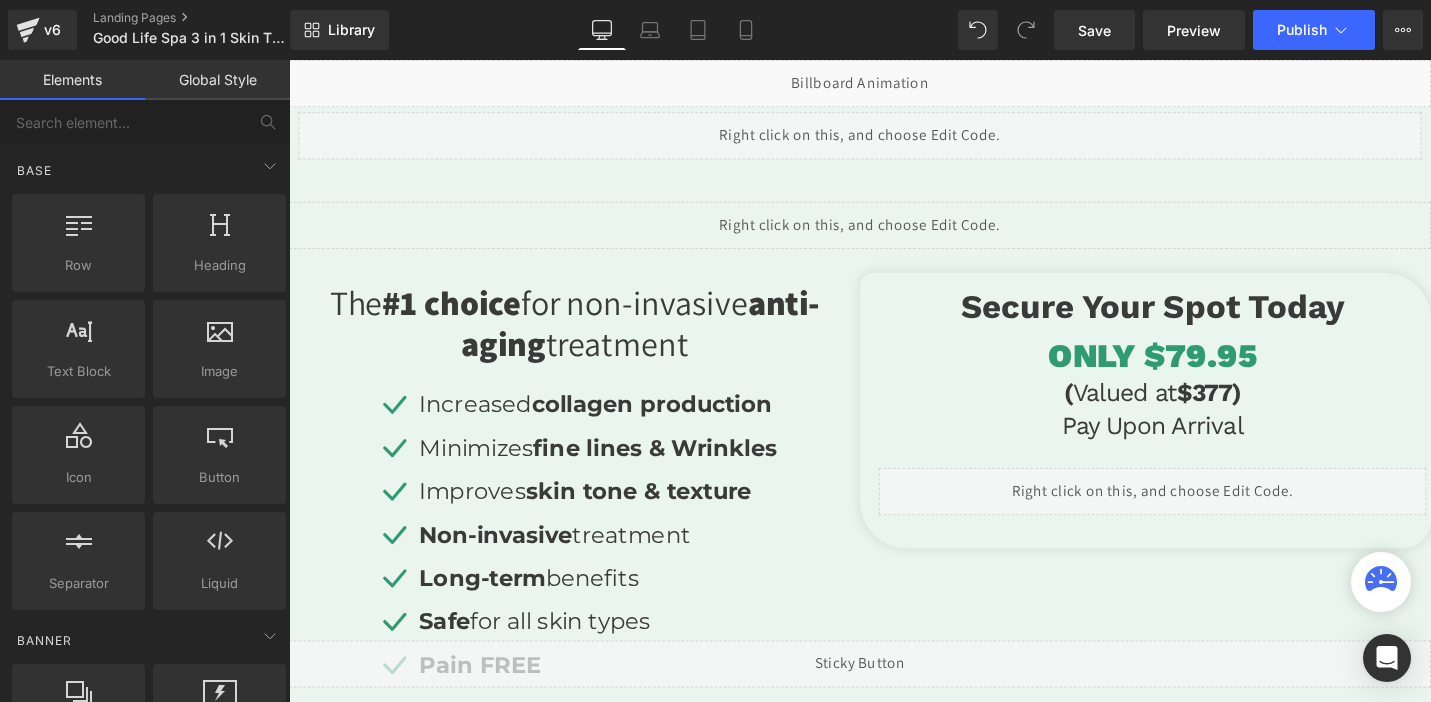 scroll, scrollTop: 435, scrollLeft: 0, axis: vertical 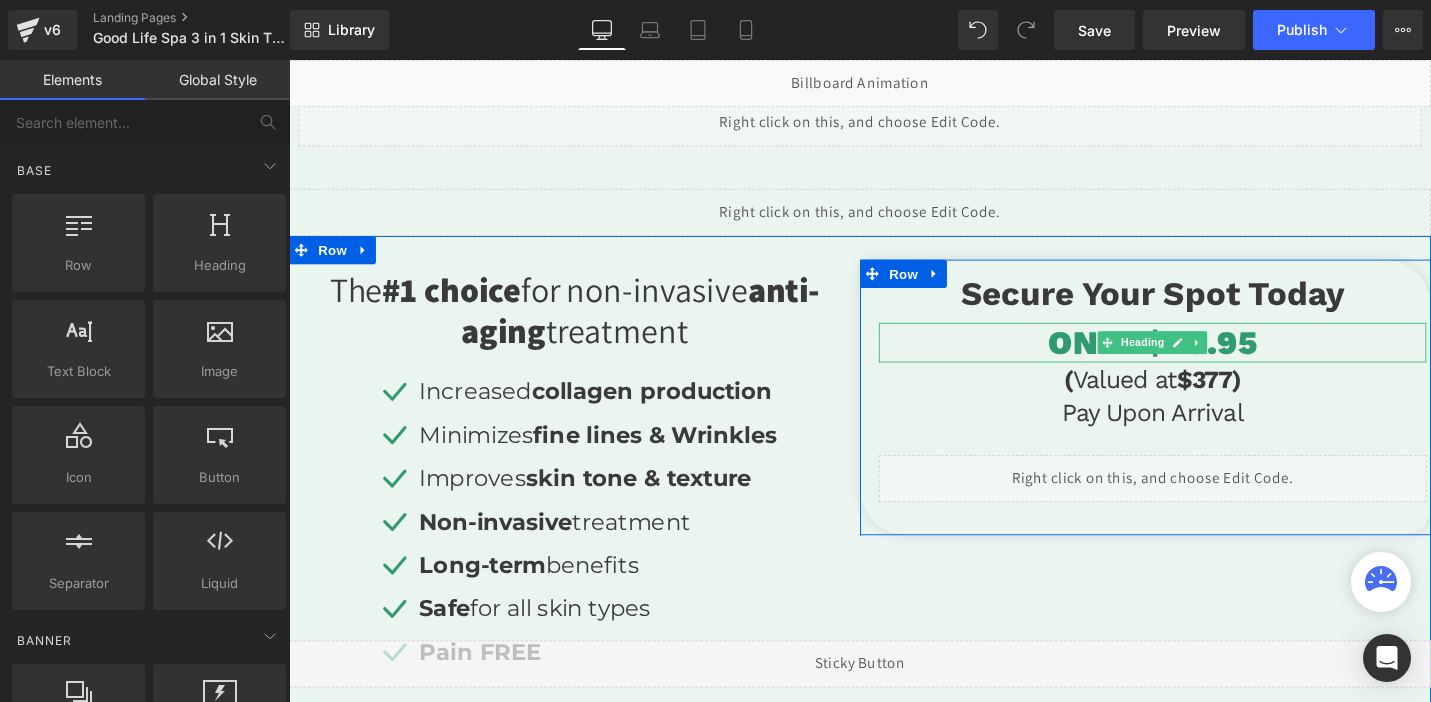 click on "ONLY $79.95" at bounding box center (1204, 360) 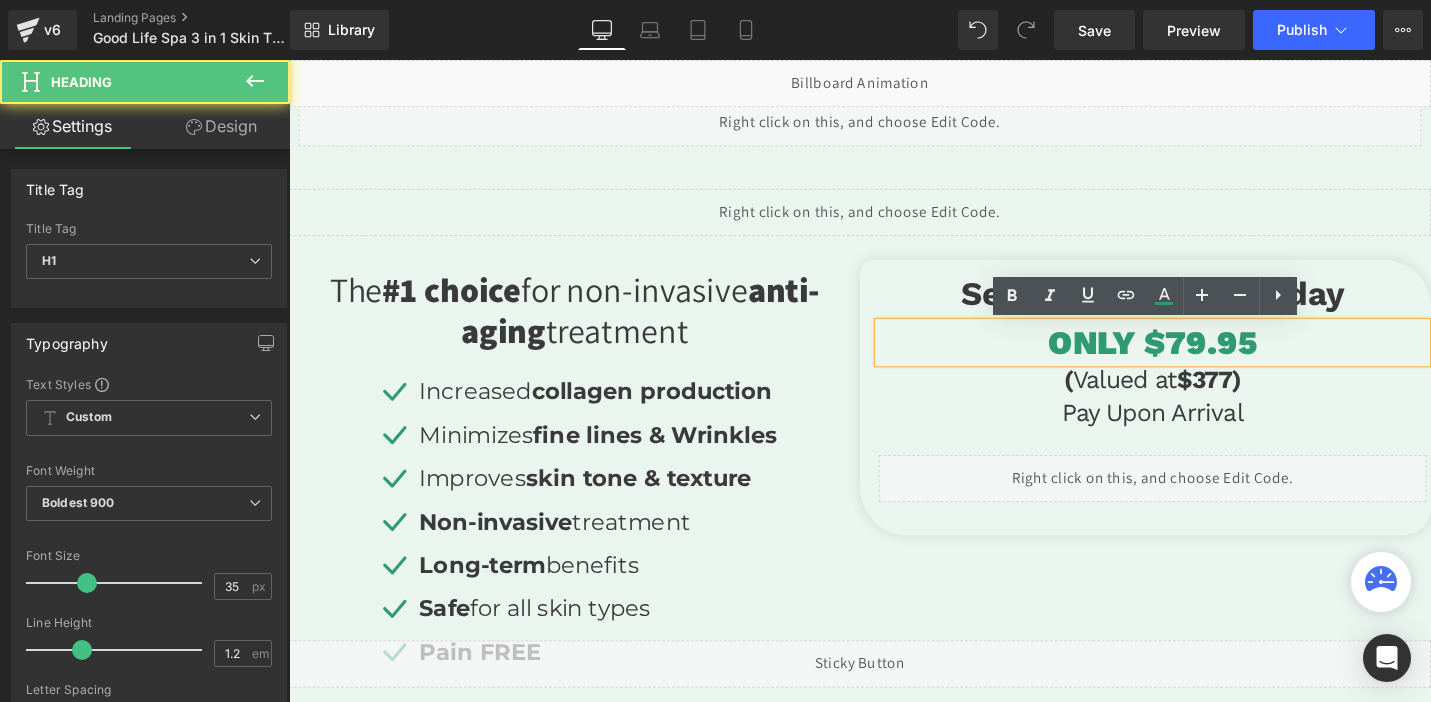 click on "ONLY $79.95" at bounding box center (1204, 360) 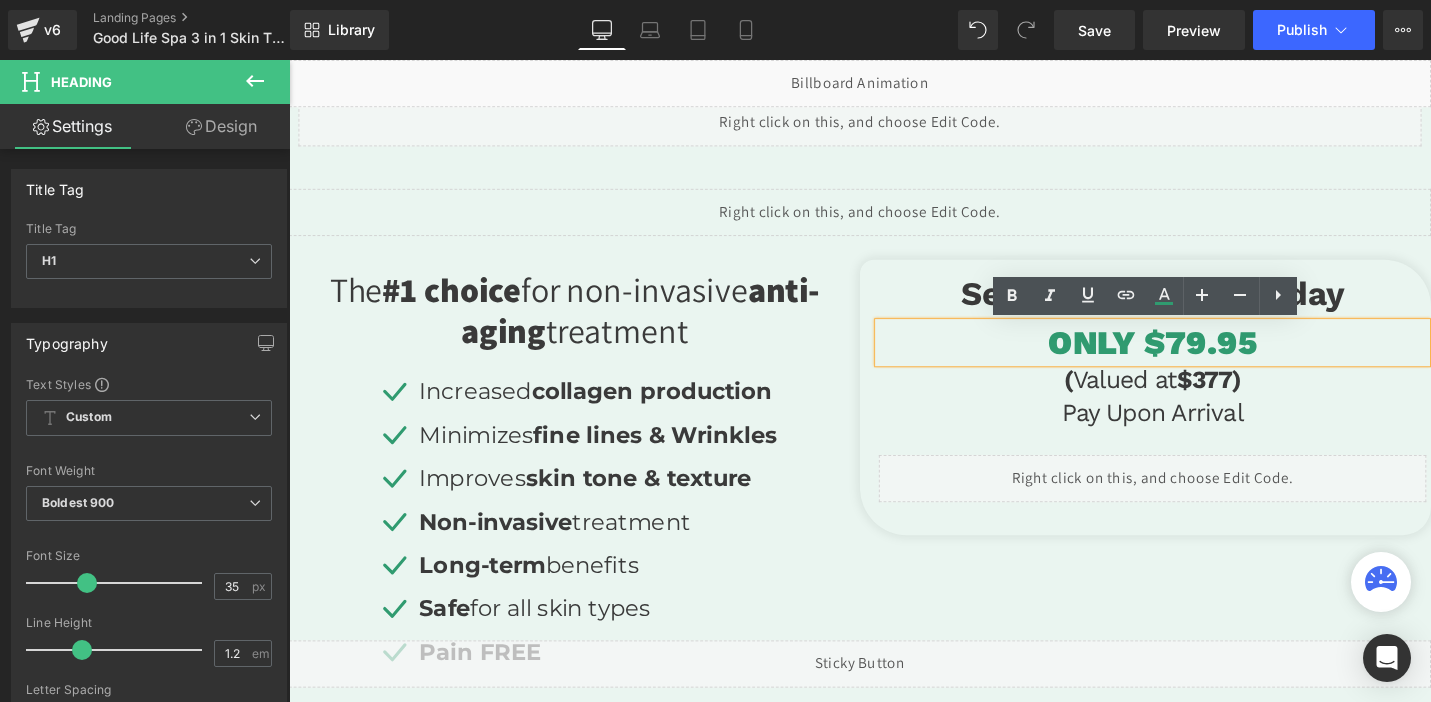 type 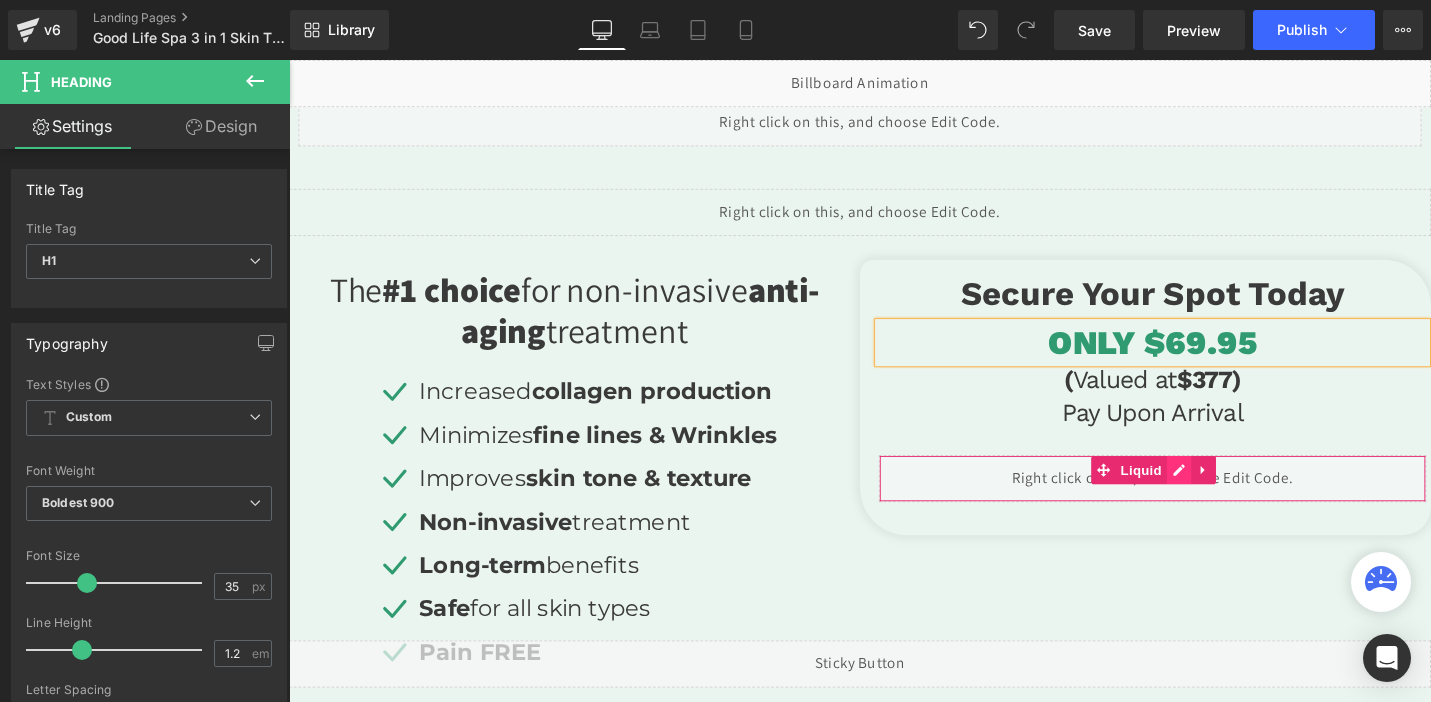 click on "Liquid" at bounding box center [1204, 504] 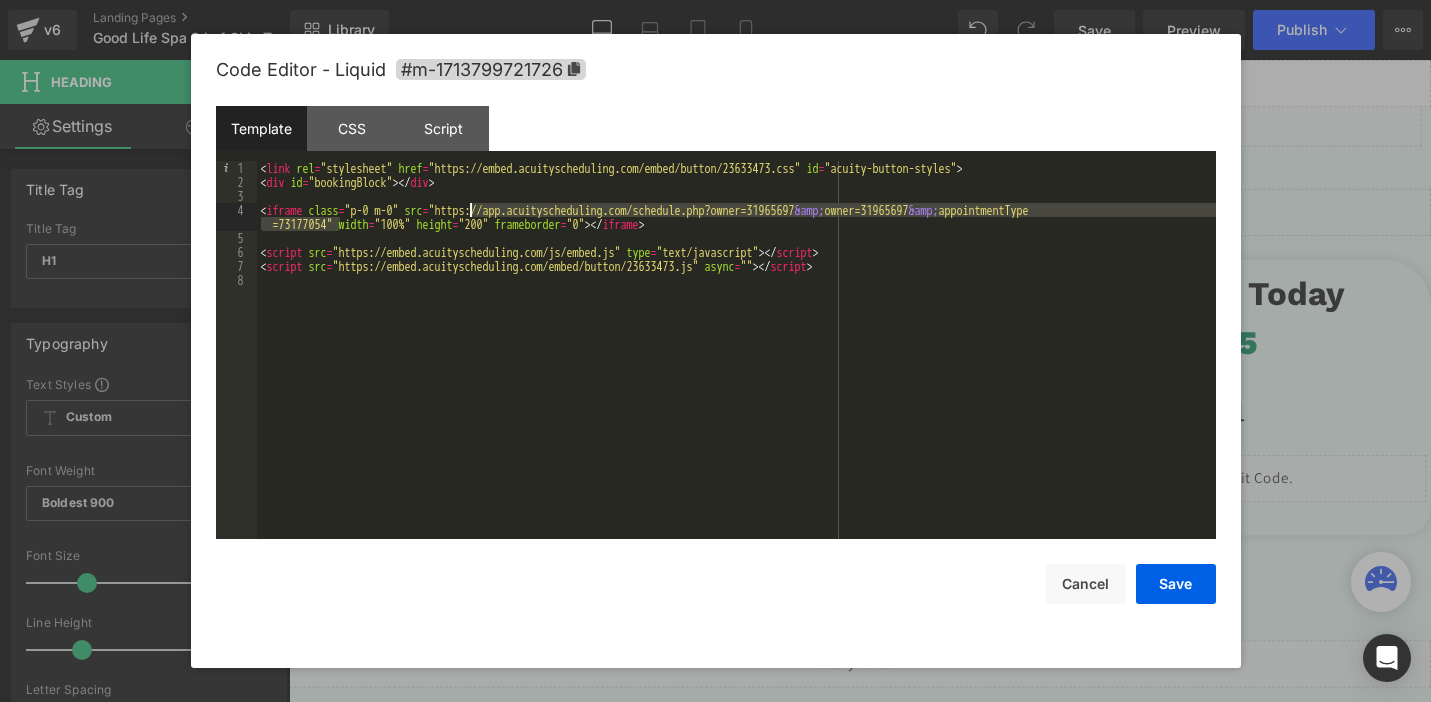 drag, startPoint x: 341, startPoint y: 222, endPoint x: 471, endPoint y: 208, distance: 130.75168 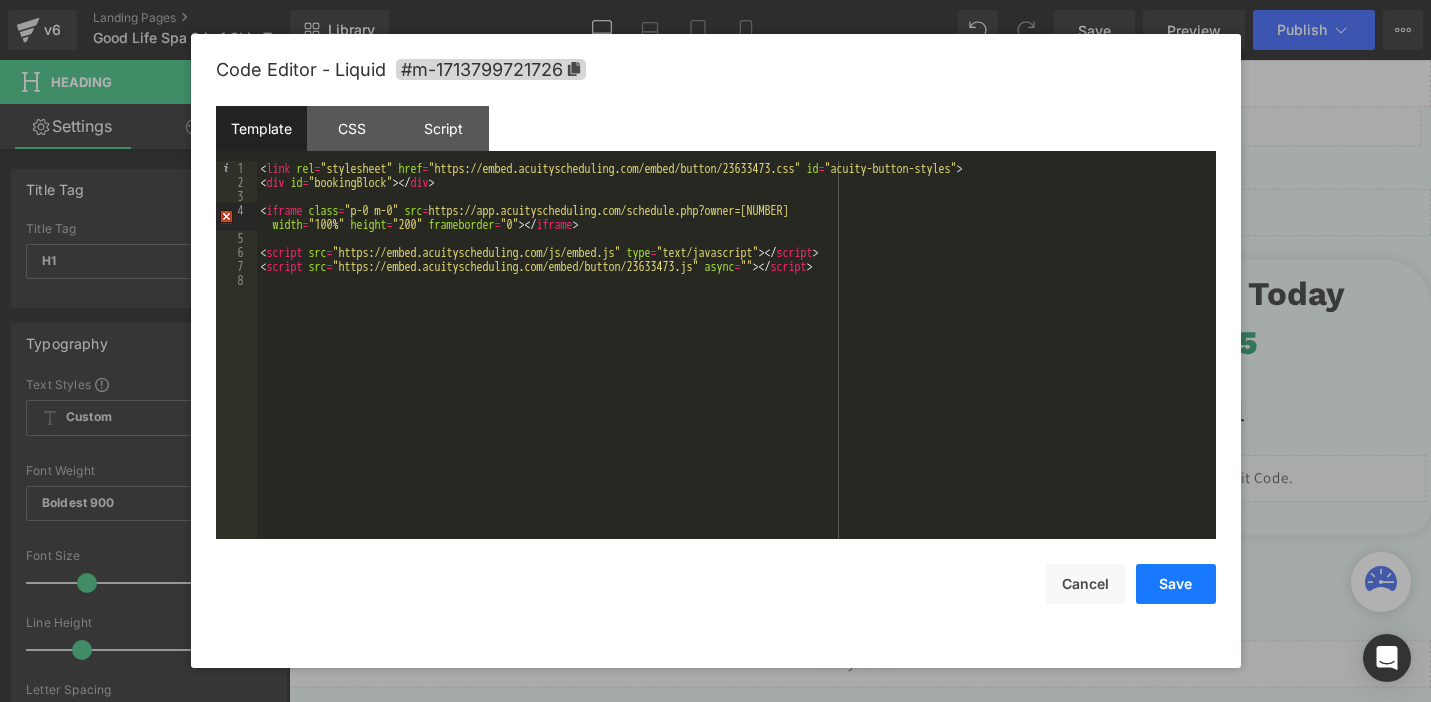 click on "Save" at bounding box center (1176, 584) 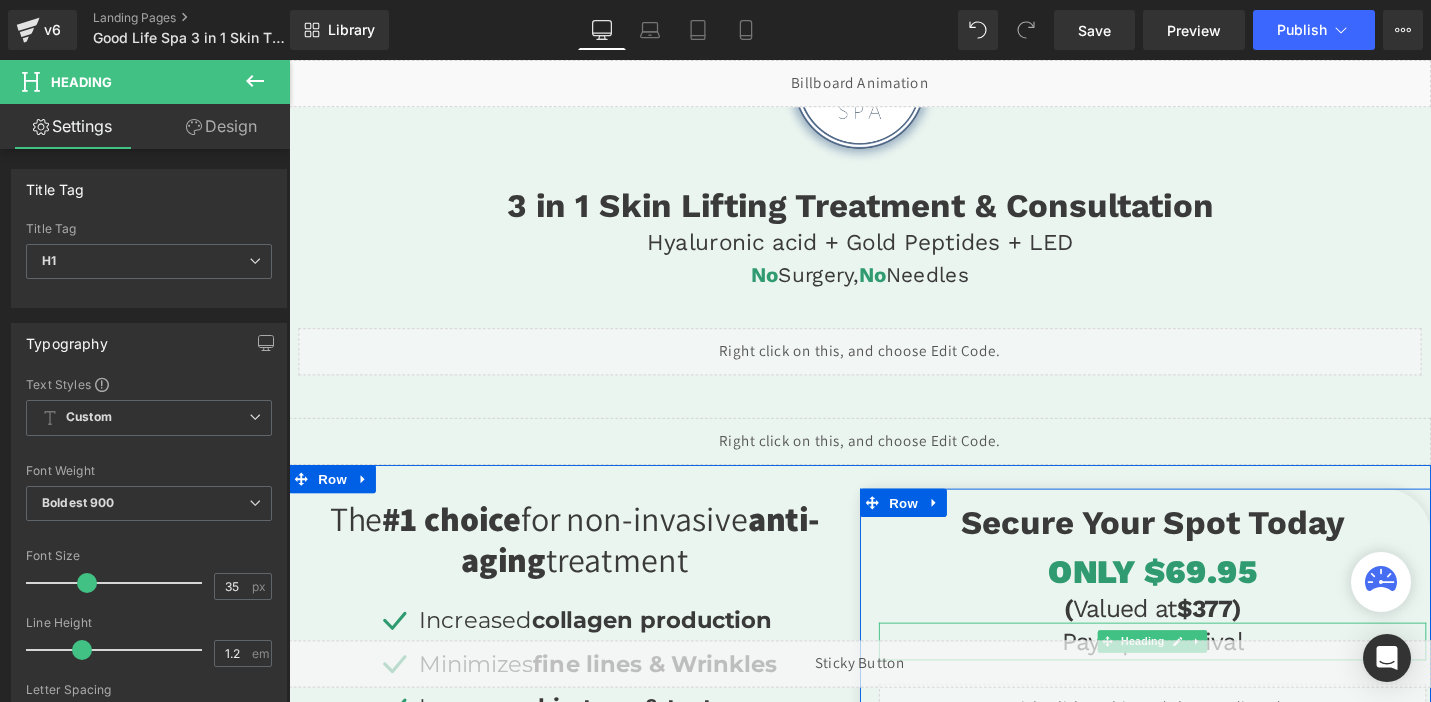 scroll, scrollTop: 25, scrollLeft: 0, axis: vertical 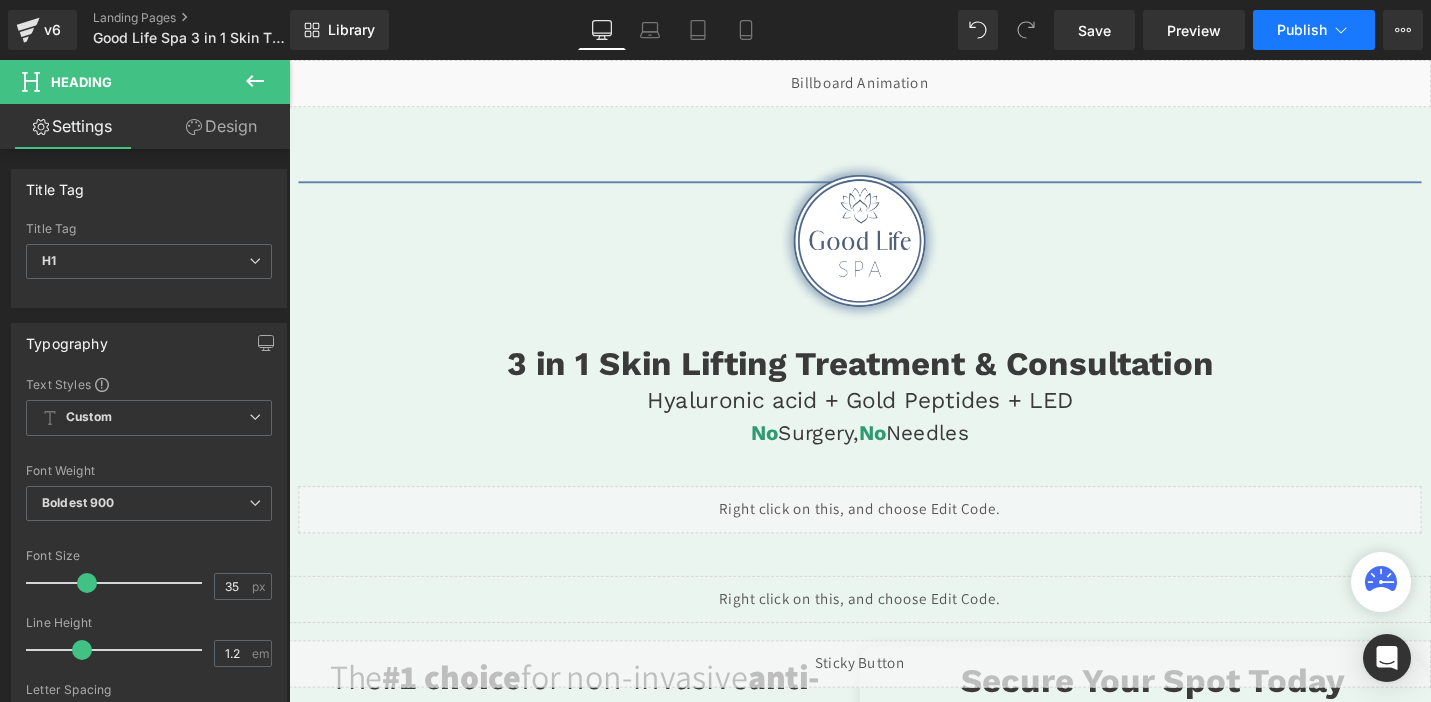 click on "Publish" at bounding box center (1302, 30) 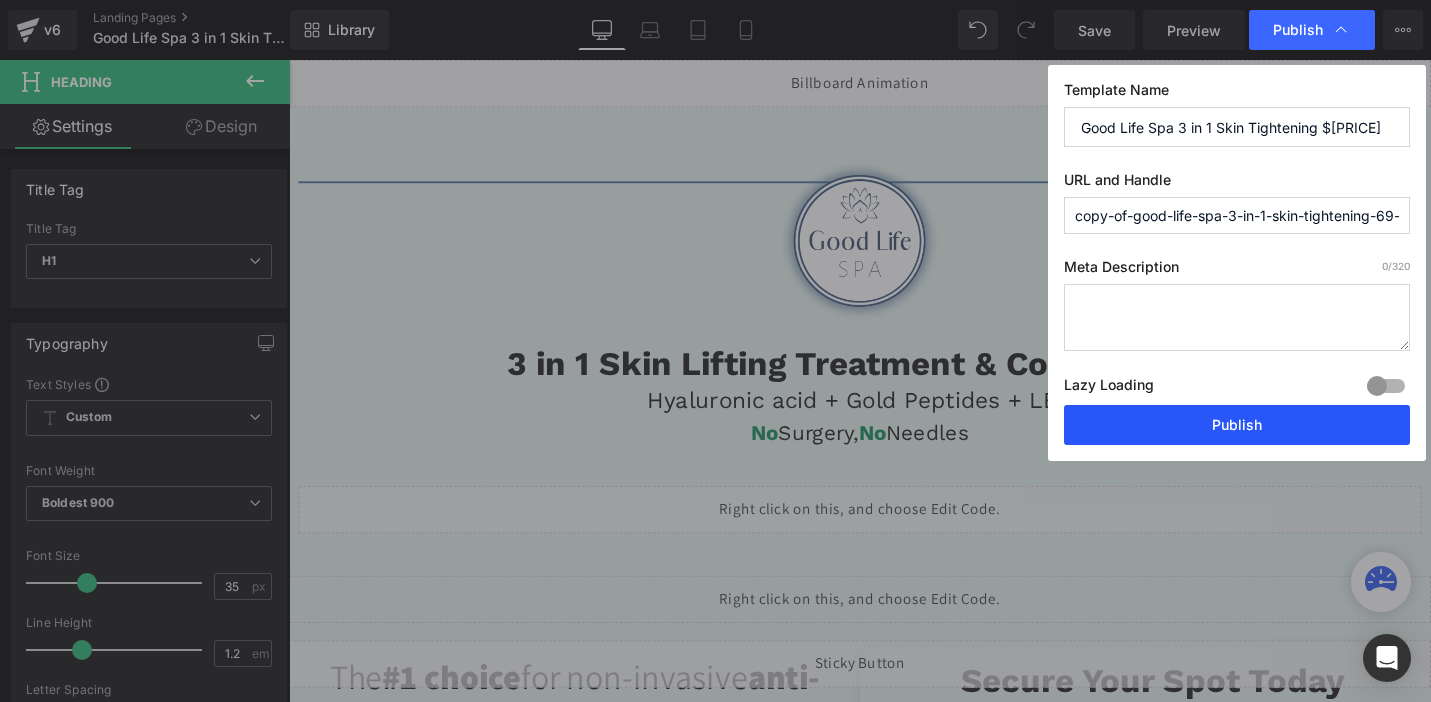click on "Publish" at bounding box center (1237, 425) 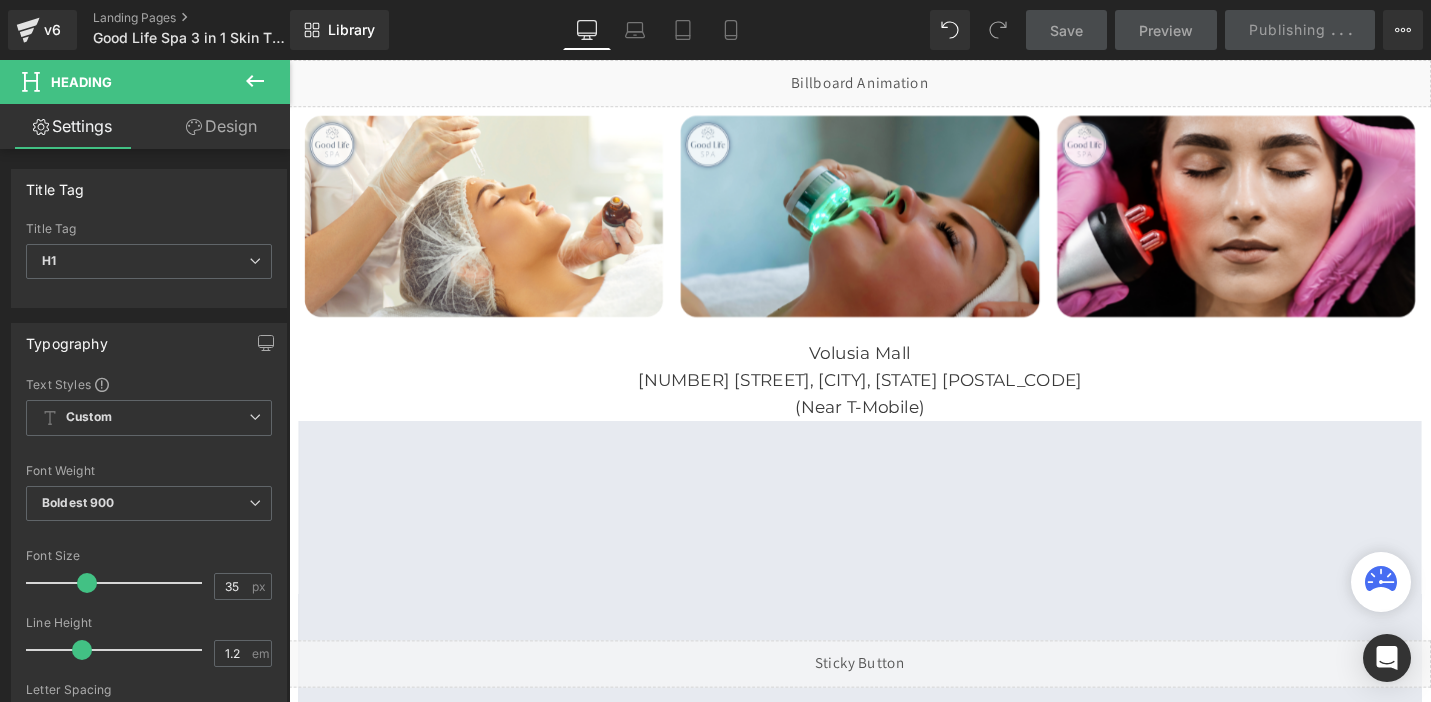 scroll, scrollTop: 1283, scrollLeft: 0, axis: vertical 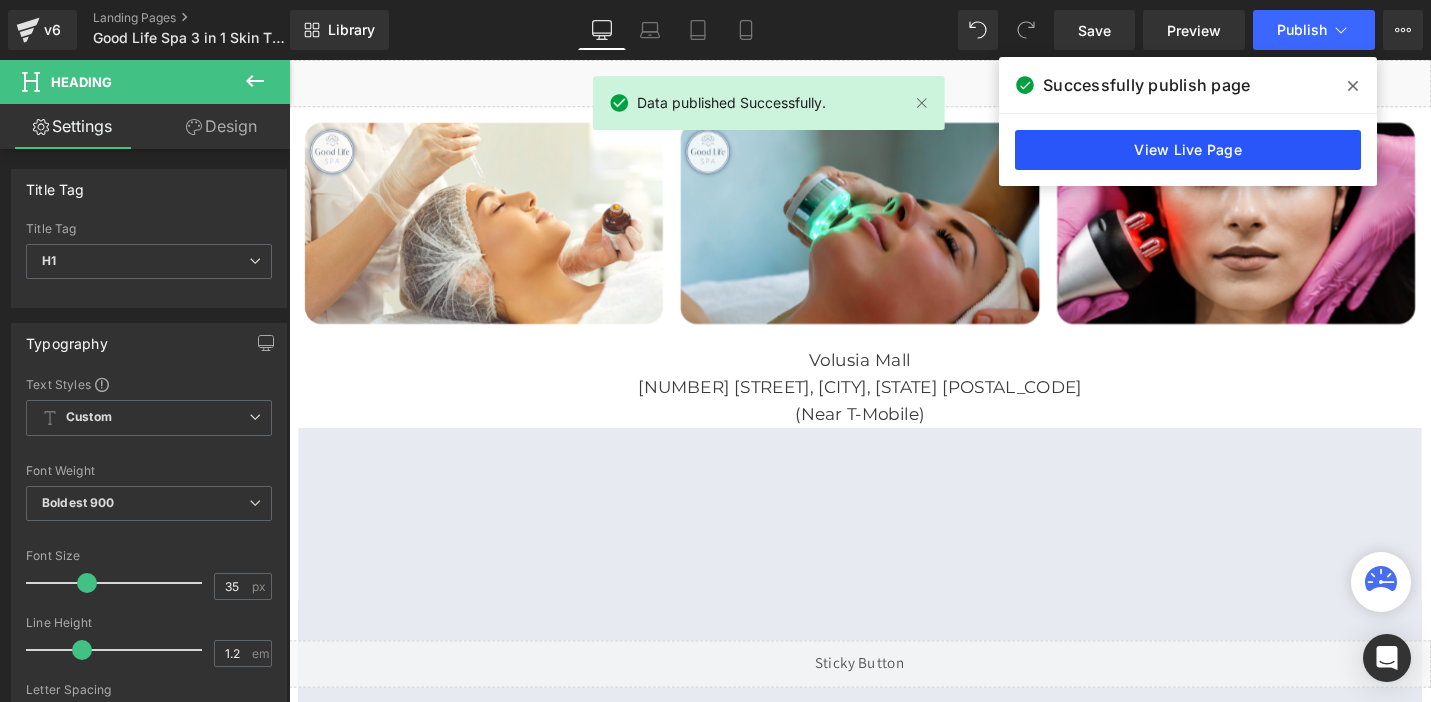 click on "View Live Page" at bounding box center [1188, 150] 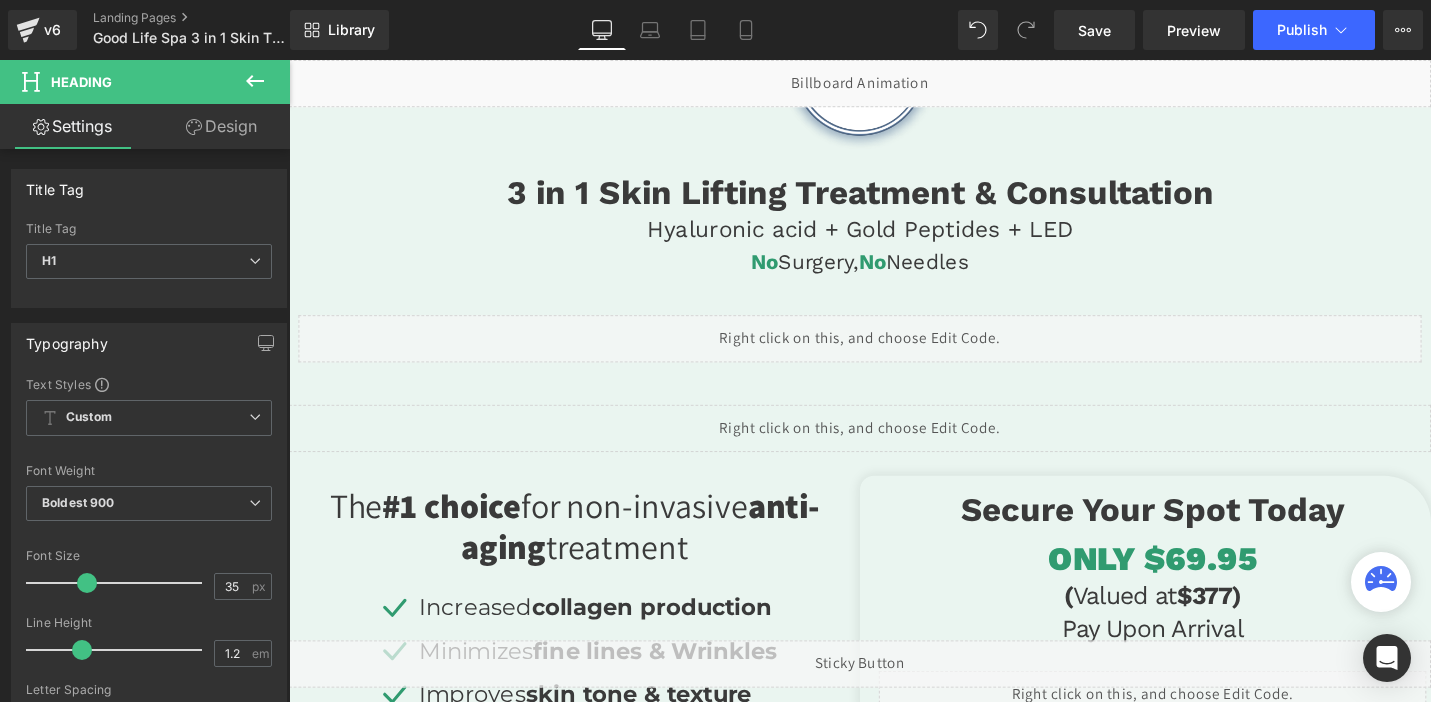 scroll, scrollTop: 0, scrollLeft: 0, axis: both 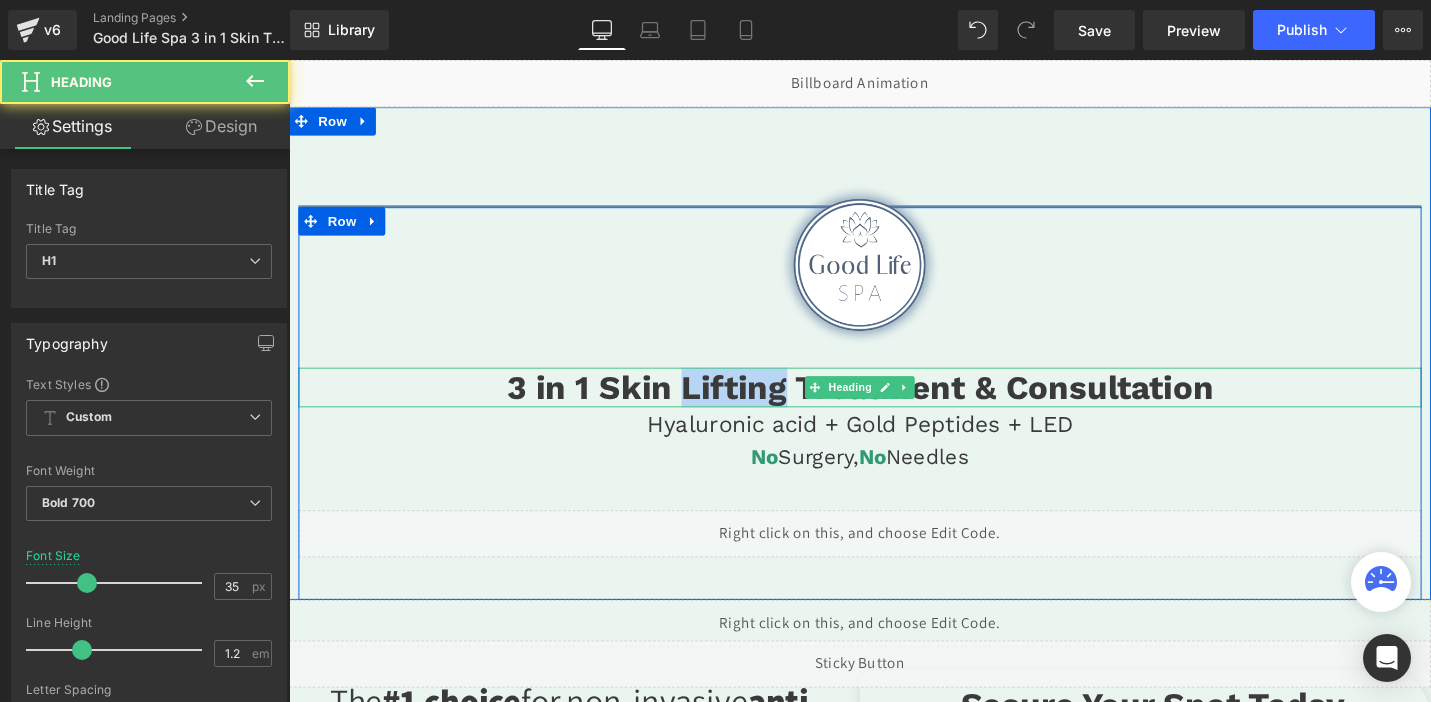 drag, startPoint x: 807, startPoint y: 413, endPoint x: 703, endPoint y: 404, distance: 104.388695 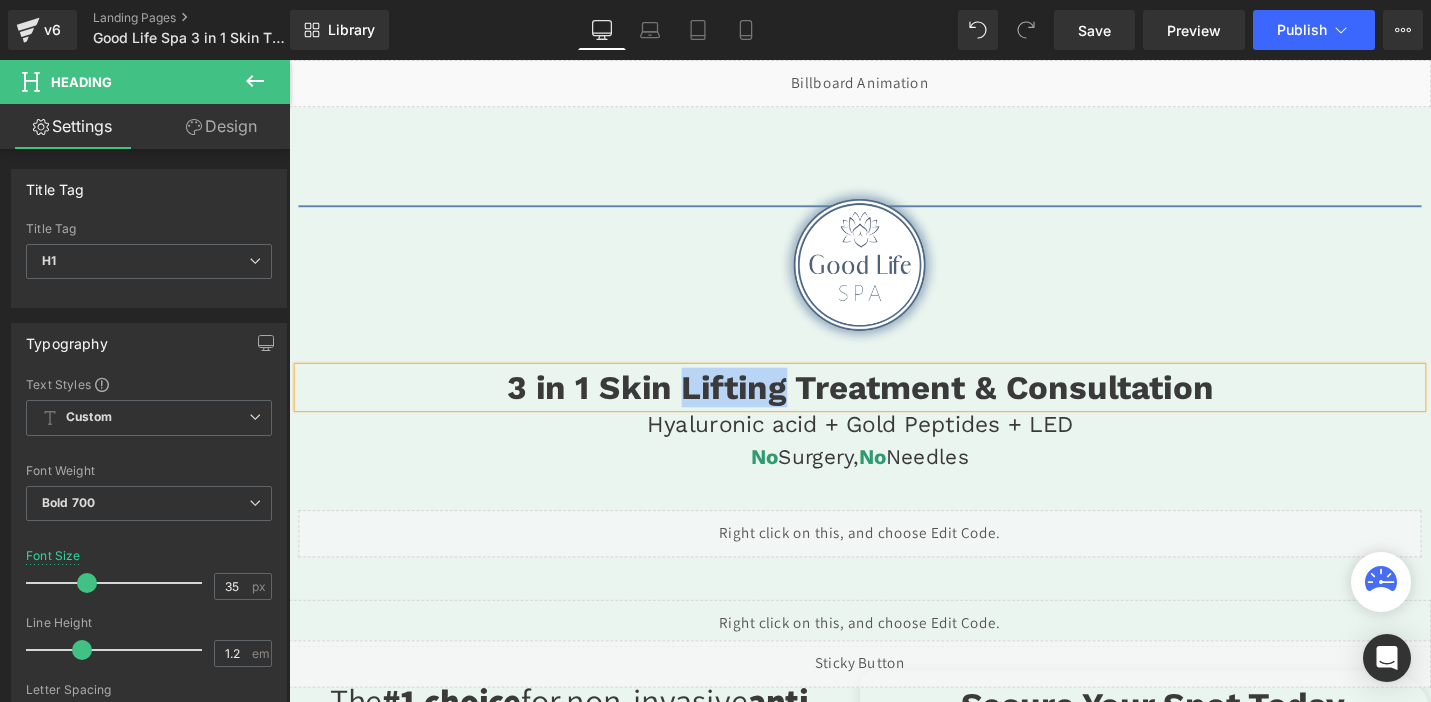 click on "3 in 1 Skin Lifting Treatment & Consultation" at bounding box center [894, 407] 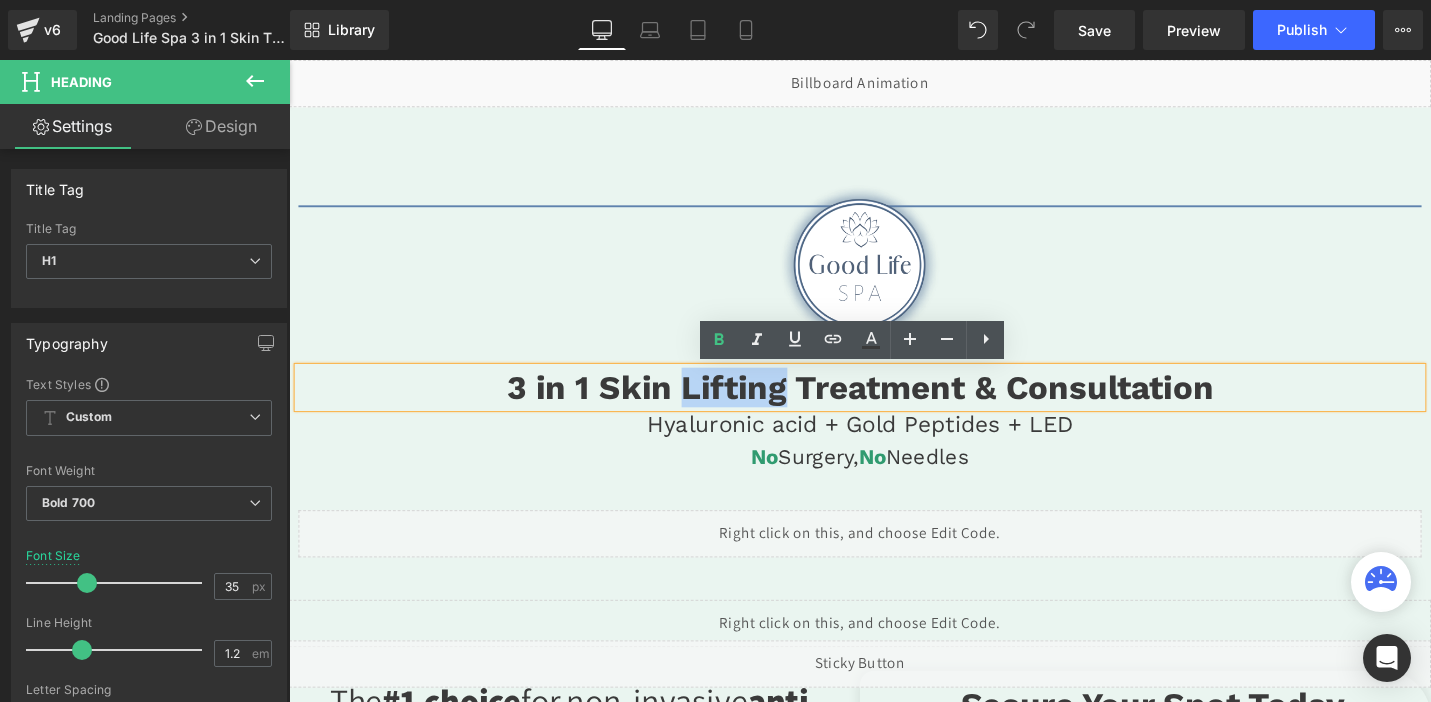 drag, startPoint x: 809, startPoint y: 400, endPoint x: 701, endPoint y: 405, distance: 108.11568 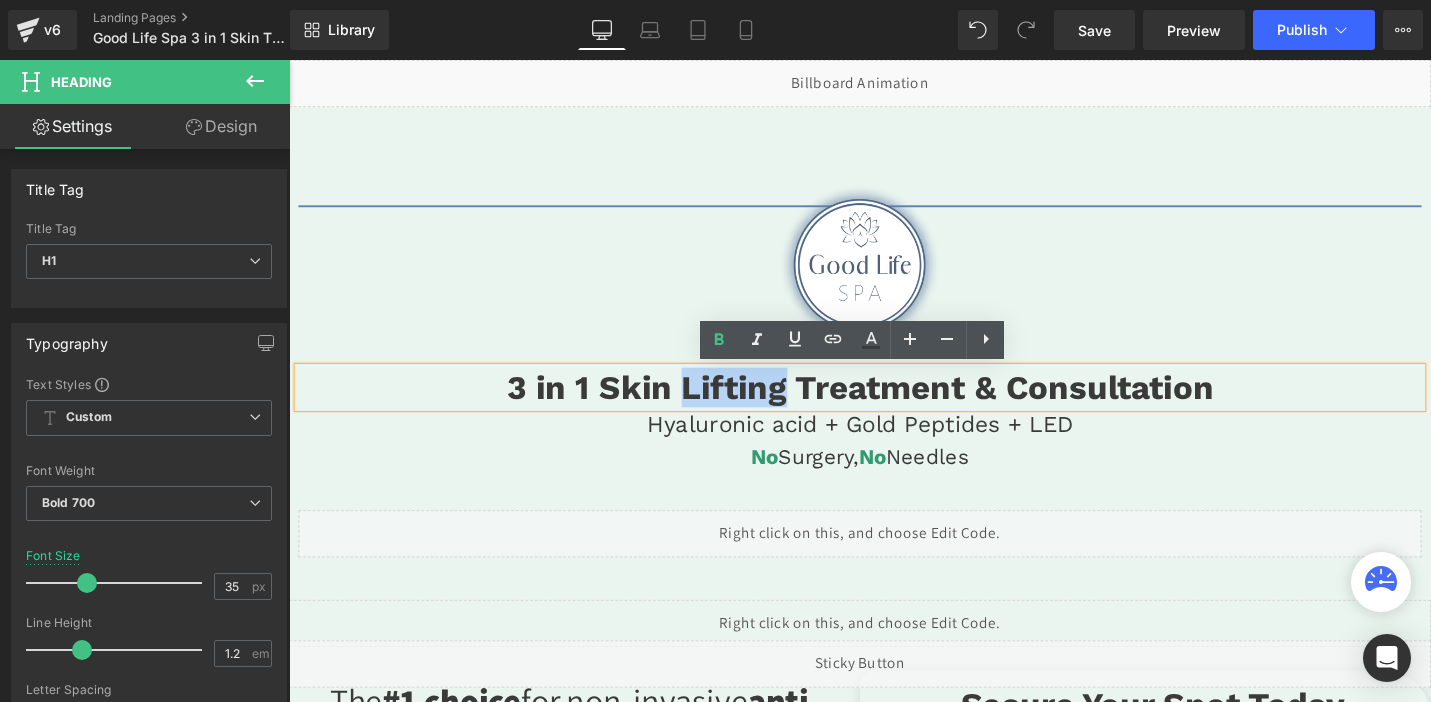 type 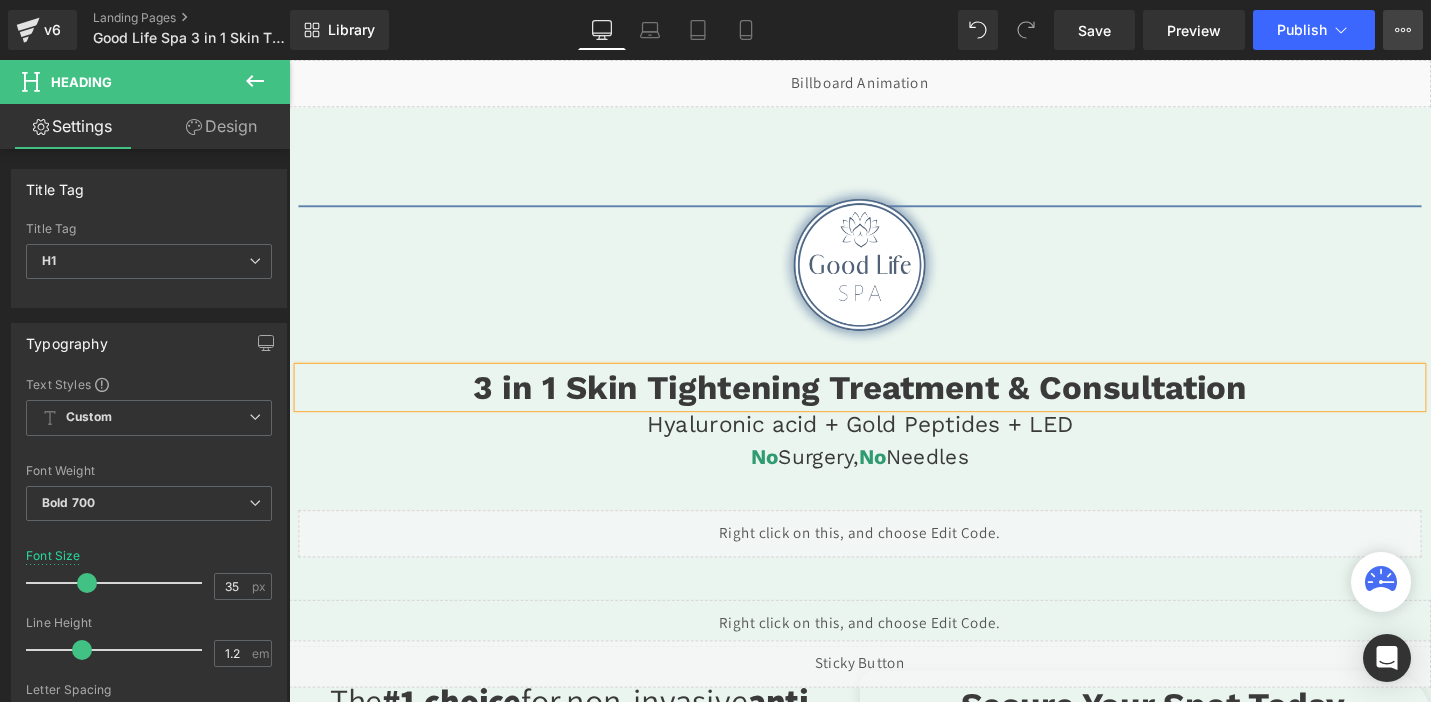 click on "View Live Page View with current Template Save Template to Library Schedule Publish  Optimize  Publish Settings Shortcuts" at bounding box center (1403, 30) 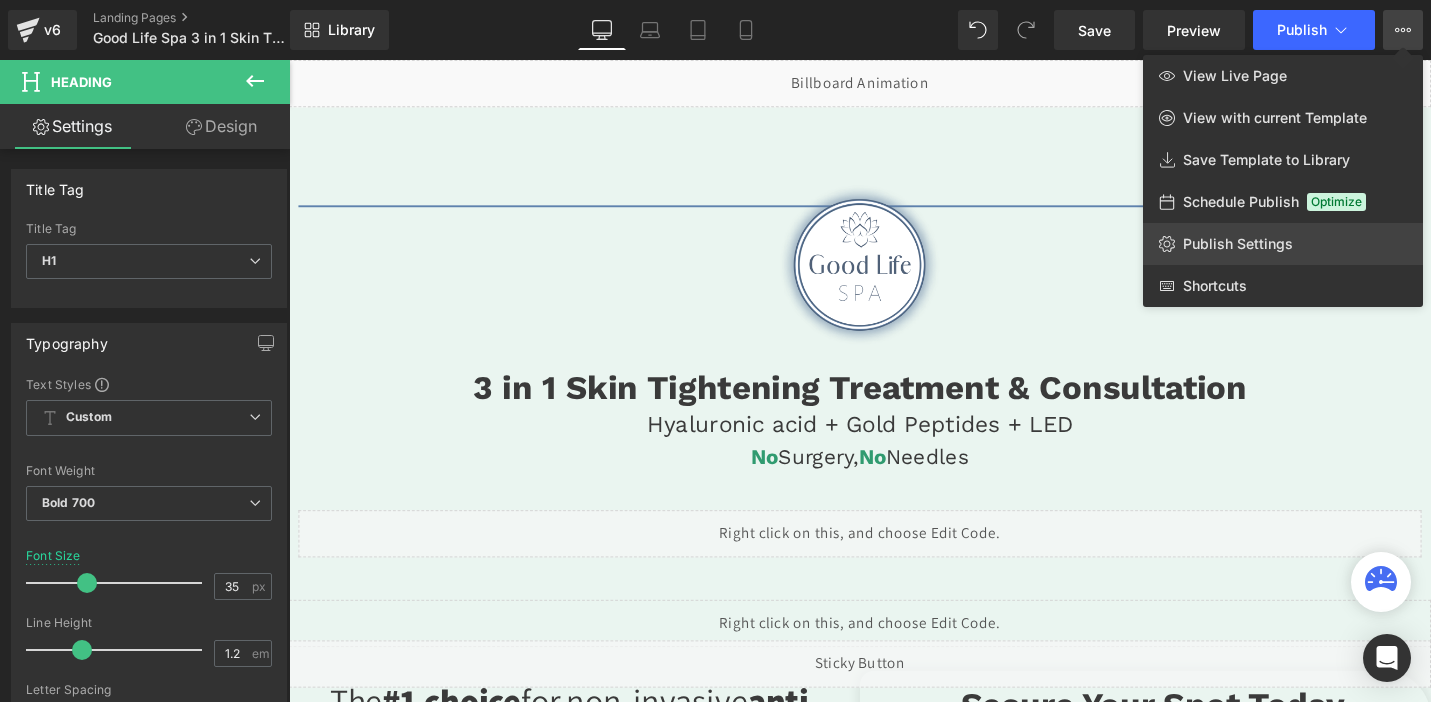 click on "Publish Settings" at bounding box center [1238, 244] 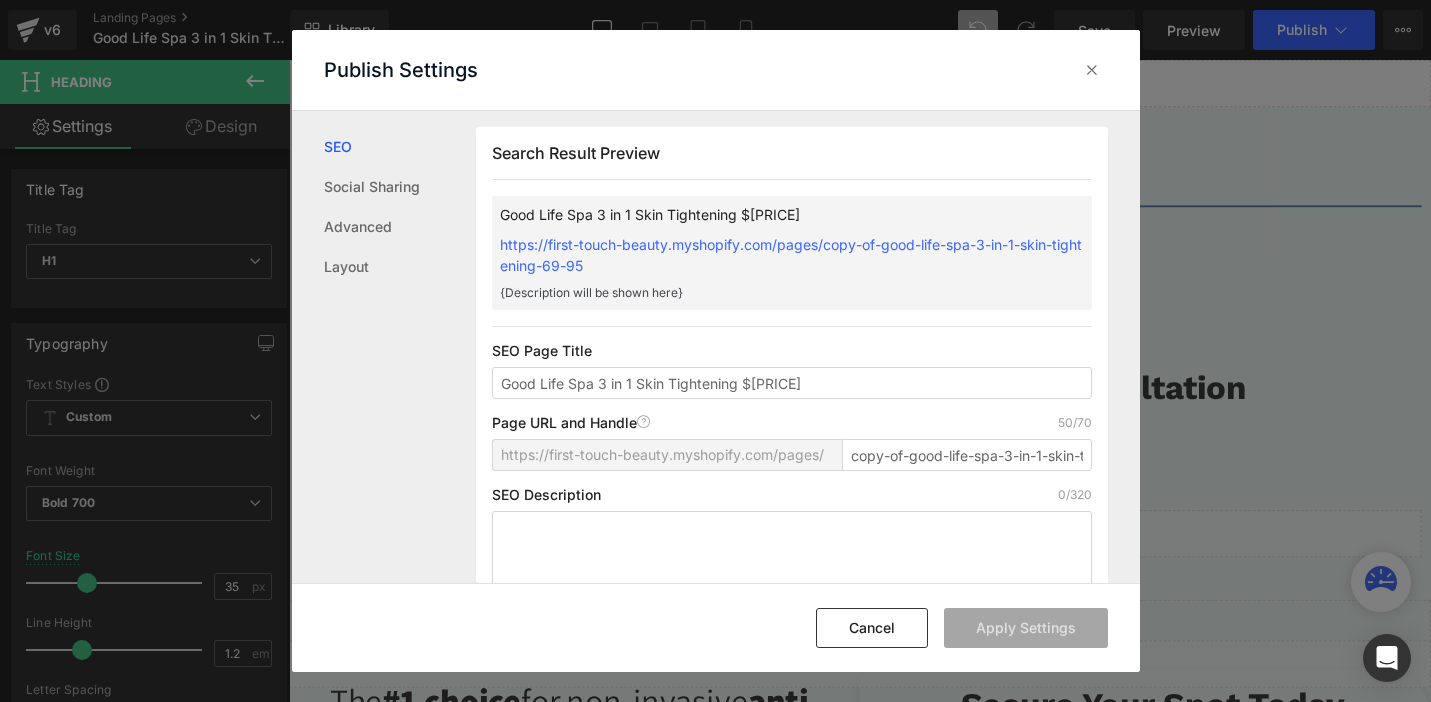 scroll, scrollTop: 1, scrollLeft: 0, axis: vertical 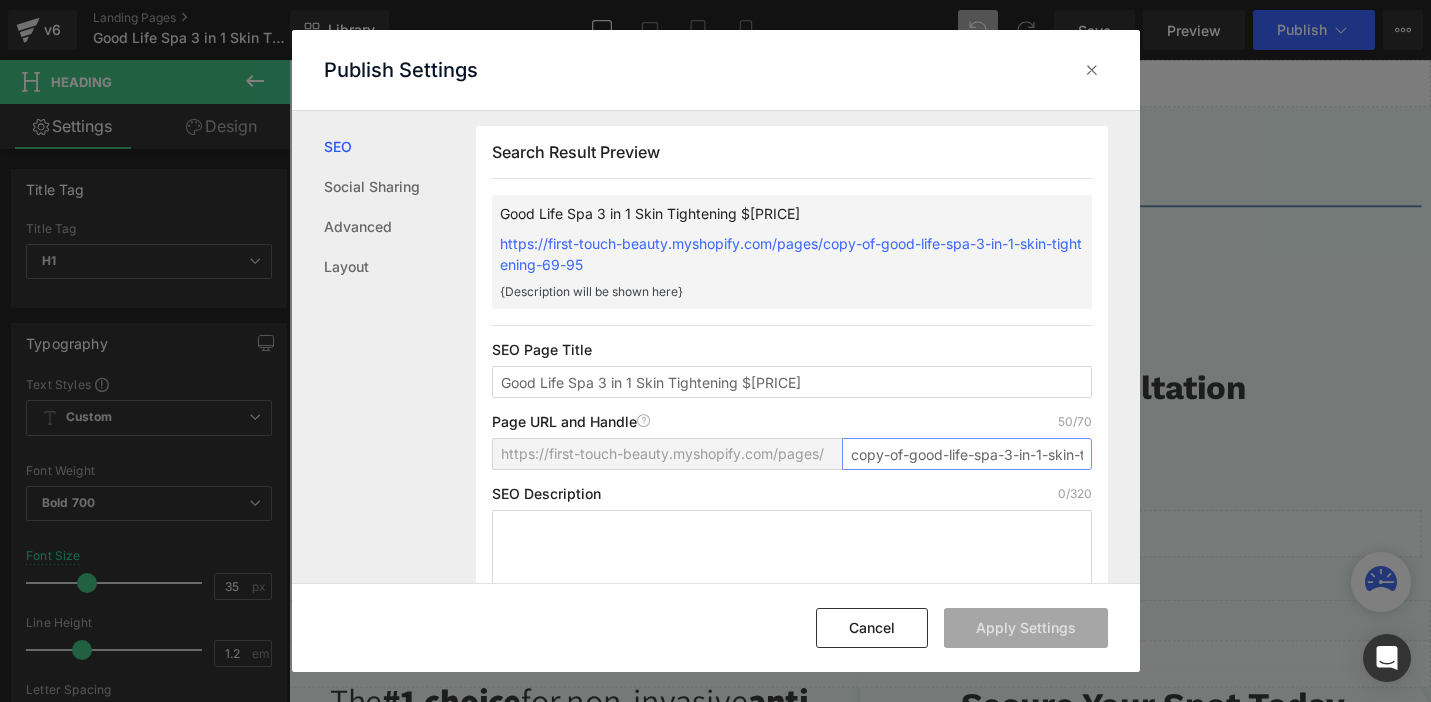 drag, startPoint x: 905, startPoint y: 453, endPoint x: 821, endPoint y: 462, distance: 84.48077 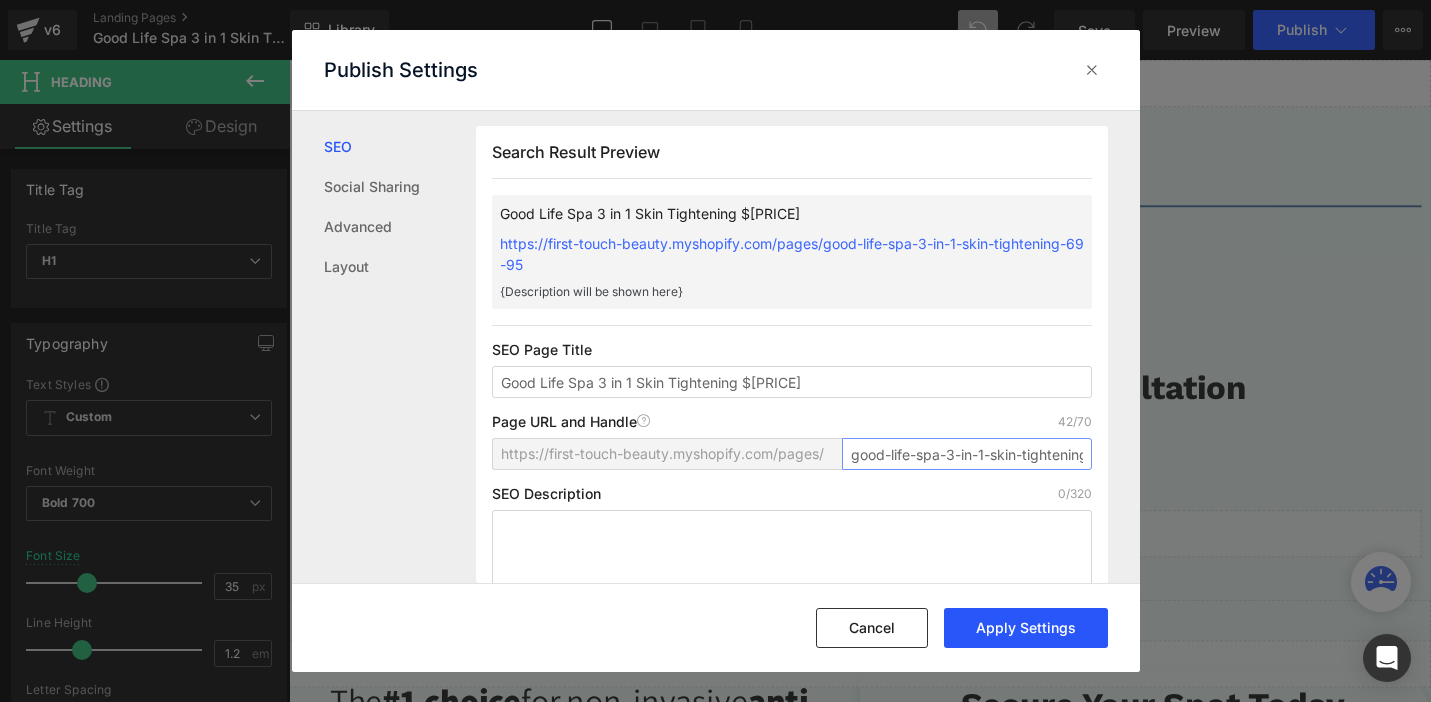 type on "good-life-spa-3-in-1-skin-tightening-69-95" 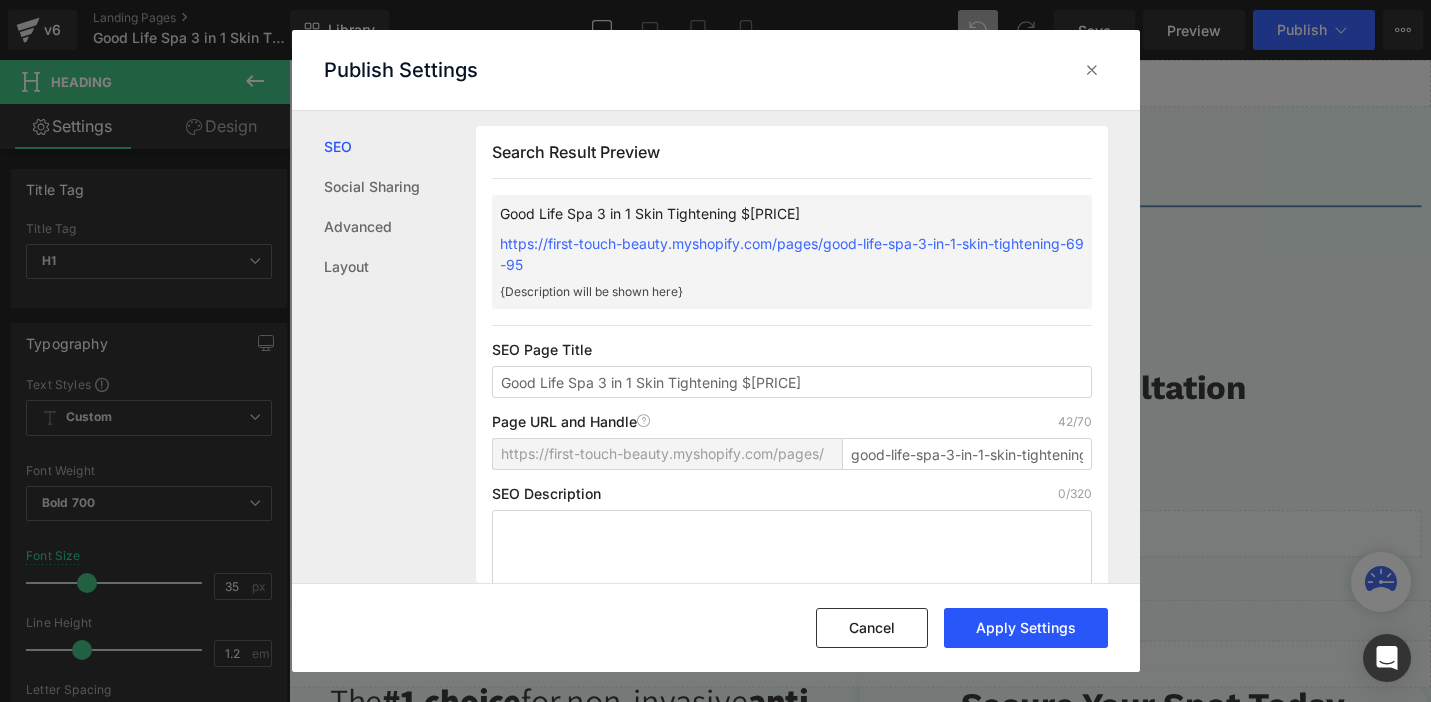 click on "Apply Settings" at bounding box center [1026, 628] 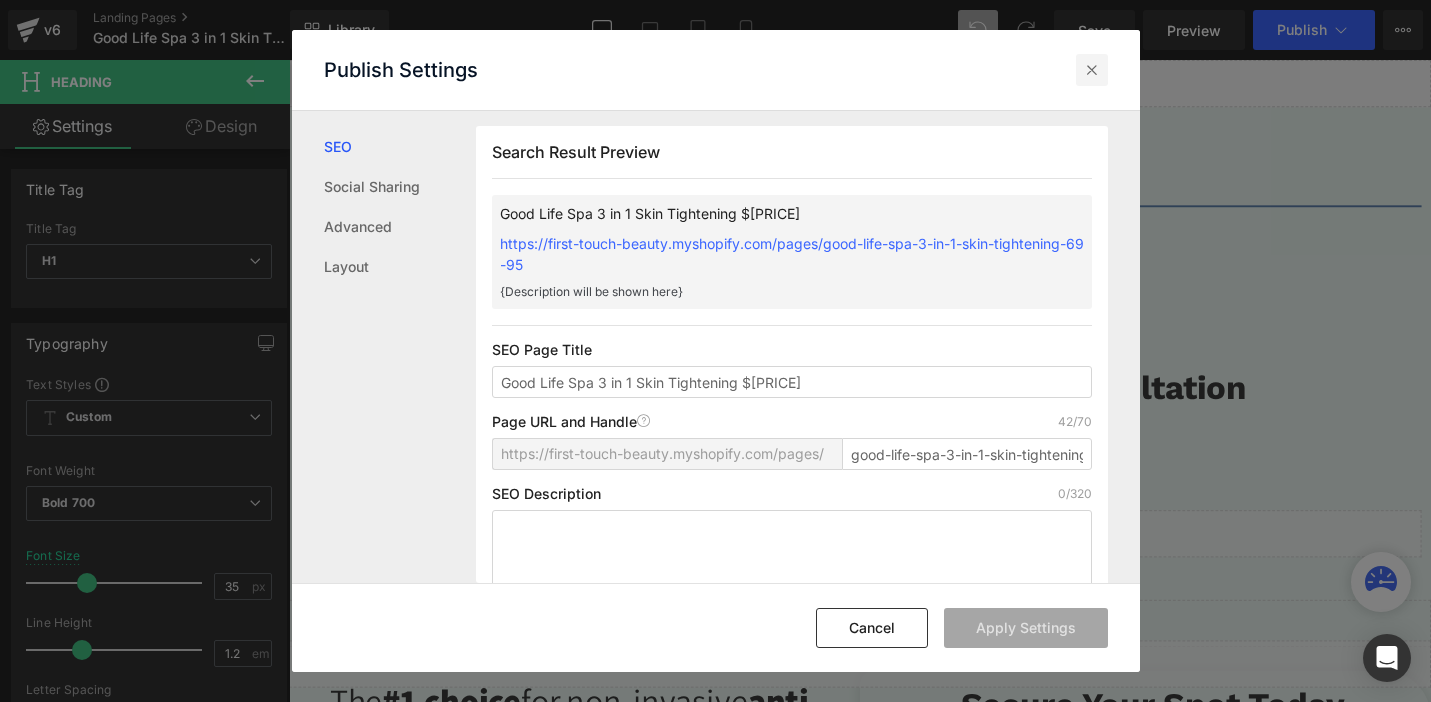 click at bounding box center (1092, 70) 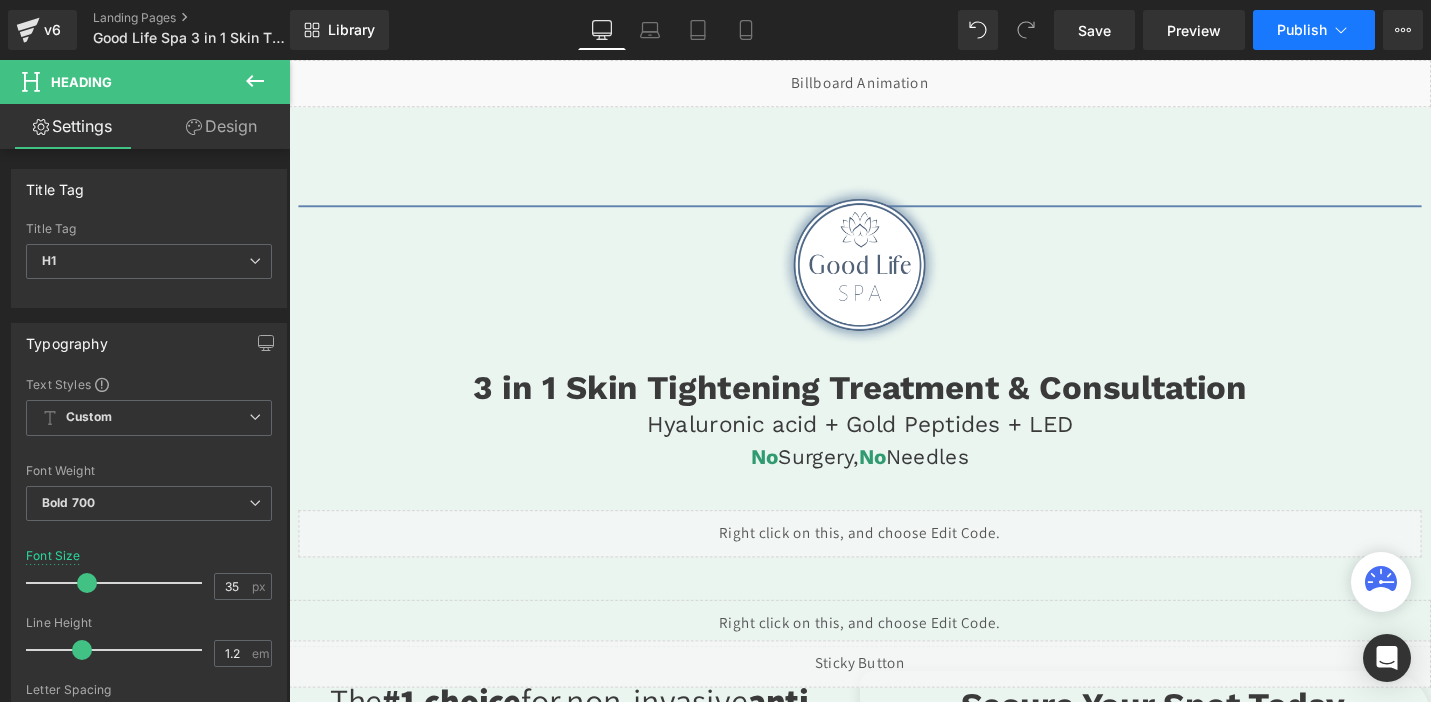 click on "Publish" at bounding box center (1302, 30) 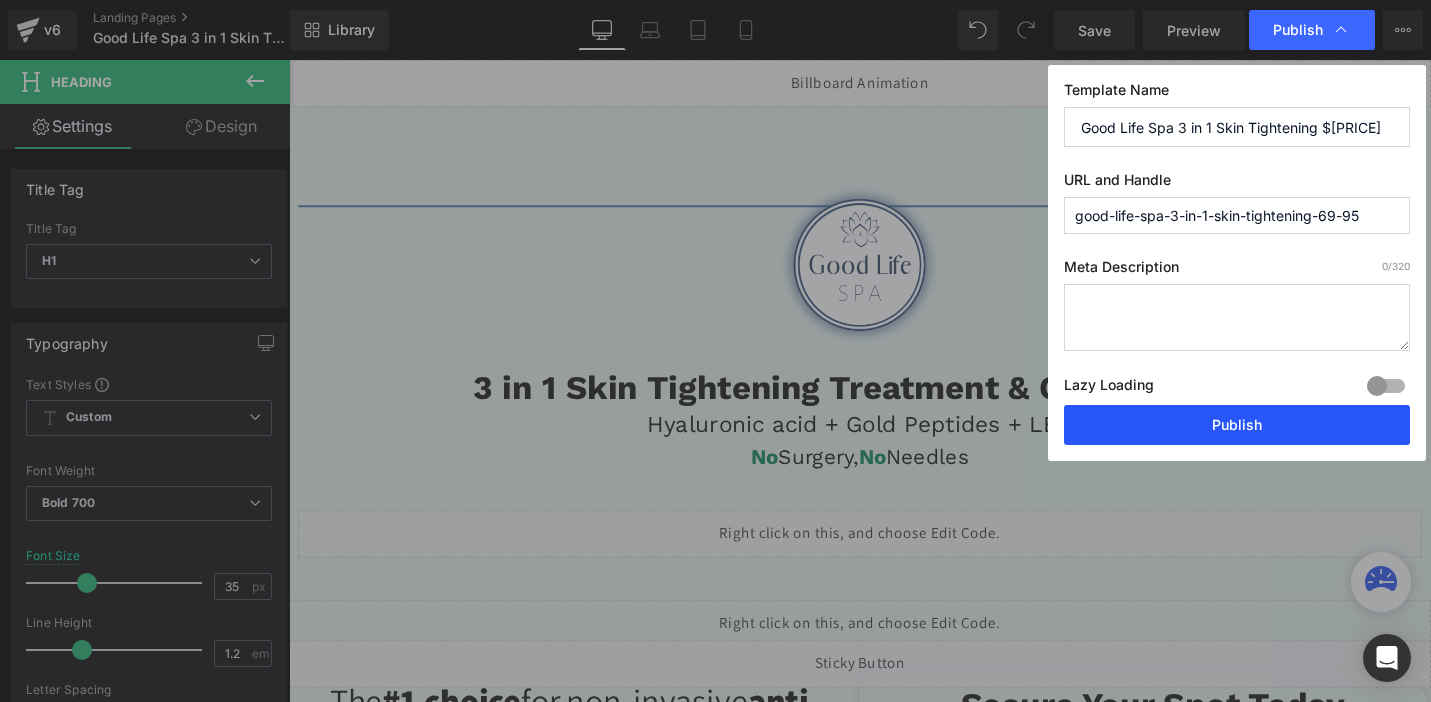 click on "Publish" at bounding box center [1237, 425] 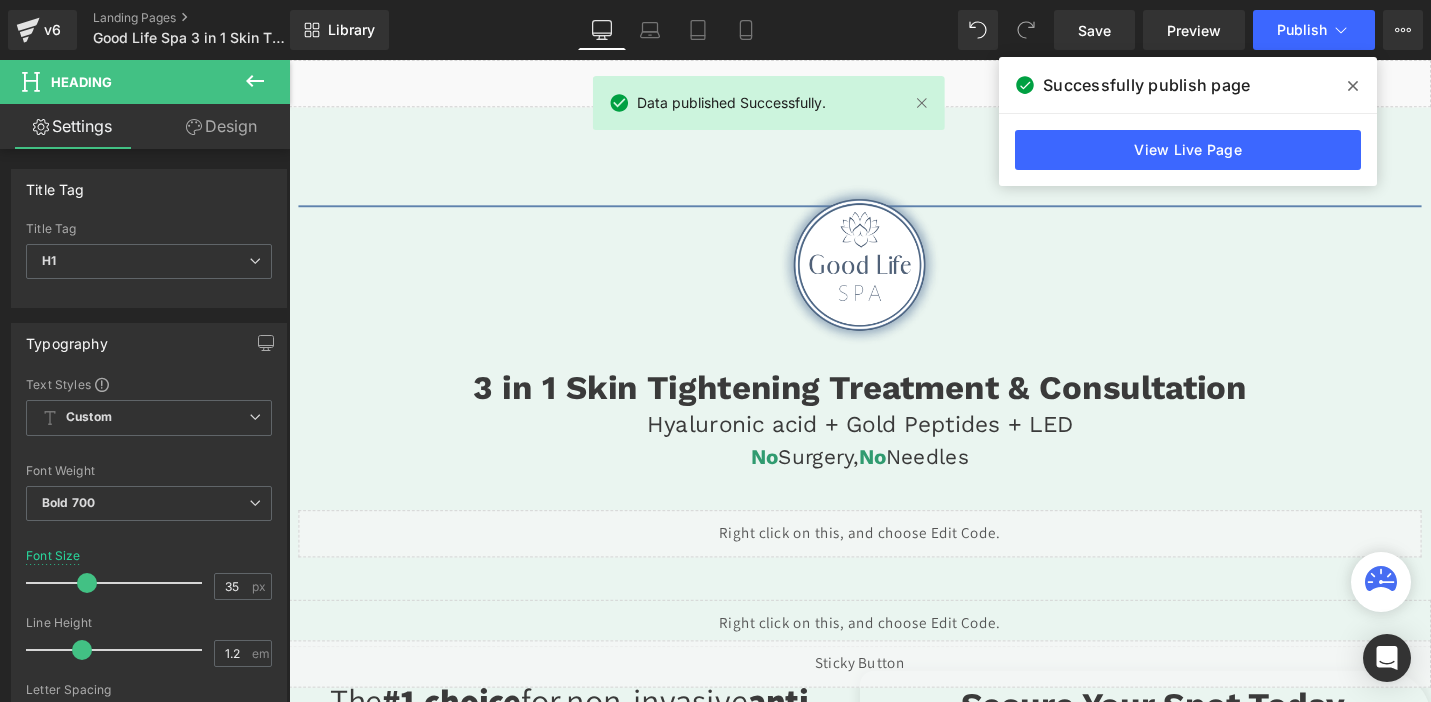 drag, startPoint x: 26, startPoint y: 40, endPoint x: 164, endPoint y: 4, distance: 142.61838 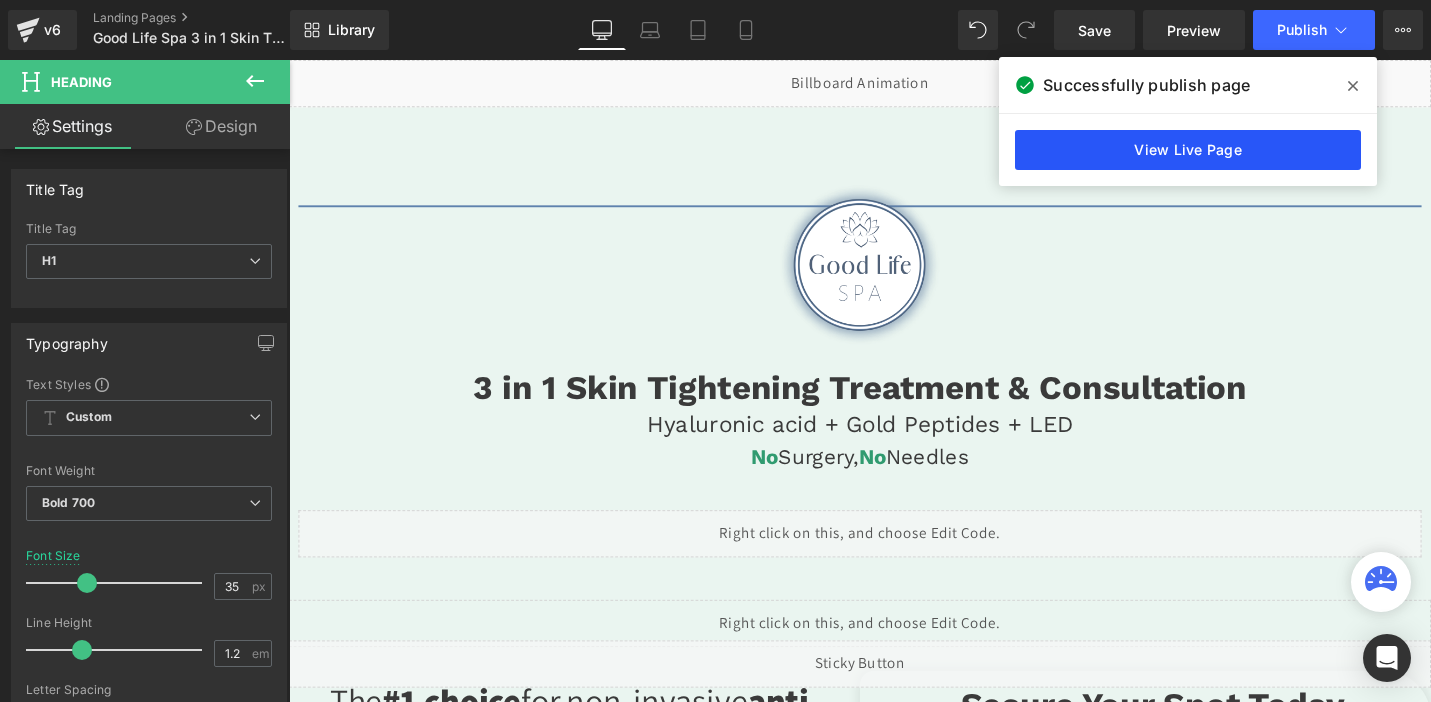 click on "View Live Page" at bounding box center (1188, 150) 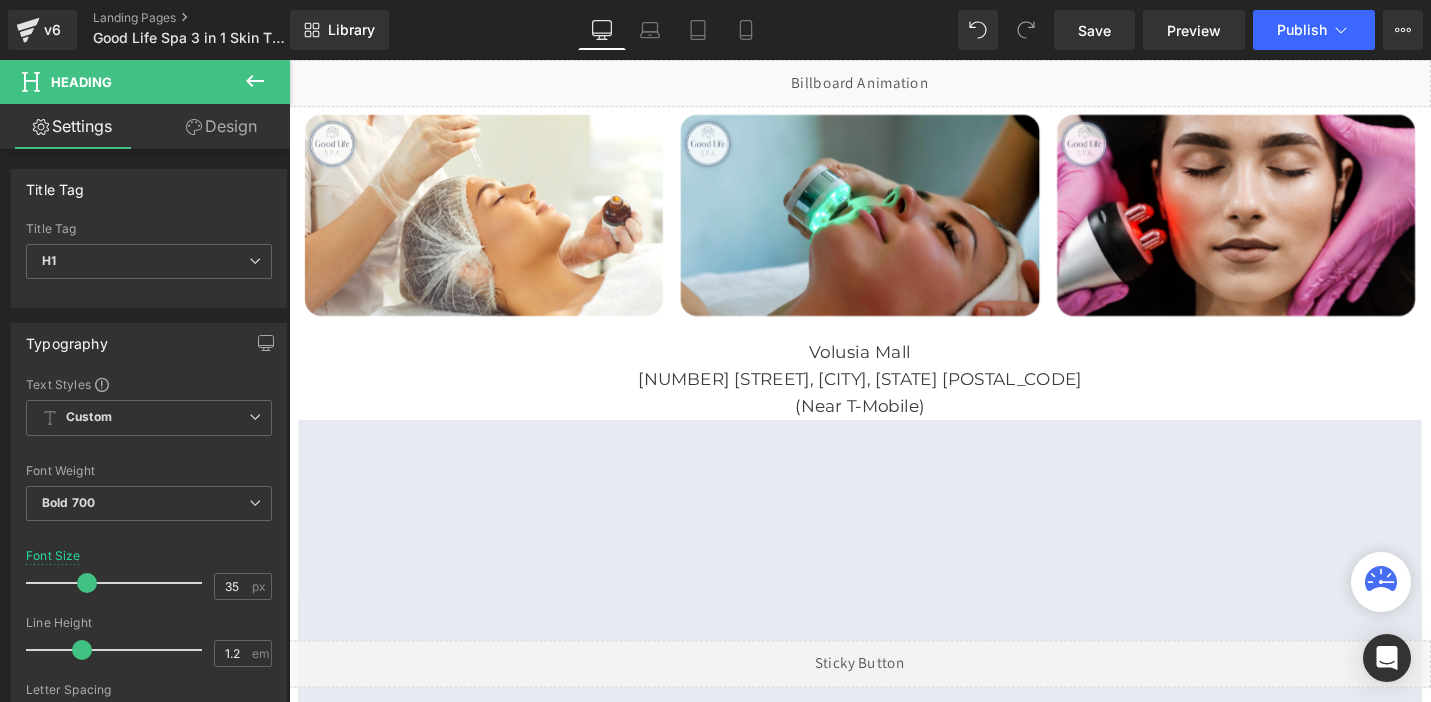 scroll, scrollTop: 1285, scrollLeft: 0, axis: vertical 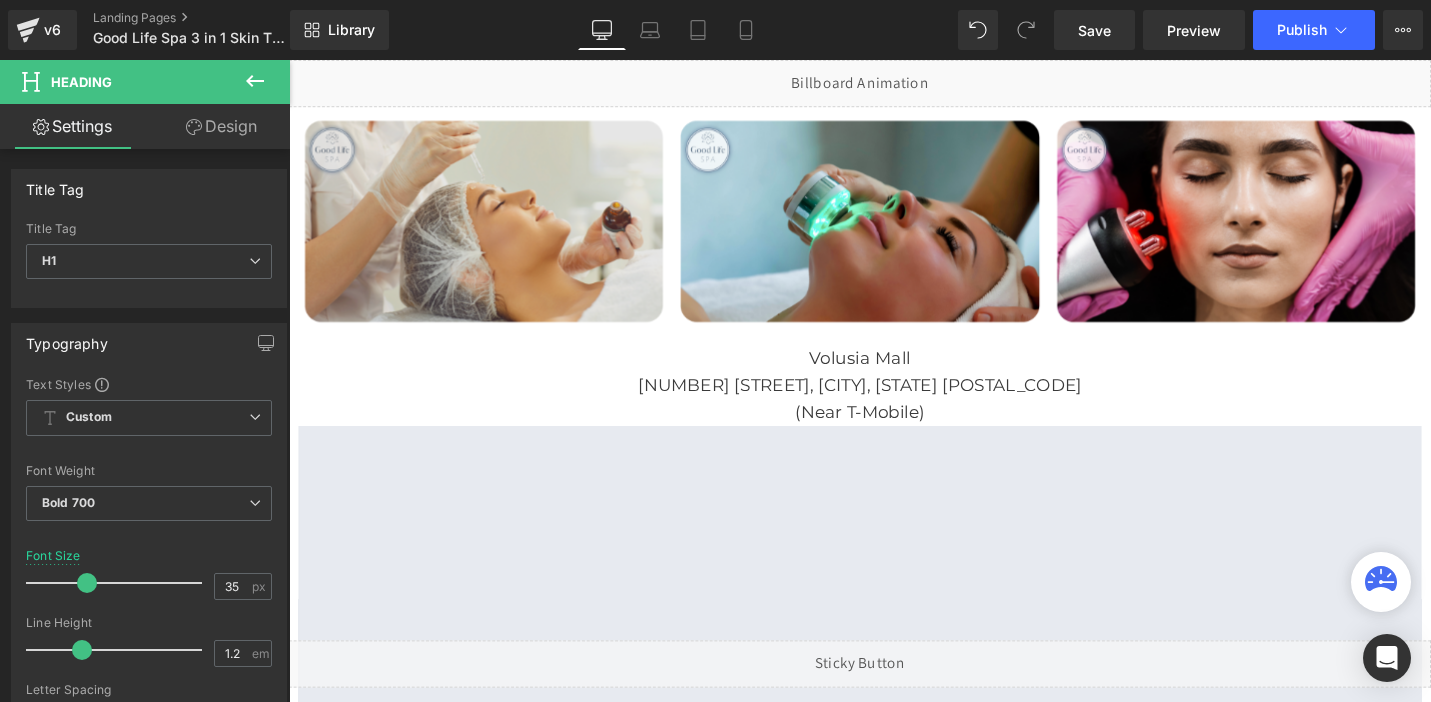 click at bounding box center [495, 224] 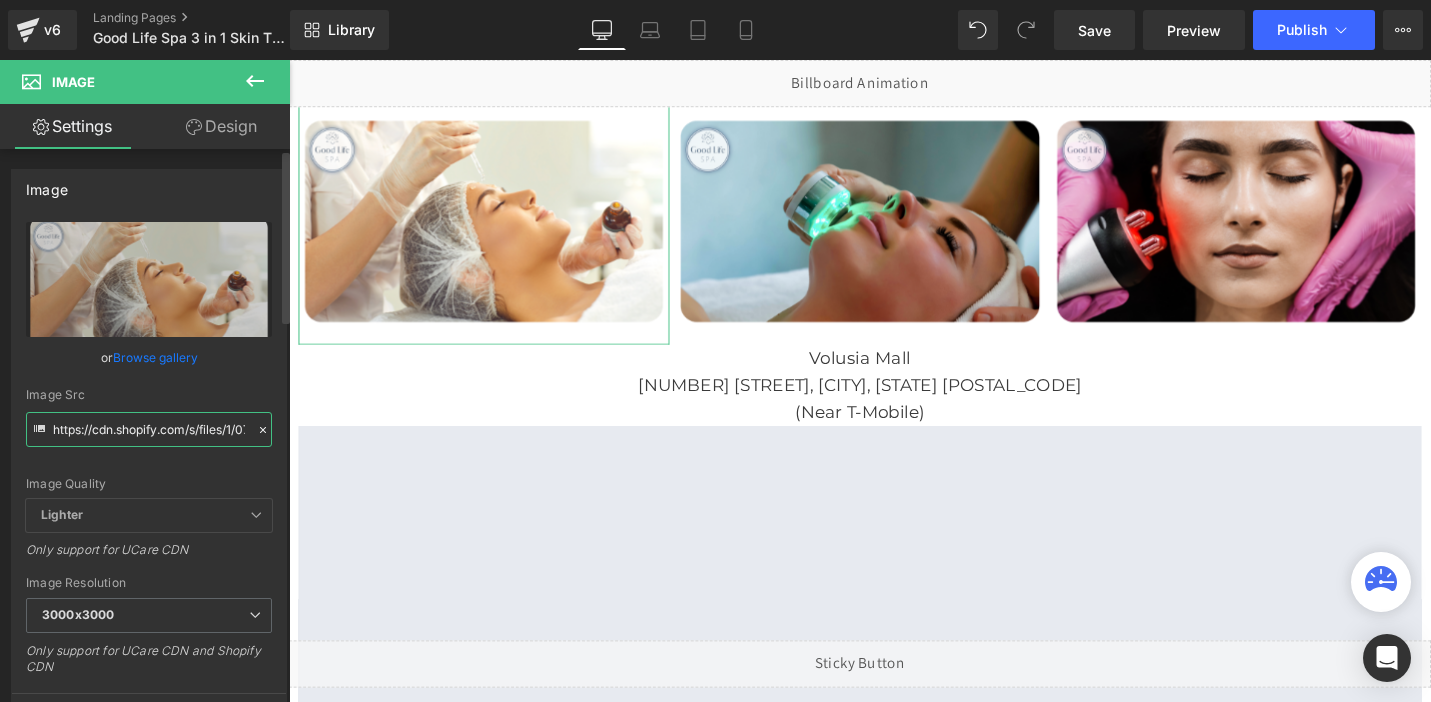 click on "https://cdn.shopify.com/s/files/1/0738/7430/9416/files/GL_3n1_3000x3000.png?v=1737015787" at bounding box center [149, 429] 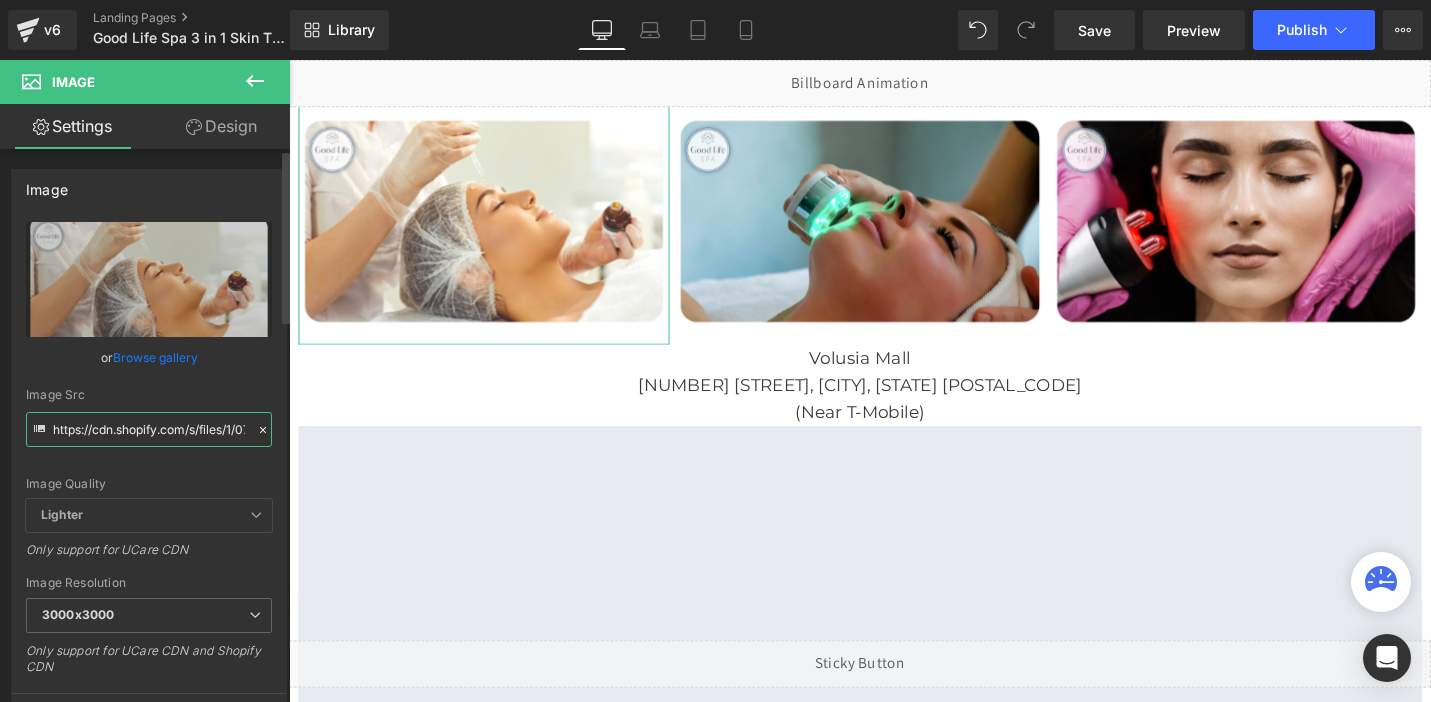 click on "https://cdn.shopify.com/s/files/1/0738/7430/9416/files/GL_3n1_3000x3000.png?v=1737015787" at bounding box center [149, 429] 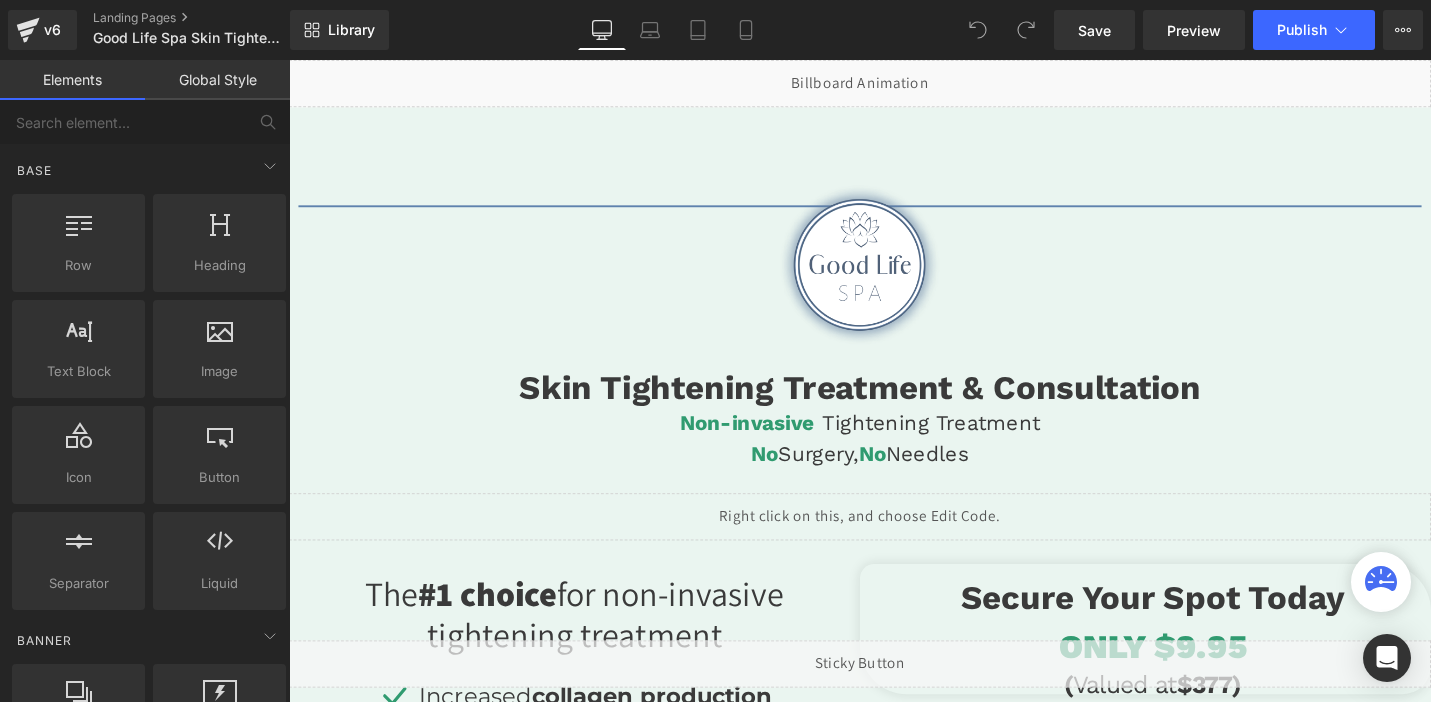 scroll, scrollTop: 0, scrollLeft: 0, axis: both 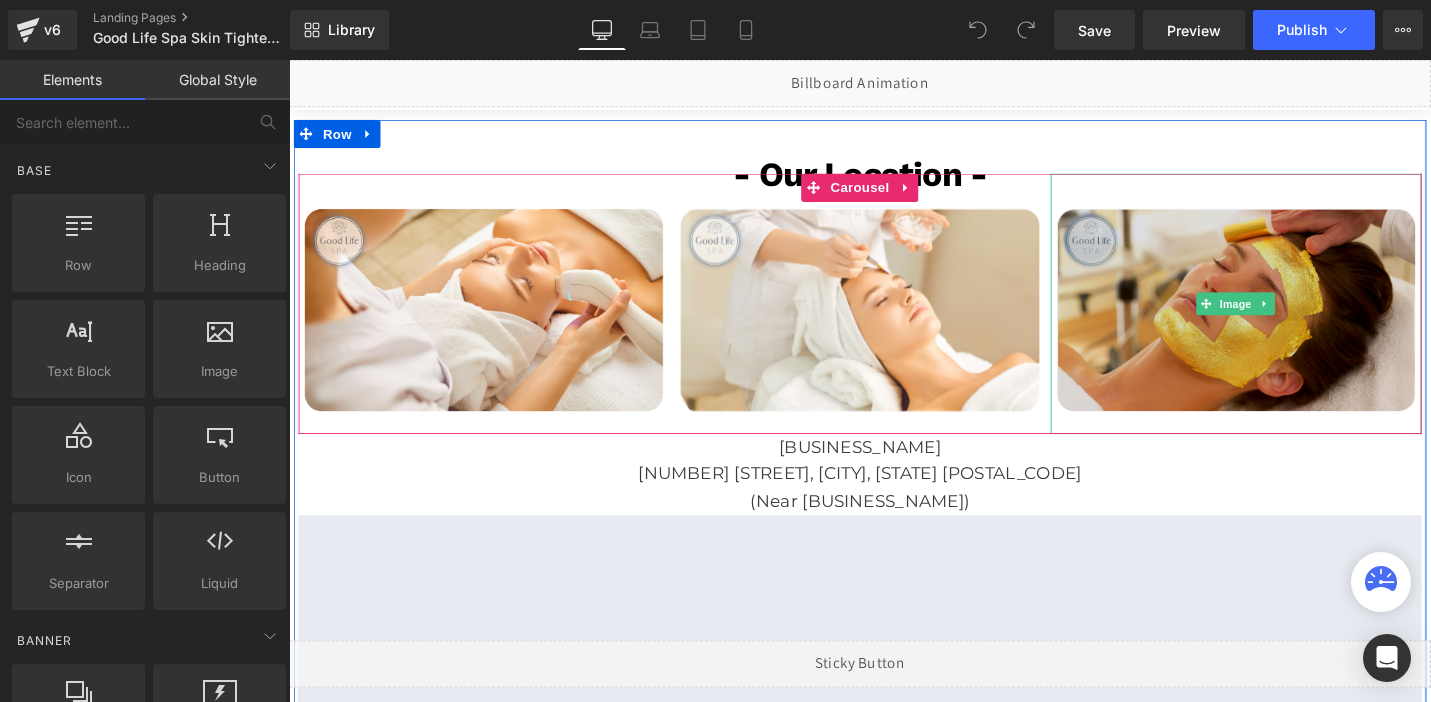 click at bounding box center (1292, 317) 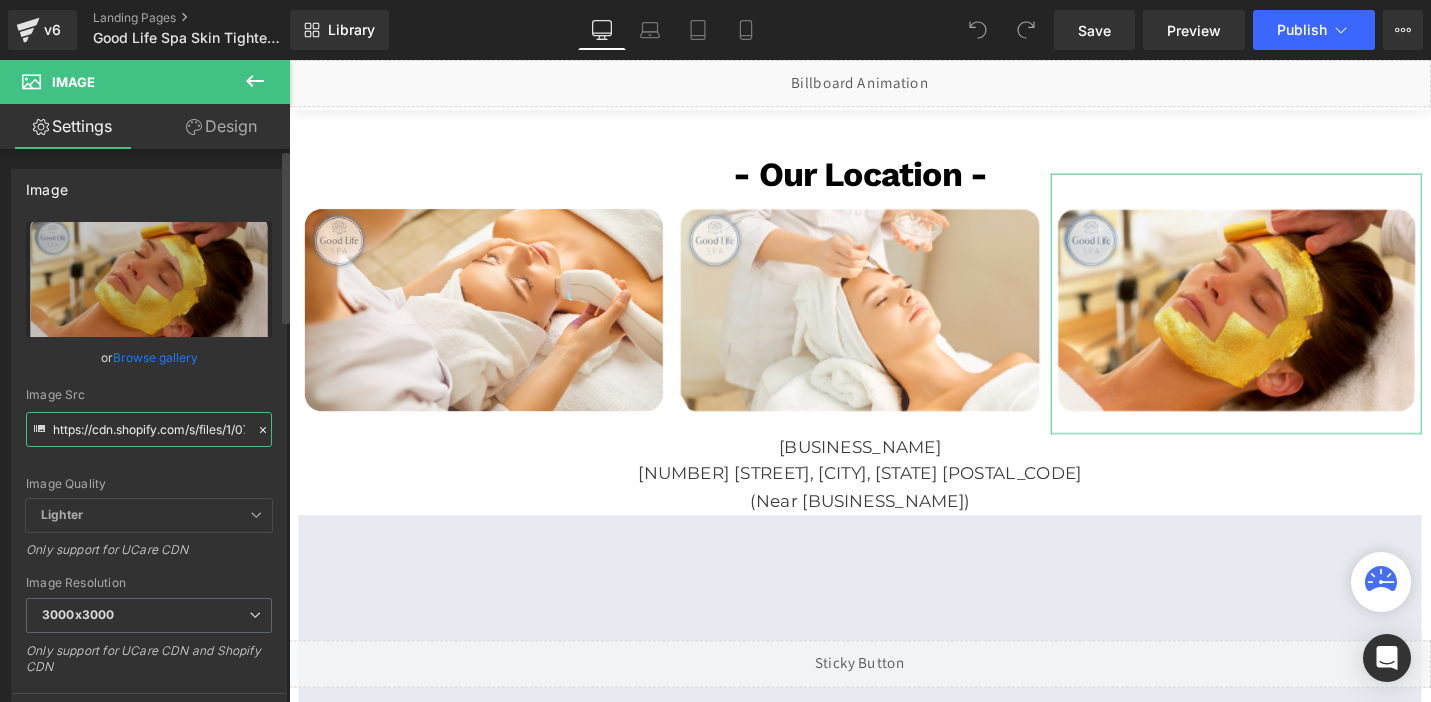 click on "https://cdn.shopify.com/s/files/1/0738/7430/9416/files/GL_temp3_3000x3000.png?v=1696869133" at bounding box center (149, 429) 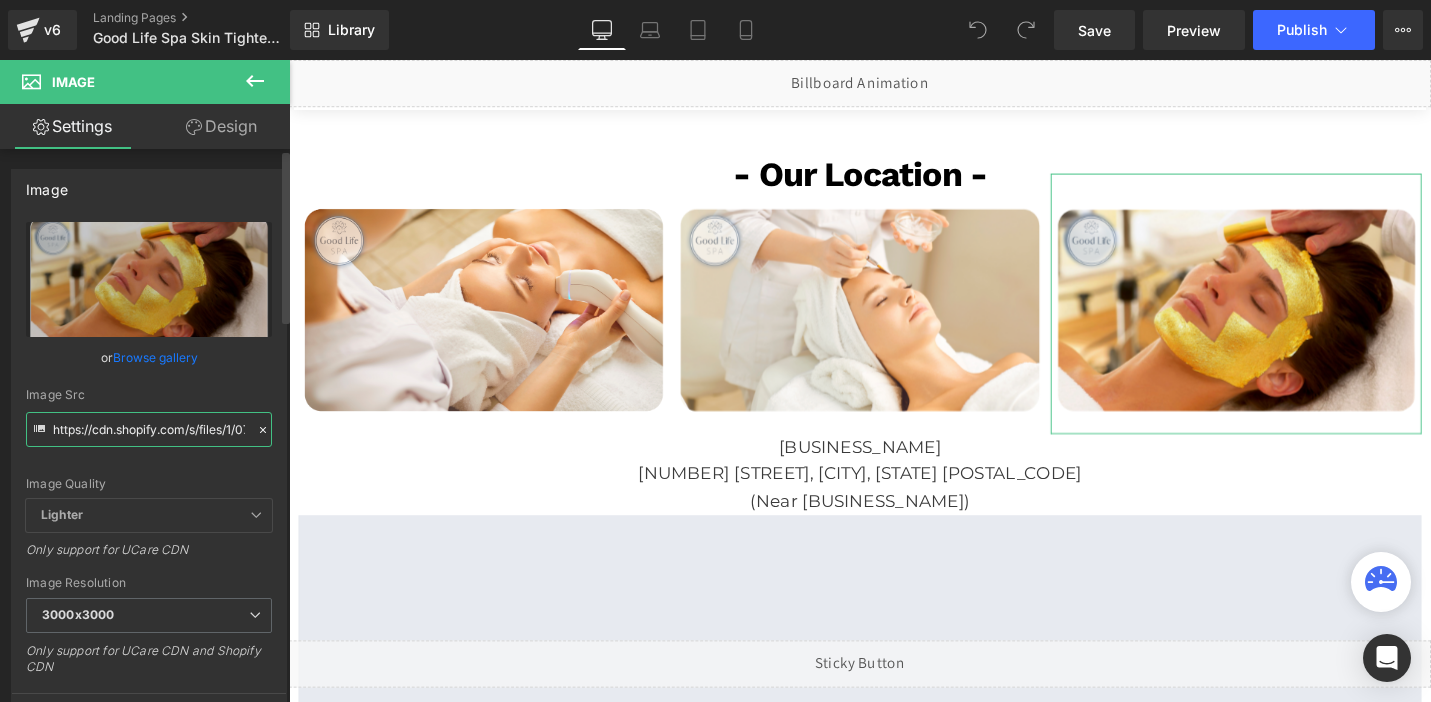 click on "https://cdn.shopify.com/s/files/1/0738/7430/9416/files/GL_temp3_3000x3000.png?v=1696869133" at bounding box center [149, 429] 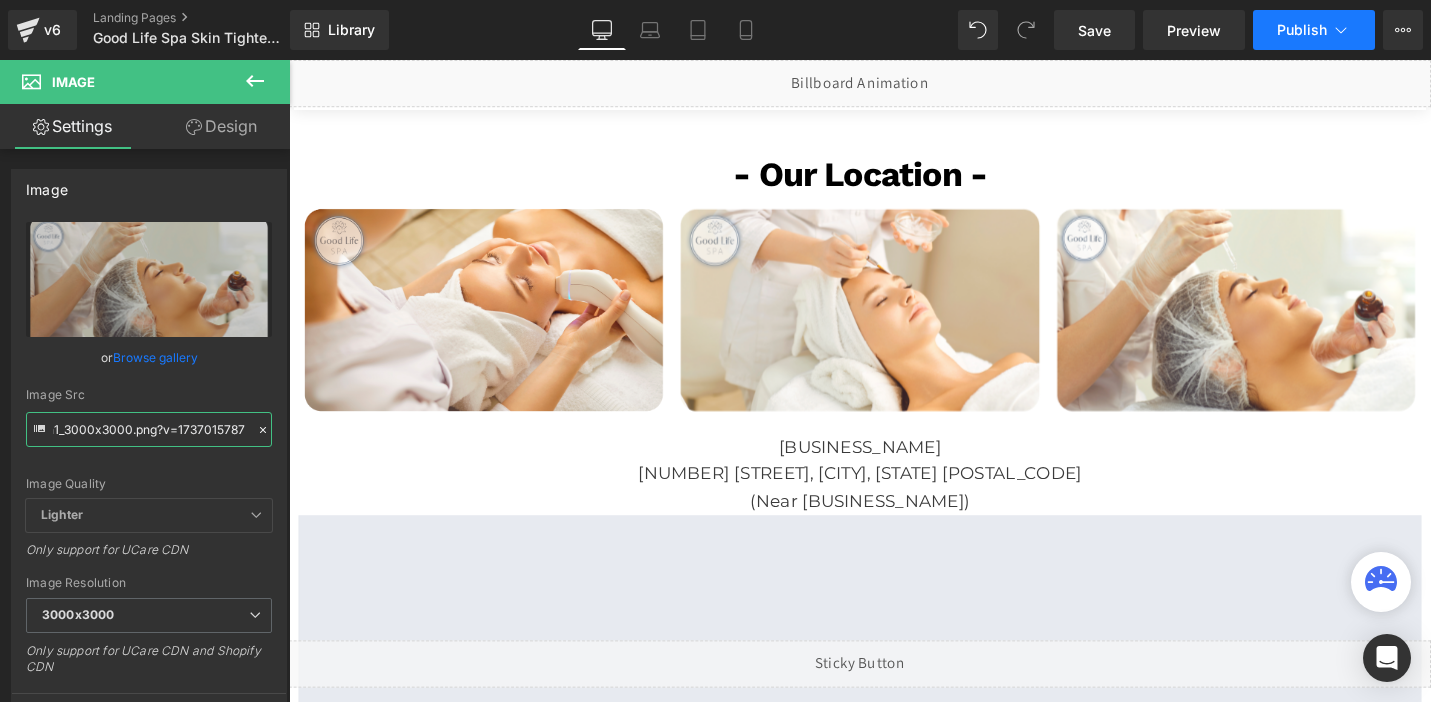 type on "https://cdn.shopify.com/s/files/1/0738/7430/9416/files/GL_3n1_3000x3000.png?v=1737015787" 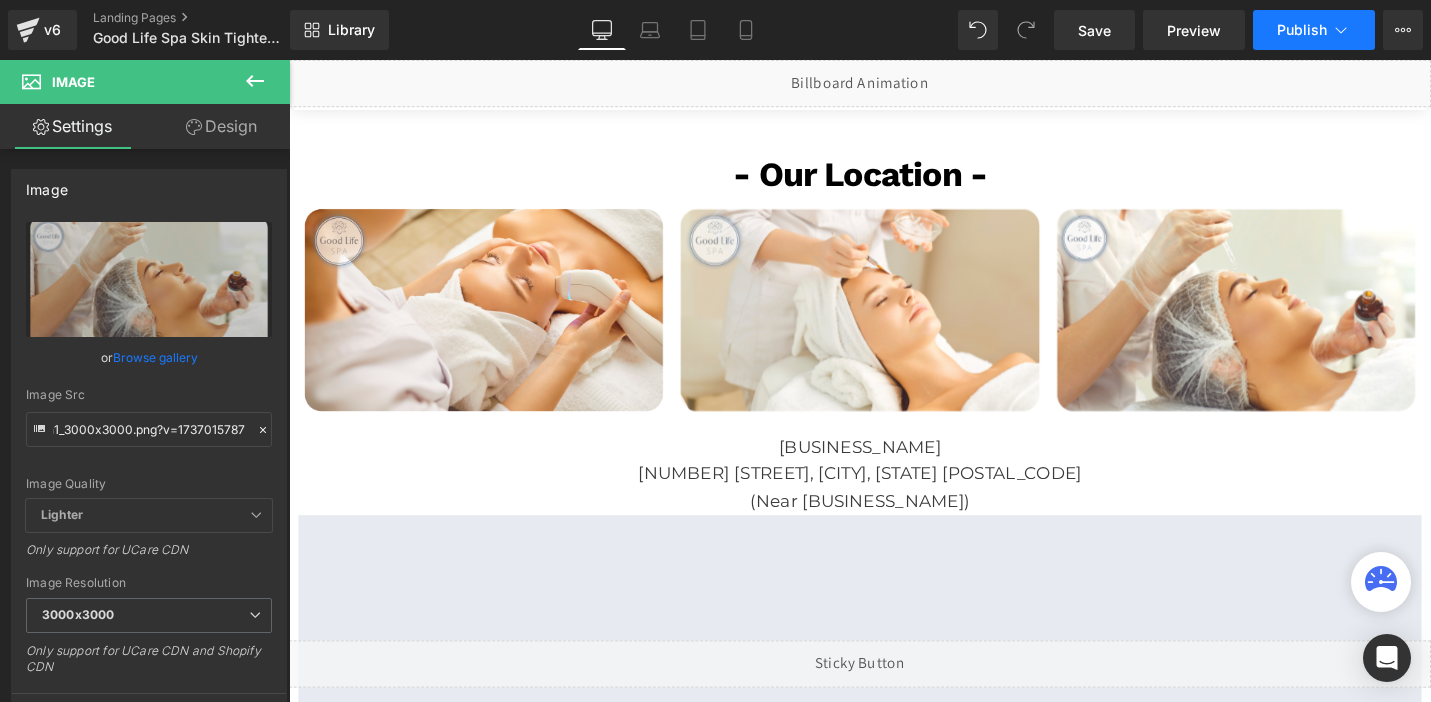 click on "Publish" at bounding box center [1302, 30] 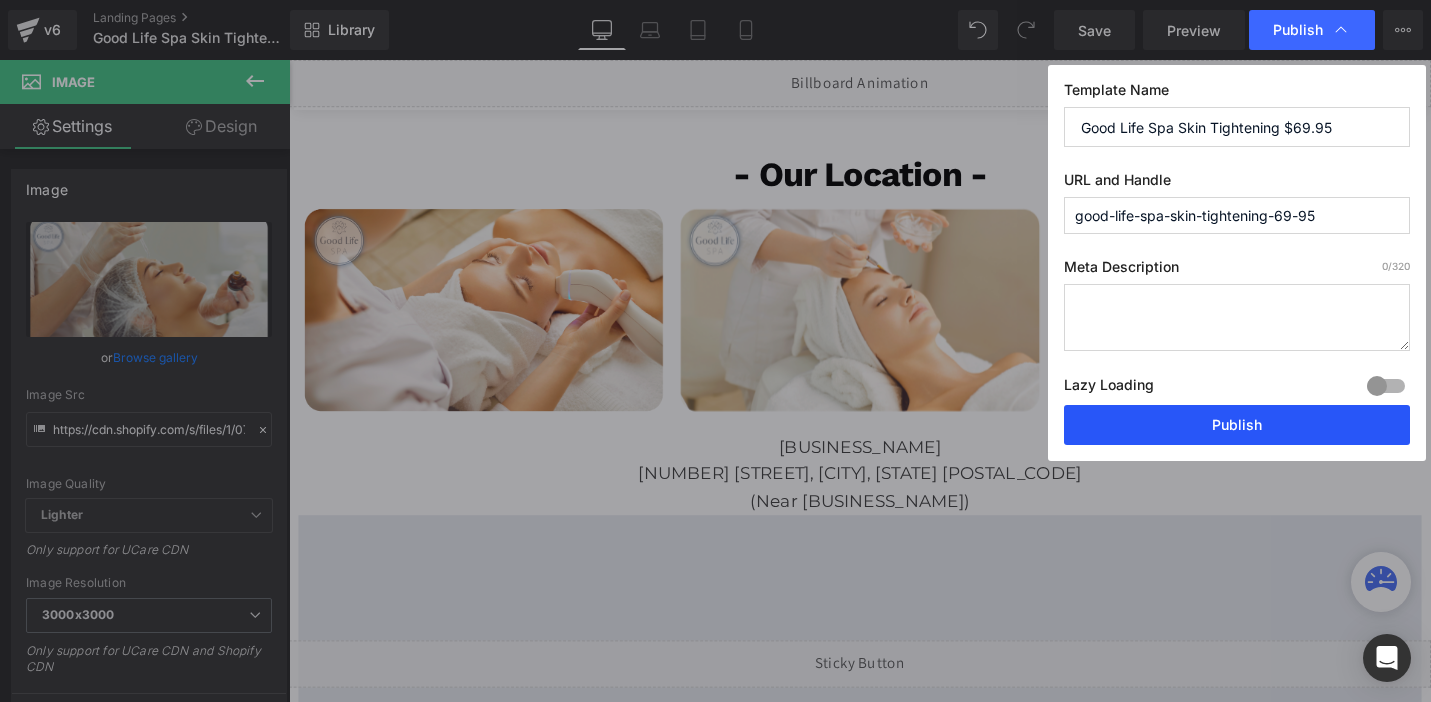 click on "Publish" at bounding box center [1237, 425] 